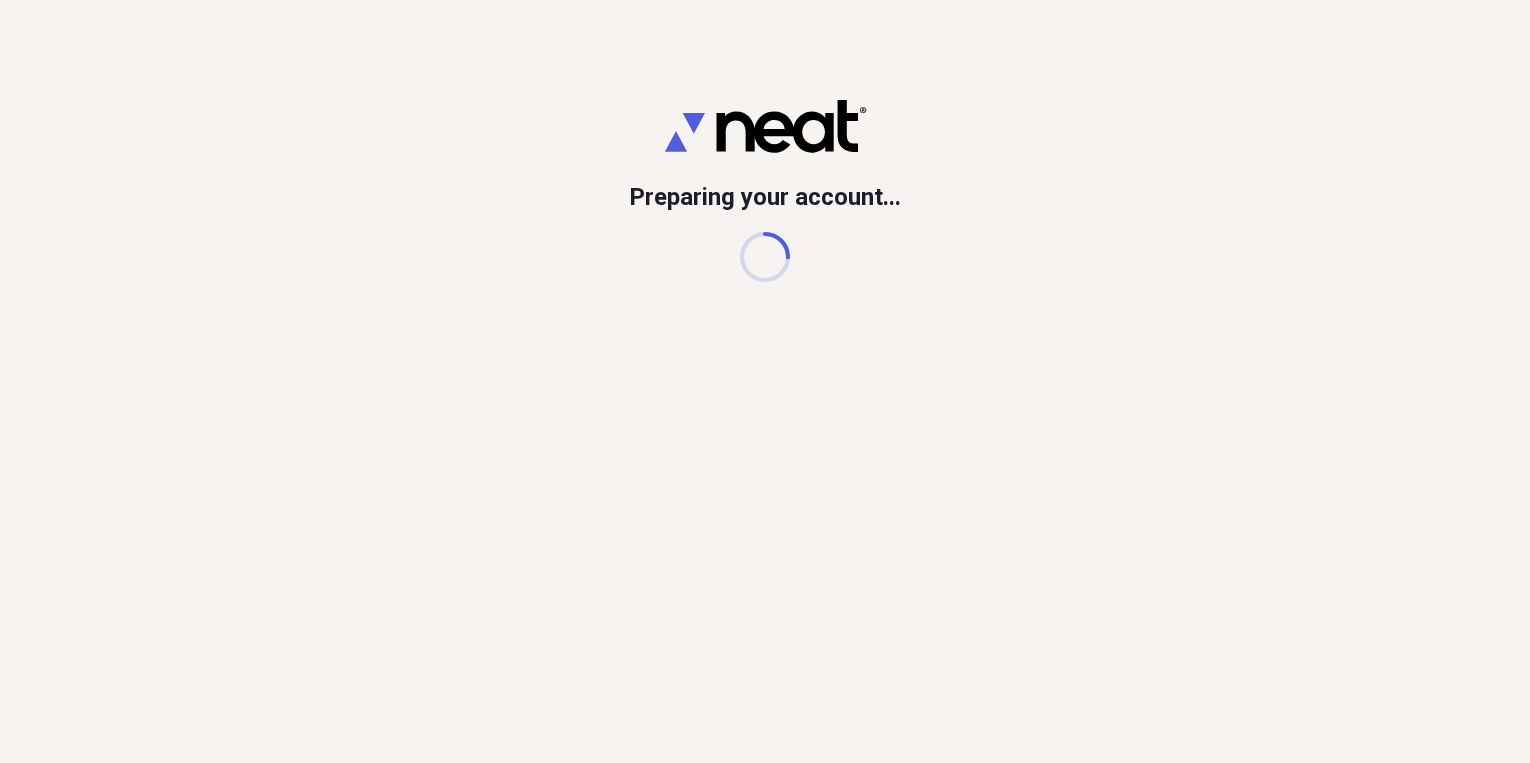scroll, scrollTop: 0, scrollLeft: 0, axis: both 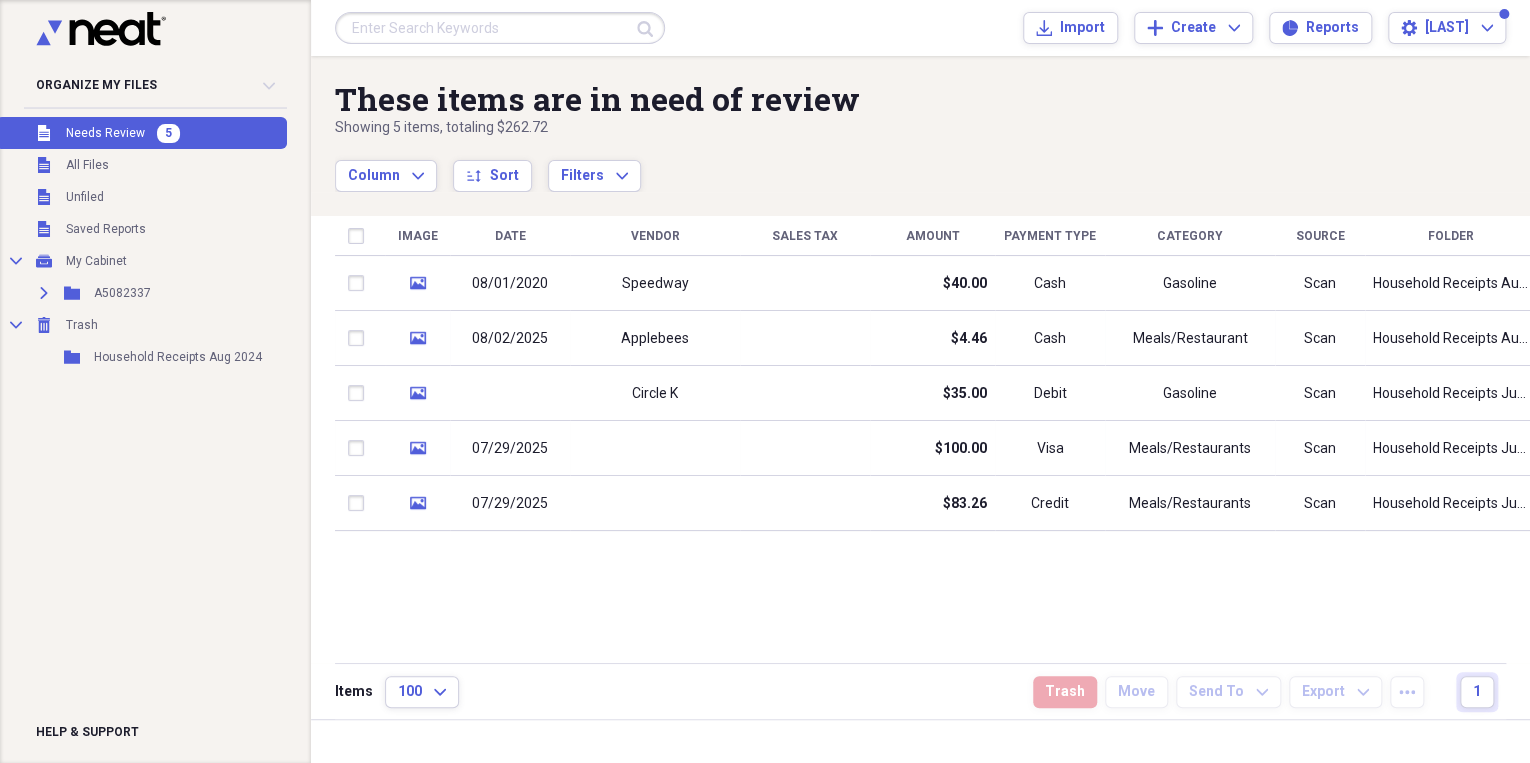 drag, startPoint x: 0, startPoint y: 0, endPoint x: 681, endPoint y: 200, distance: 709.7612 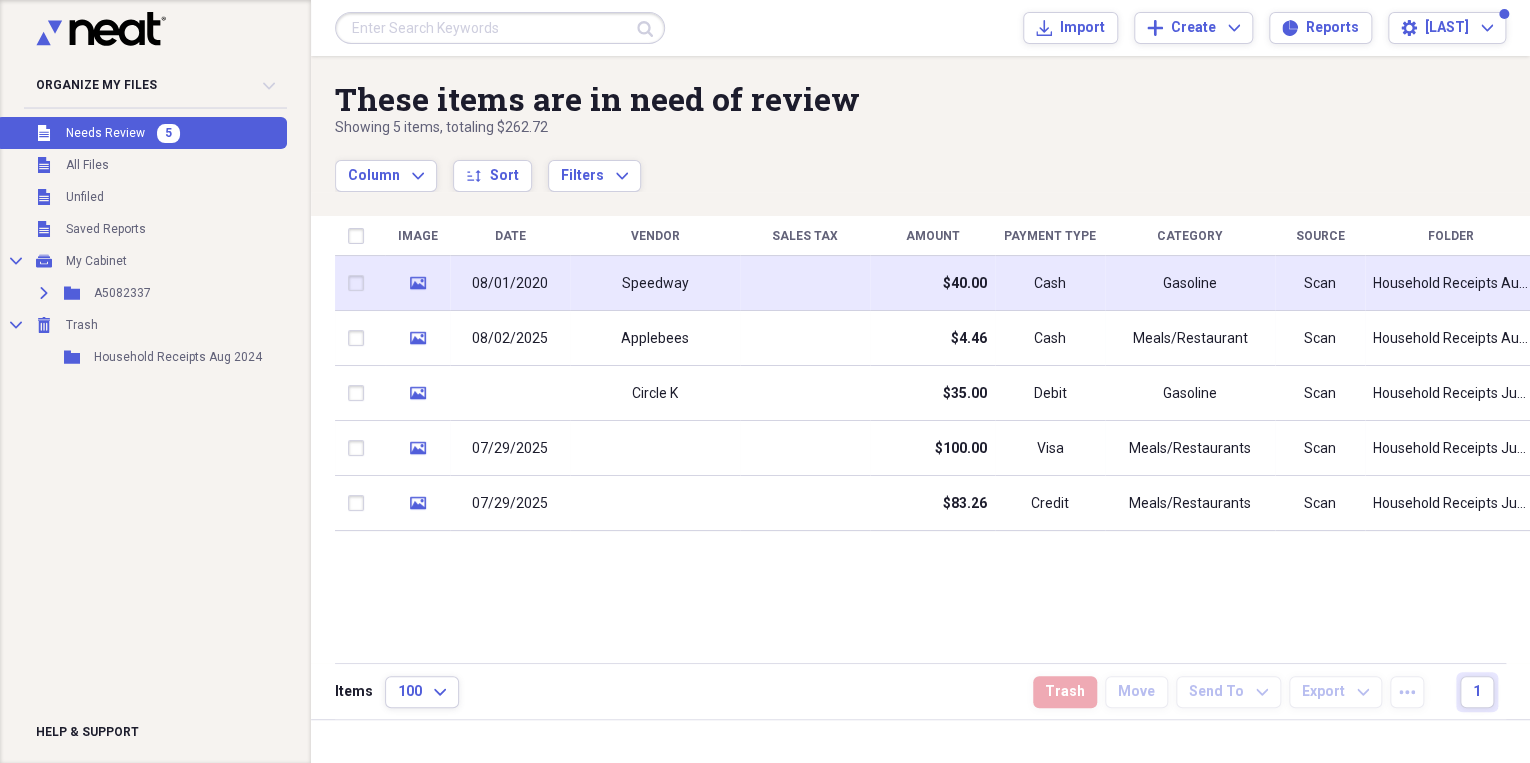 click on "Speedway" at bounding box center [655, 284] 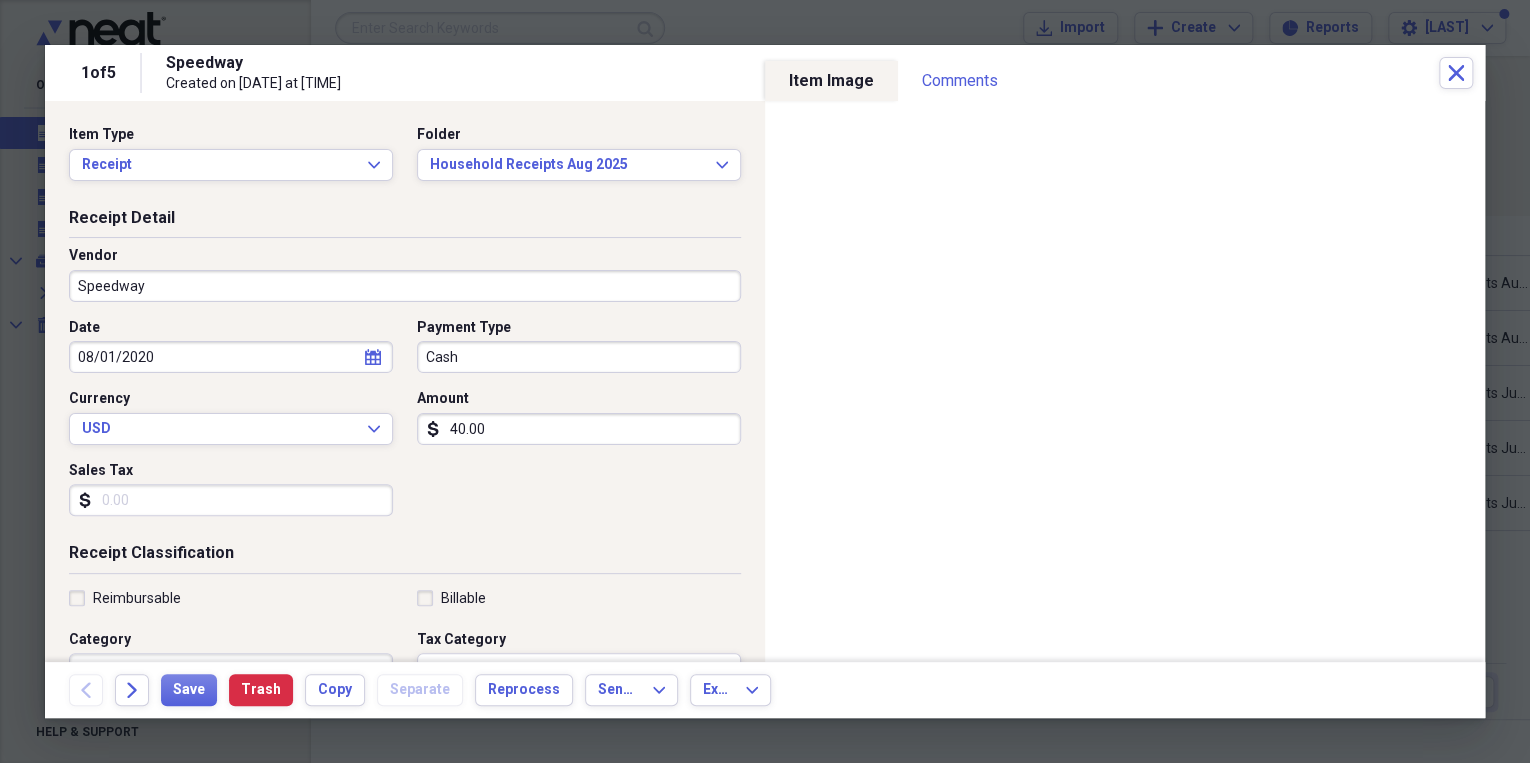 click on "Sales Tax" at bounding box center [231, 500] 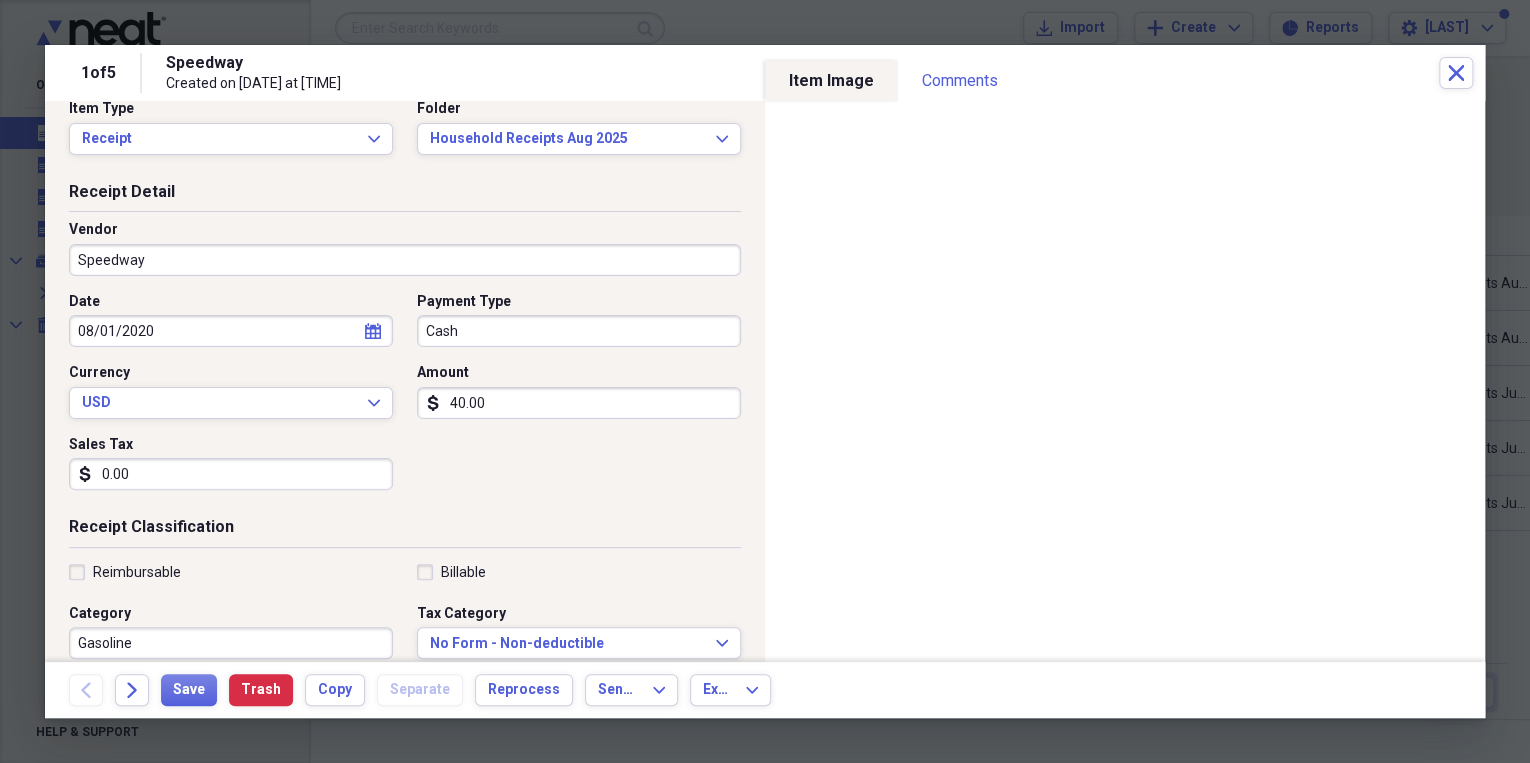 scroll, scrollTop: 0, scrollLeft: 0, axis: both 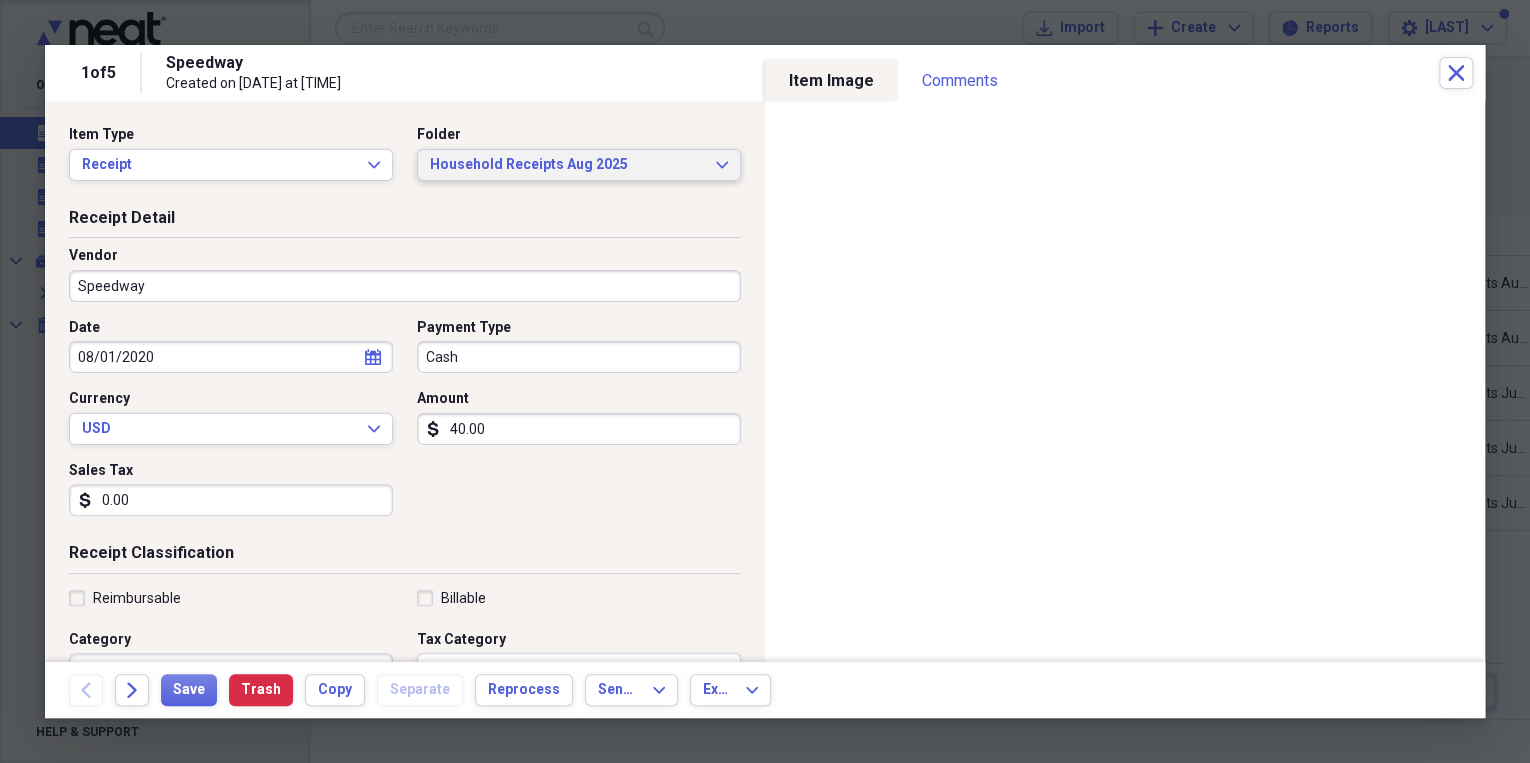 type on "0.00" 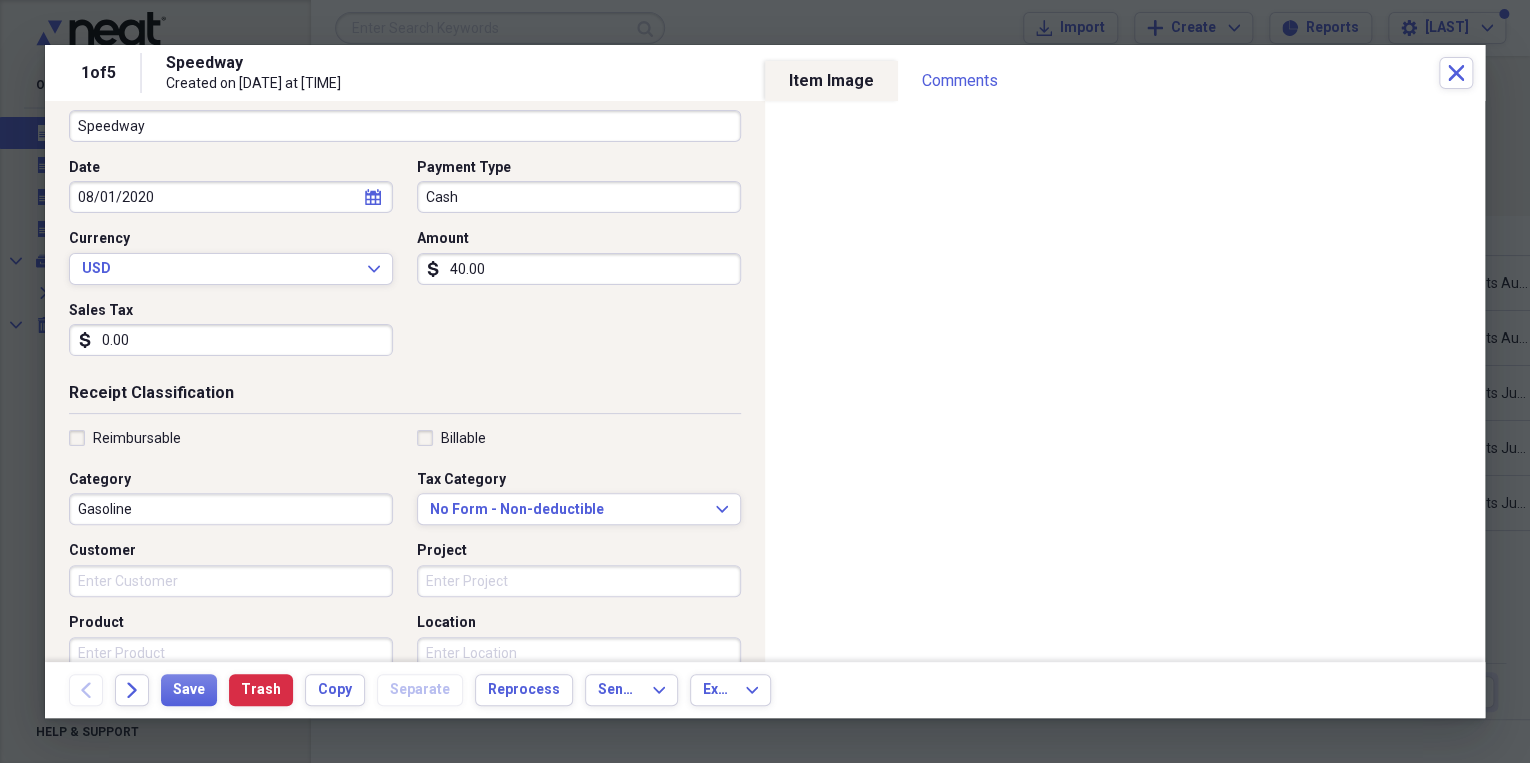 scroll, scrollTop: 0, scrollLeft: 0, axis: both 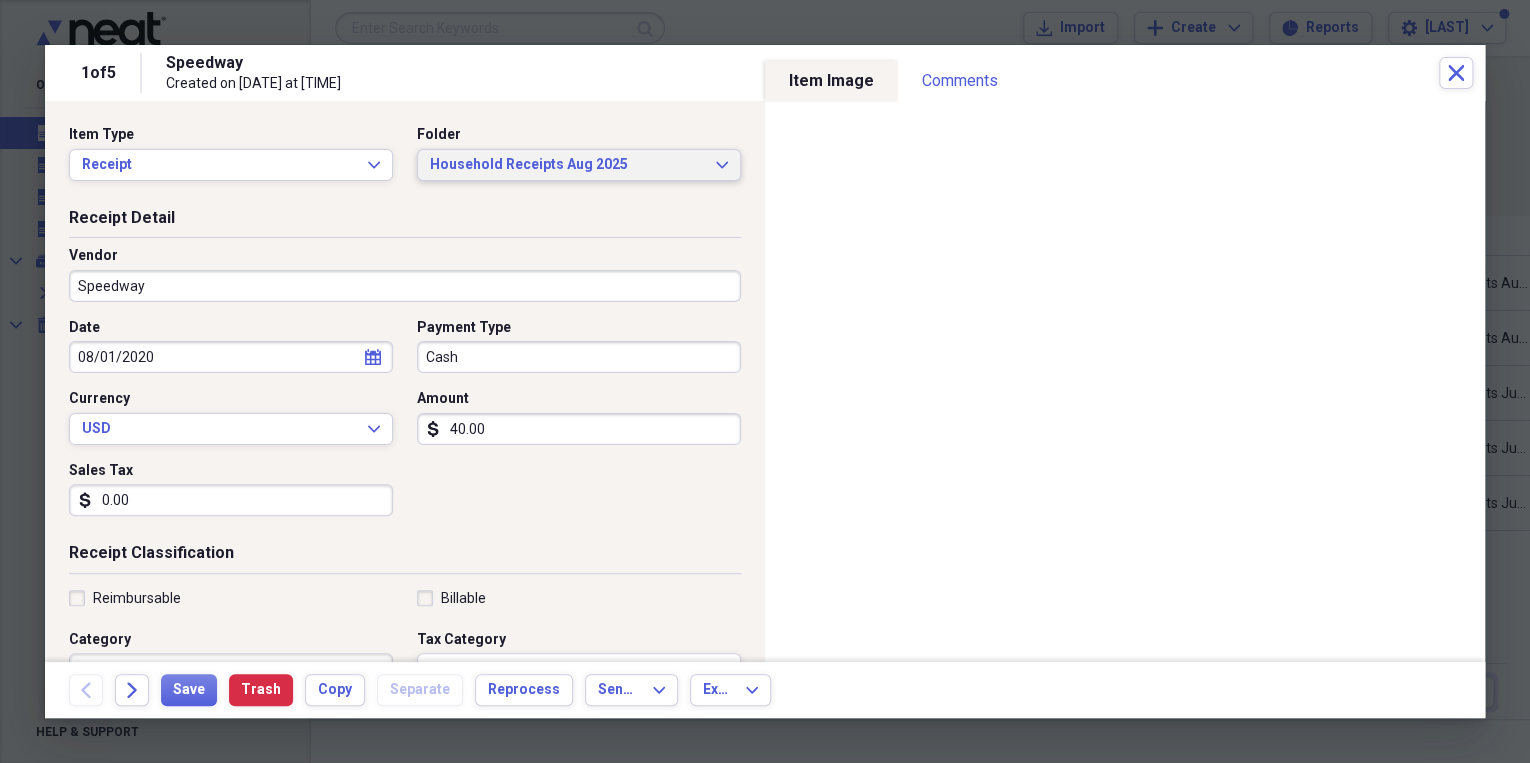 click on "Expand" 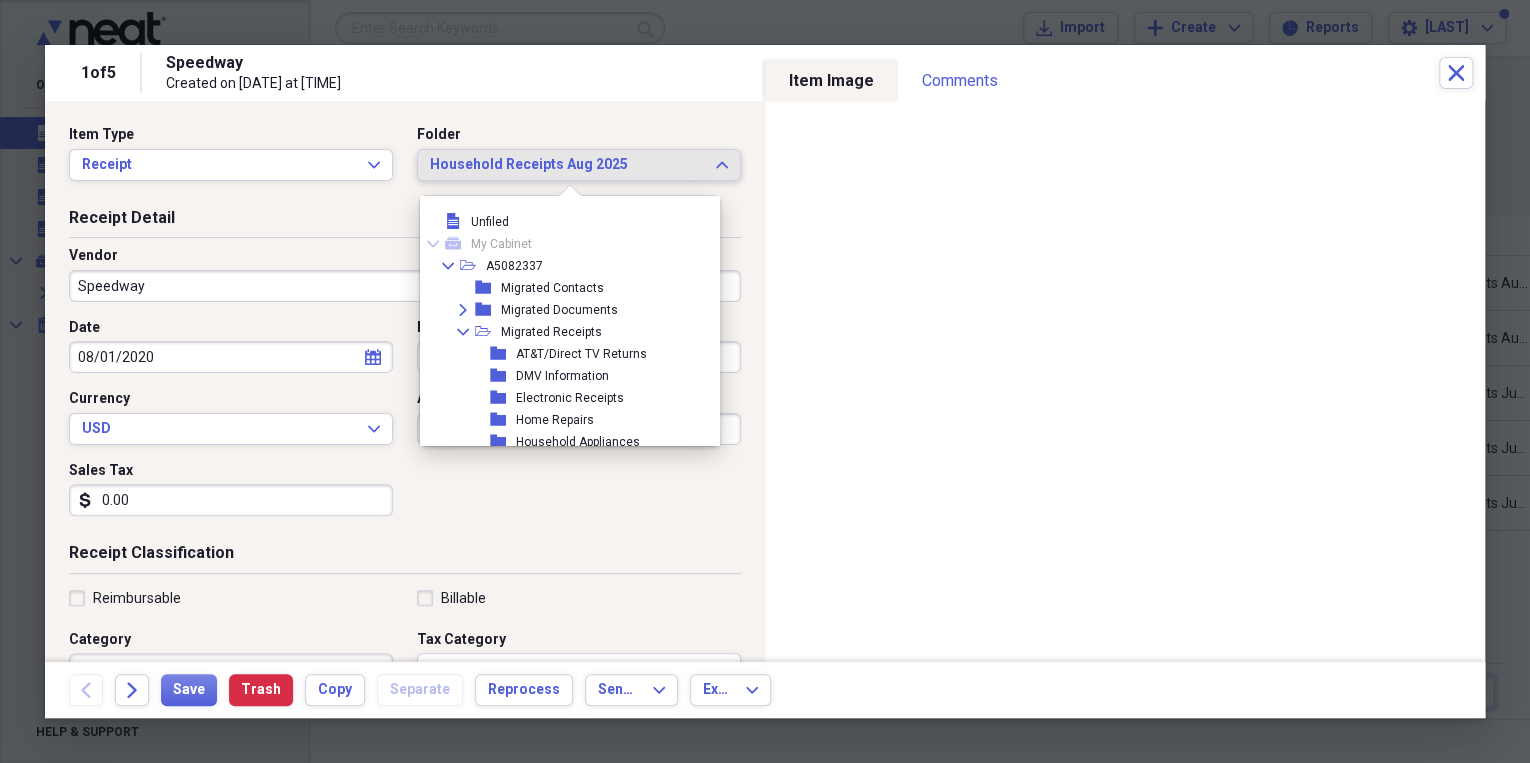scroll, scrollTop: 164, scrollLeft: 0, axis: vertical 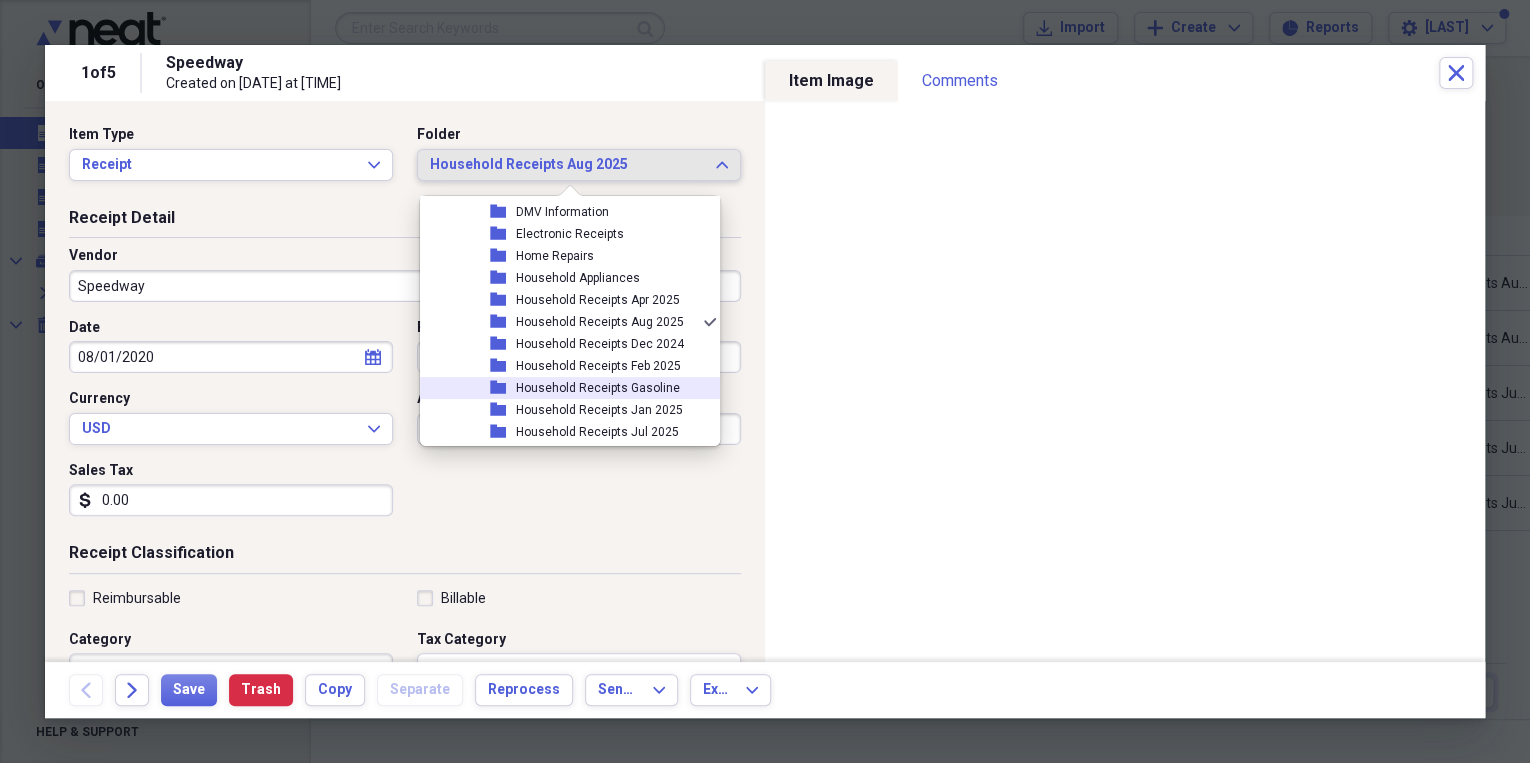click on "Household Receipts Gasoline" at bounding box center (598, 388) 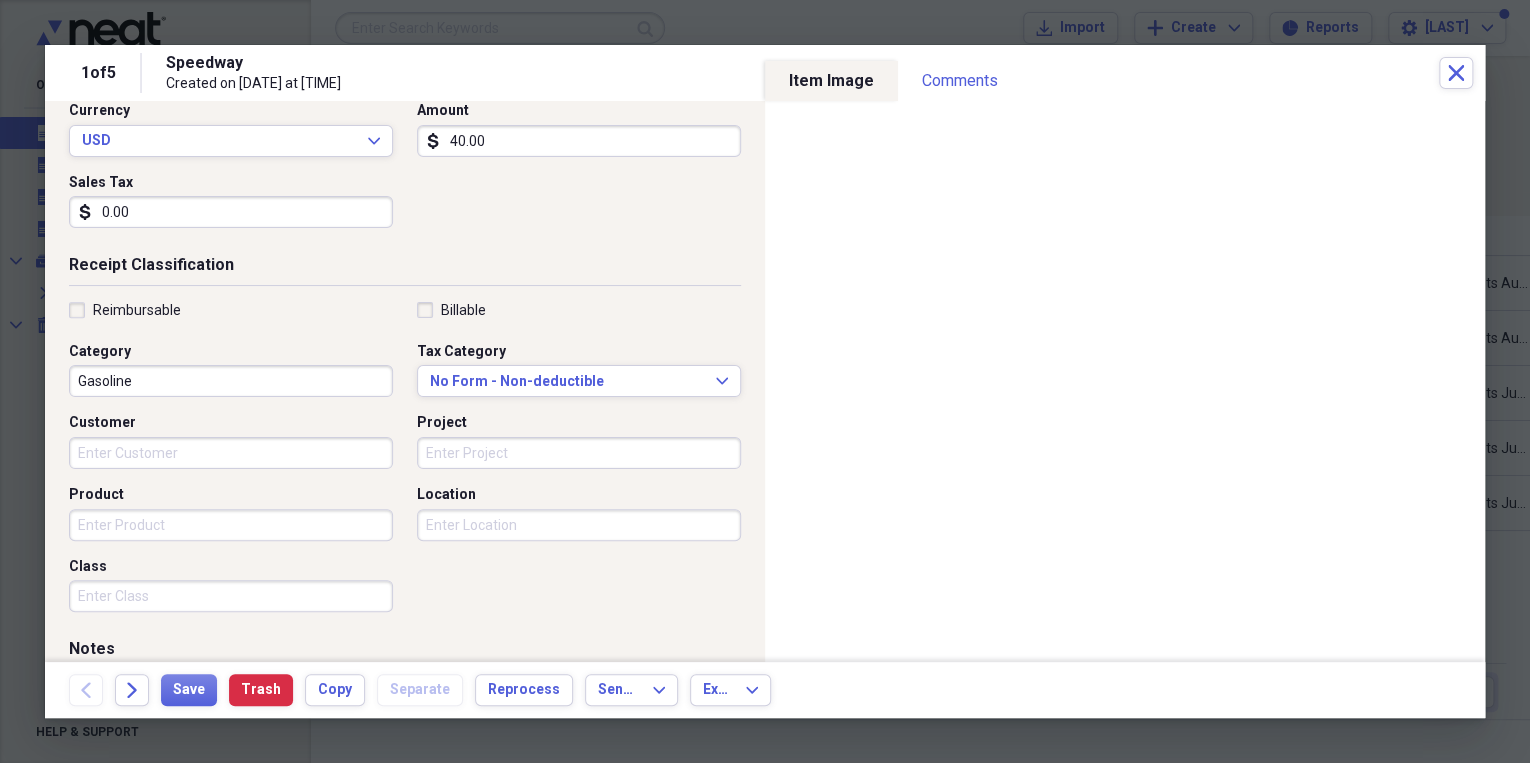 scroll, scrollTop: 320, scrollLeft: 0, axis: vertical 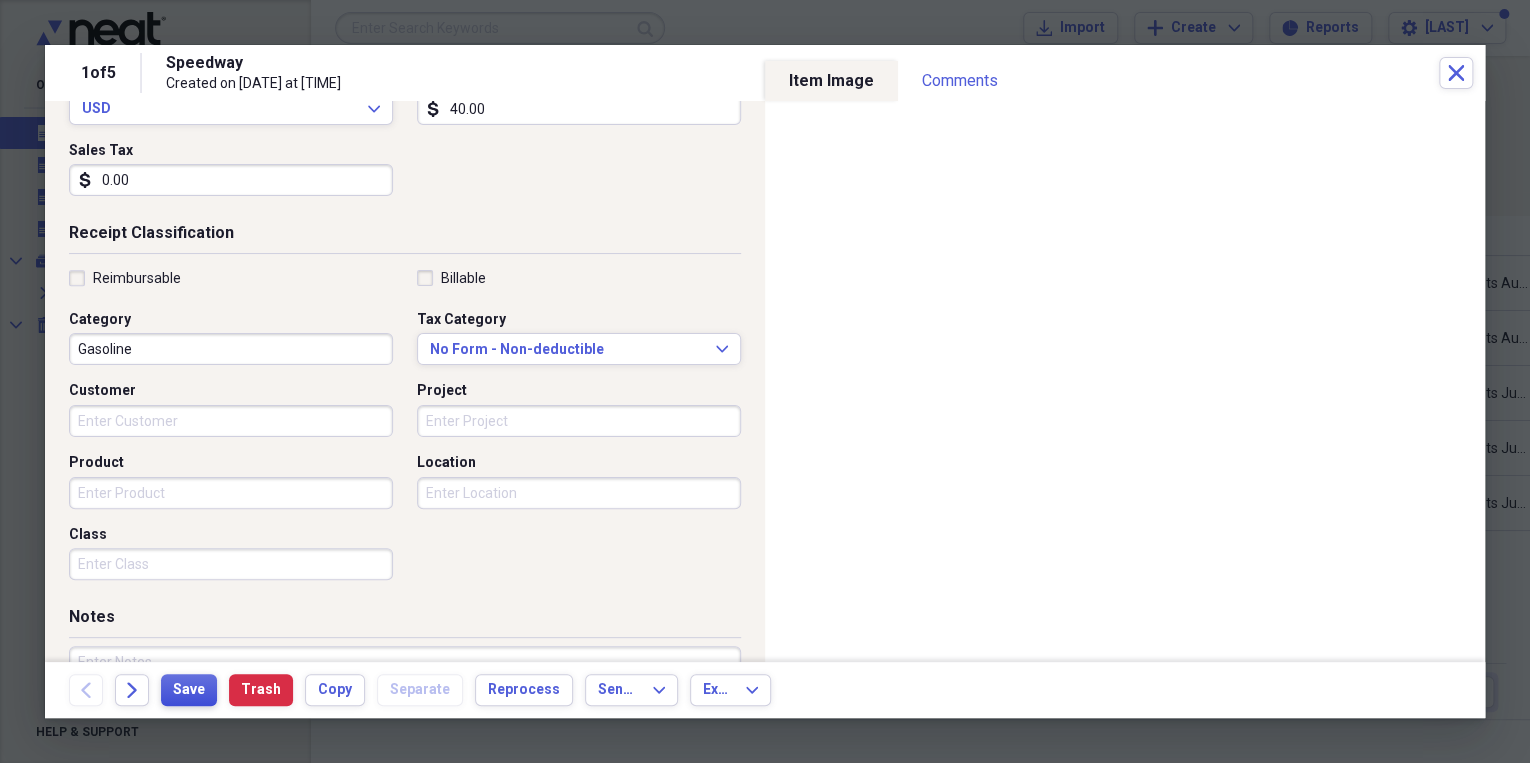 click on "Save" at bounding box center (189, 690) 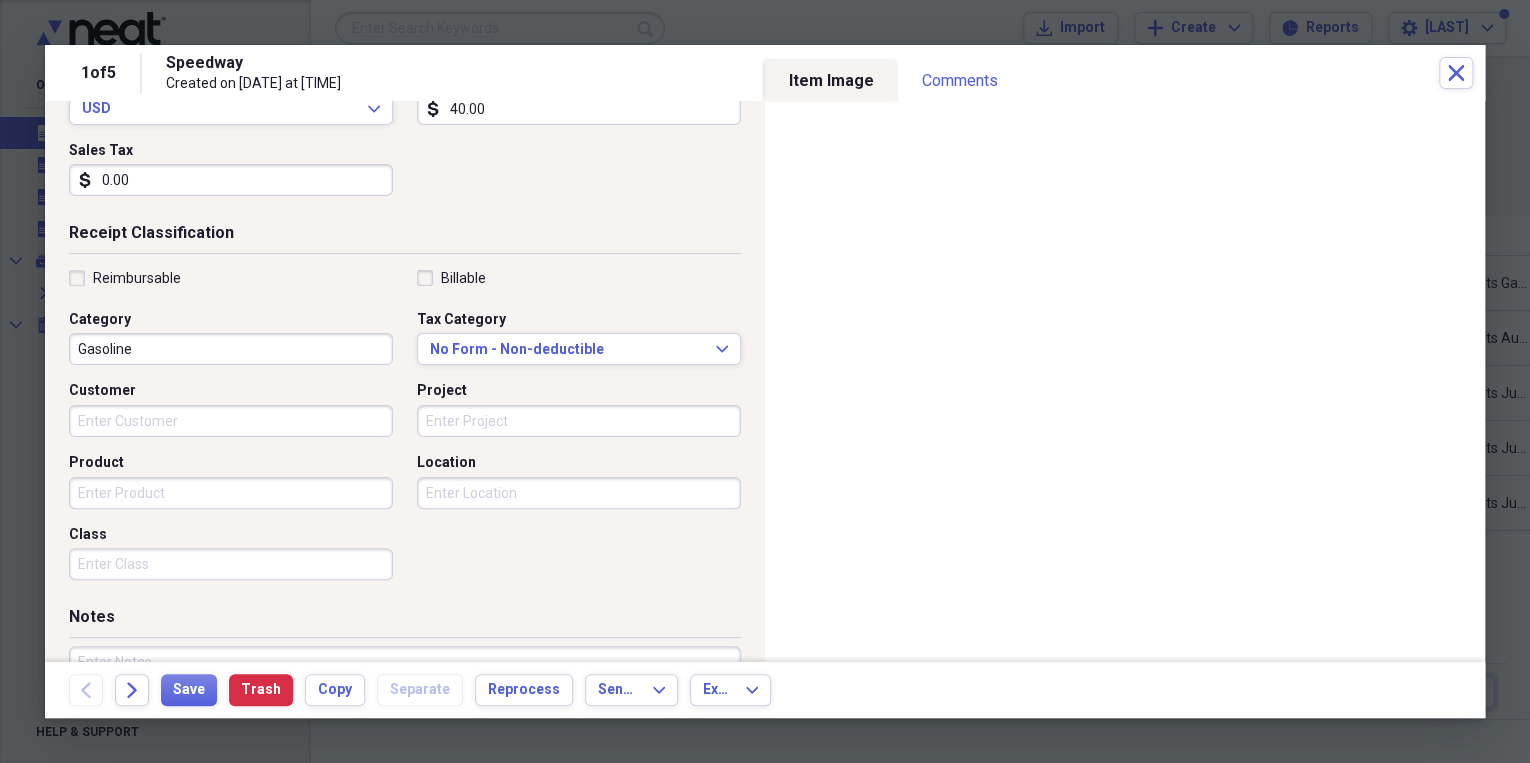 drag, startPoint x: 169, startPoint y: 591, endPoint x: 159, endPoint y: 576, distance: 18.027756 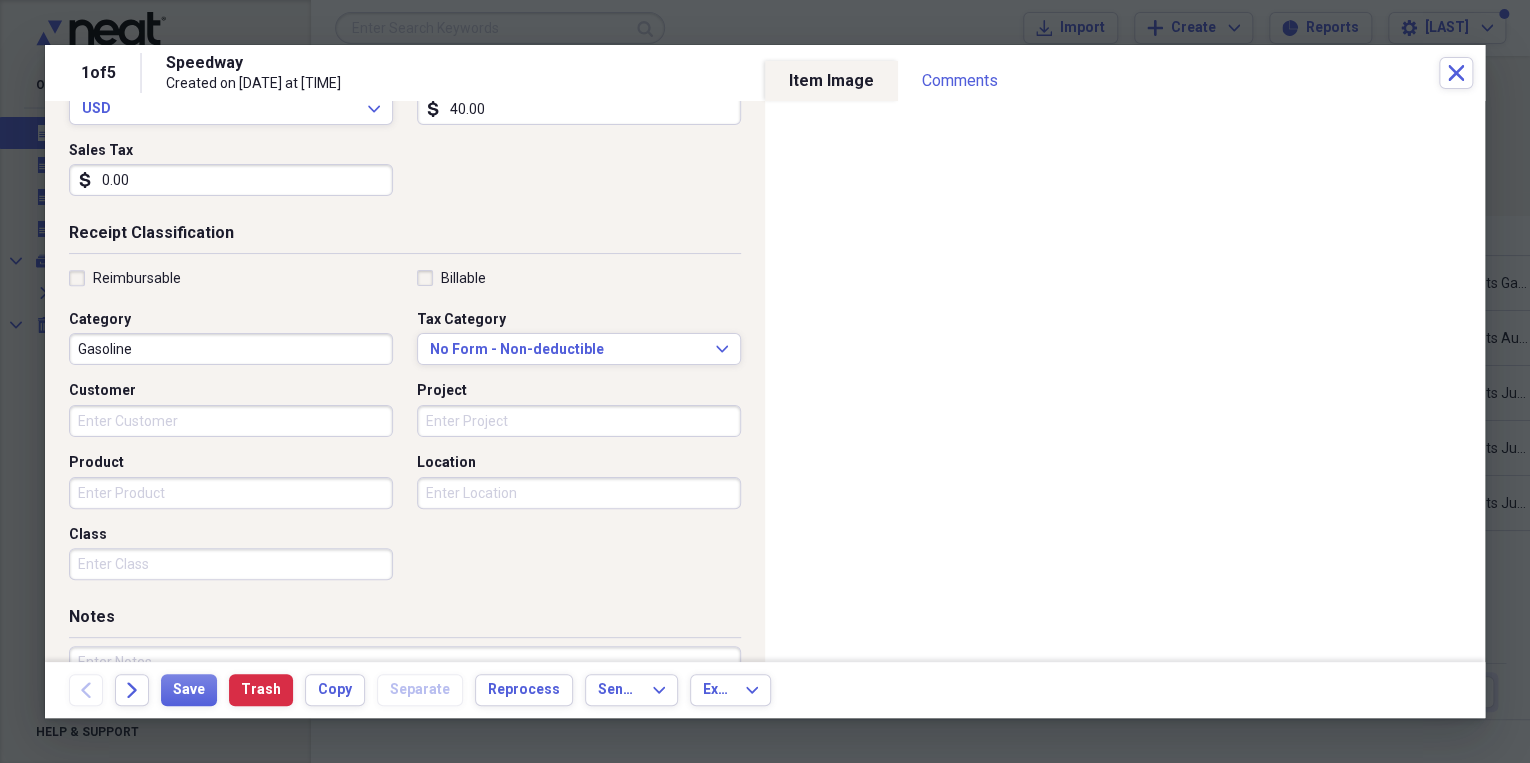 click on "Reimbursable Billable Category Gasoline Tax Category No Form - Non-deductible Expand Customer Project Product Location Class" at bounding box center [405, 429] 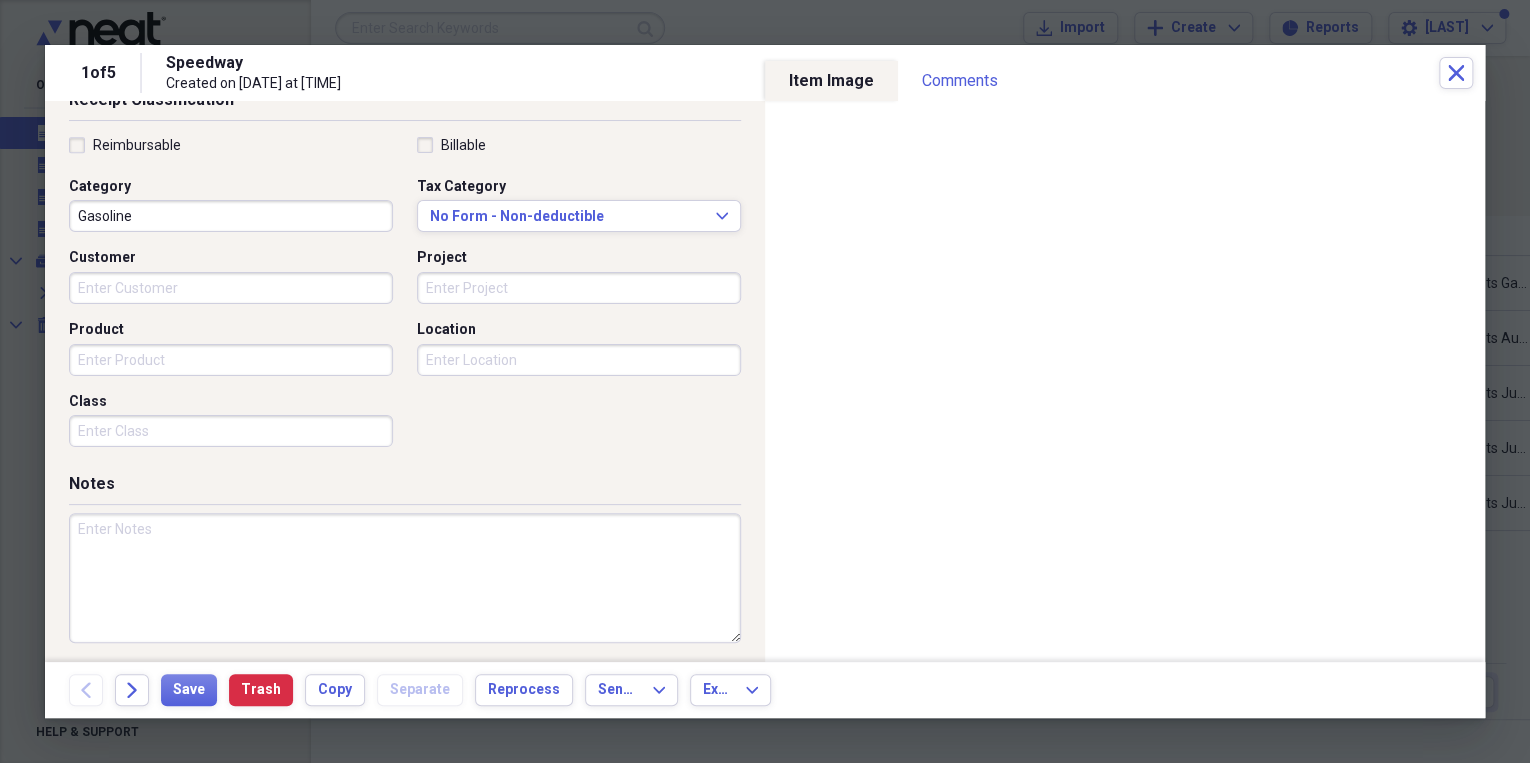 scroll, scrollTop: 458, scrollLeft: 0, axis: vertical 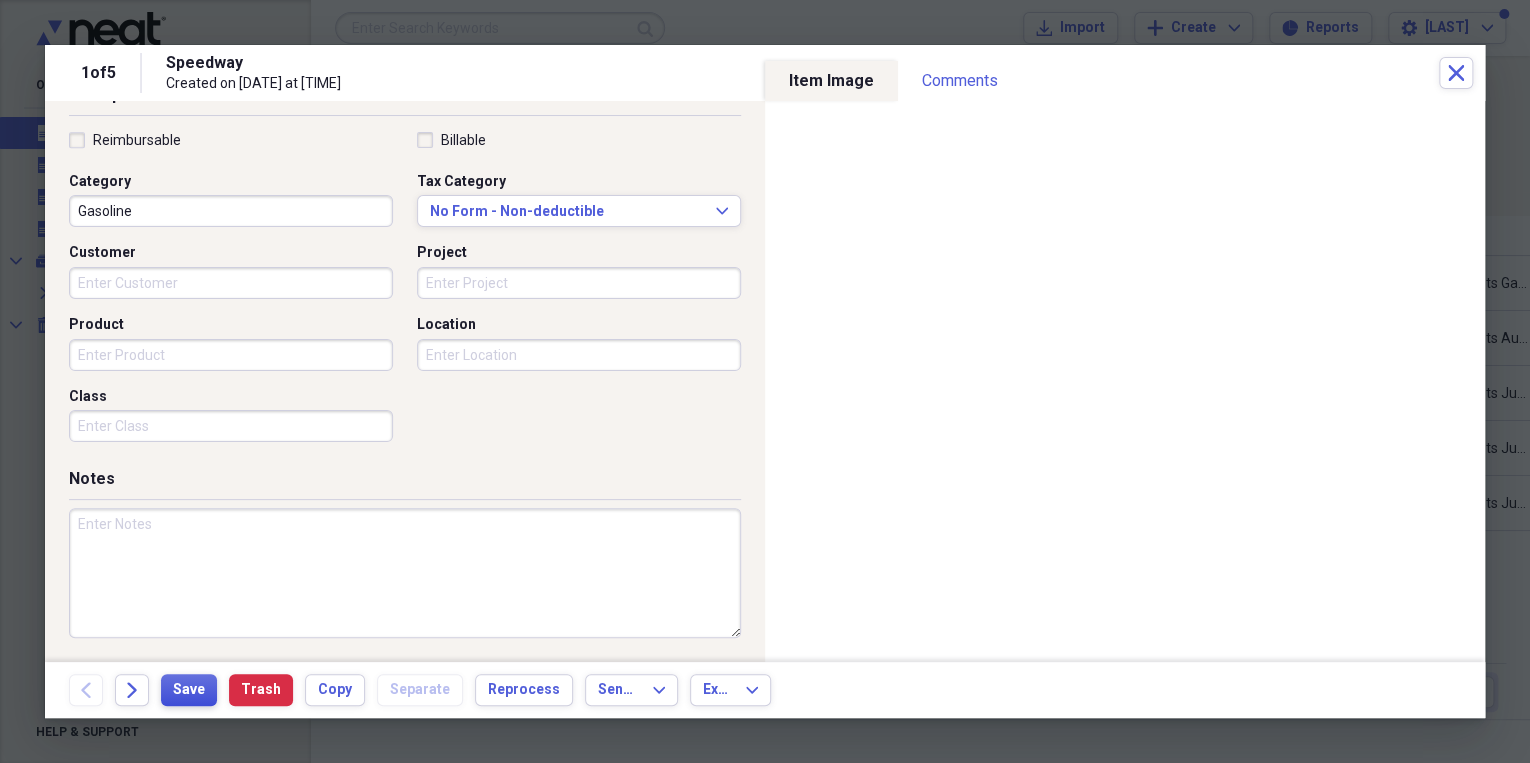 click on "Save" at bounding box center (189, 690) 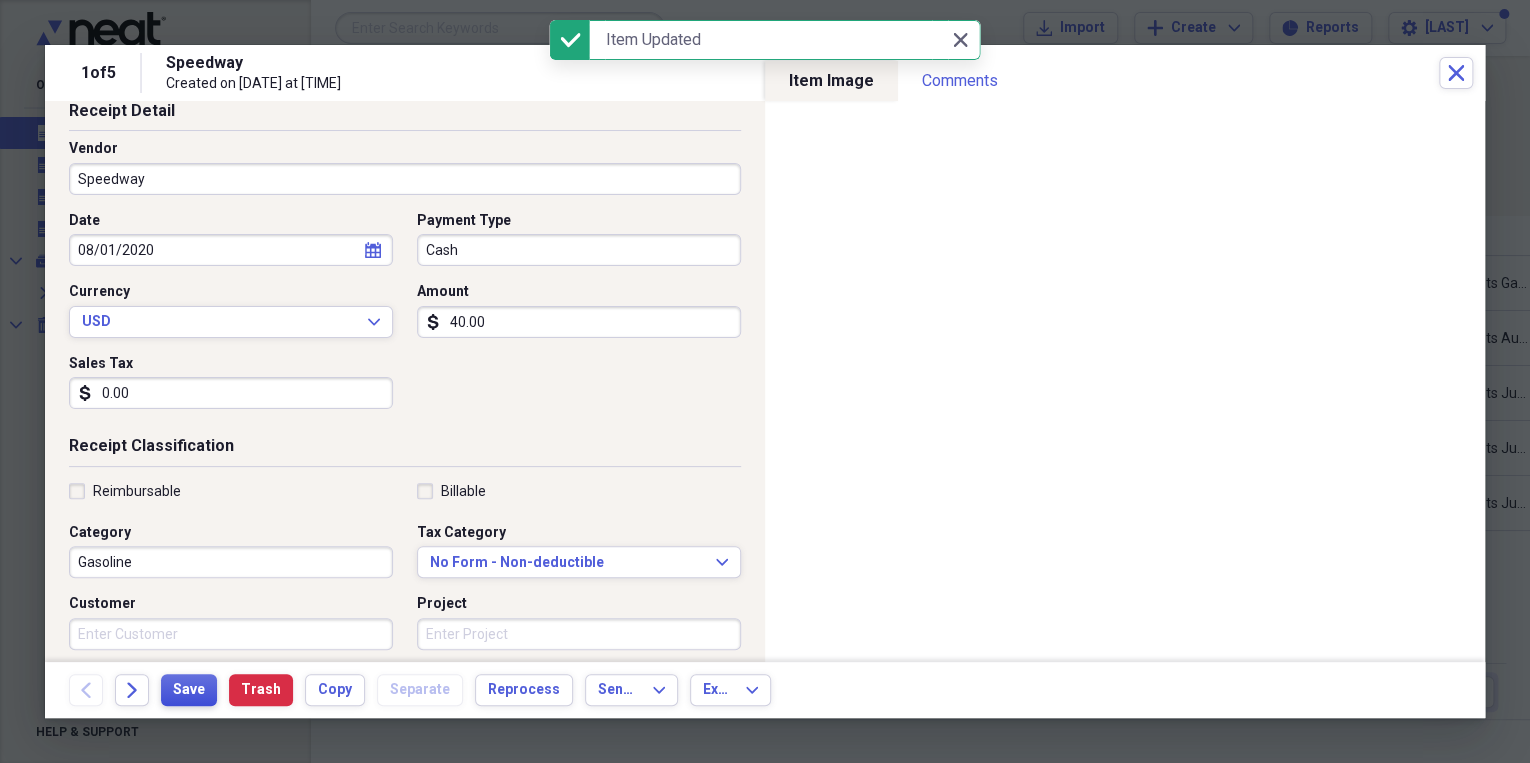 scroll, scrollTop: 0, scrollLeft: 0, axis: both 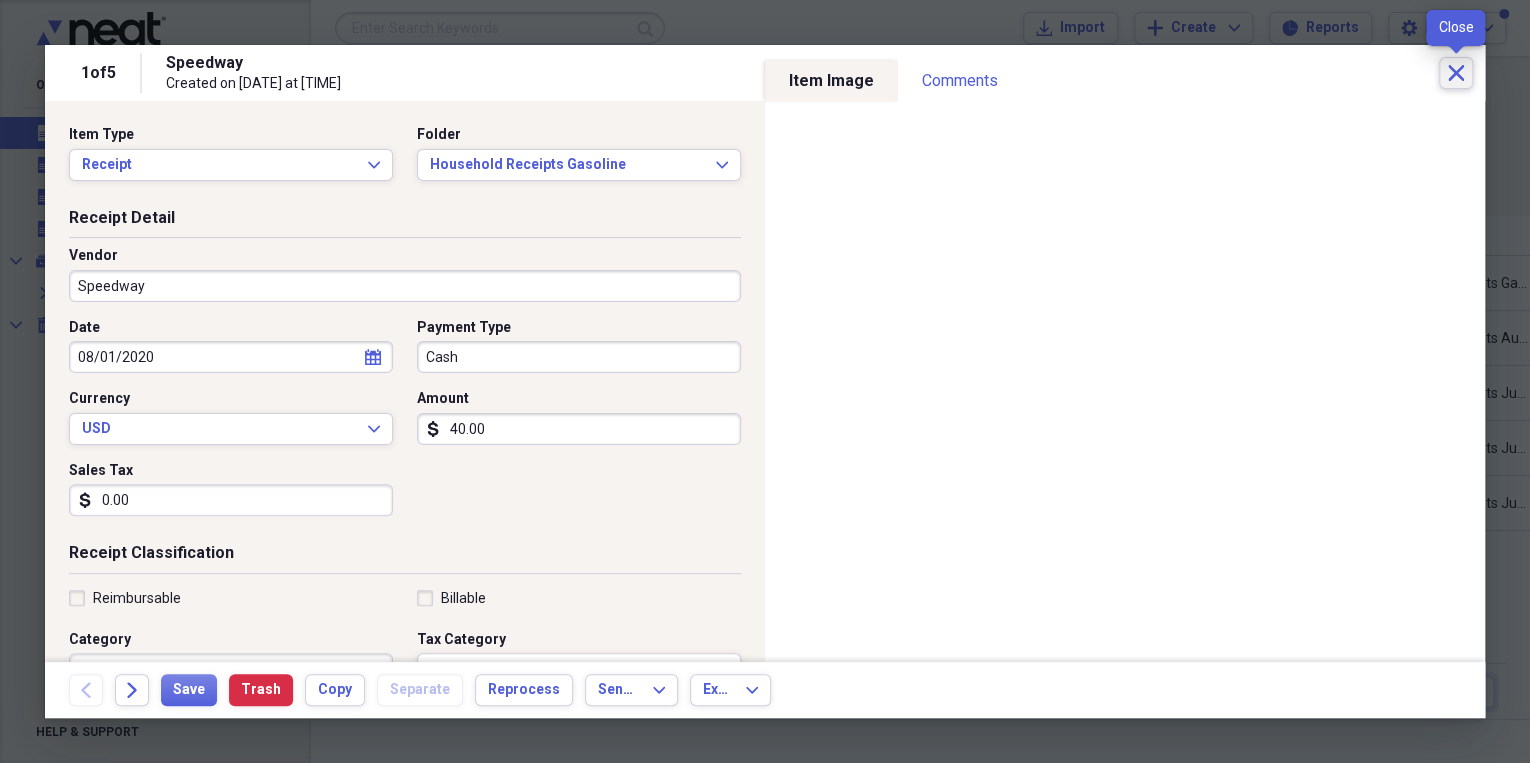 click on "Close" 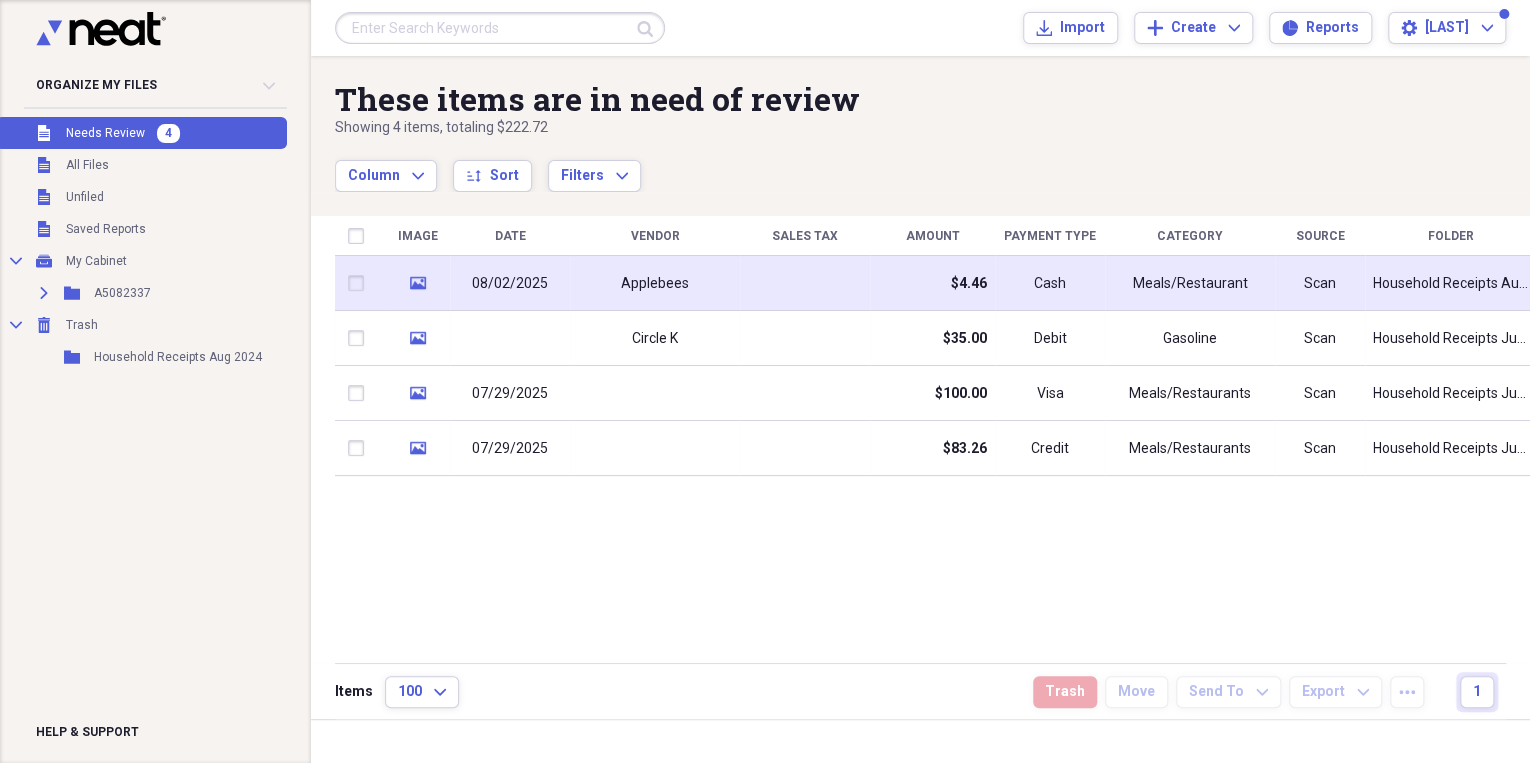 click on "Applebees" at bounding box center (655, 284) 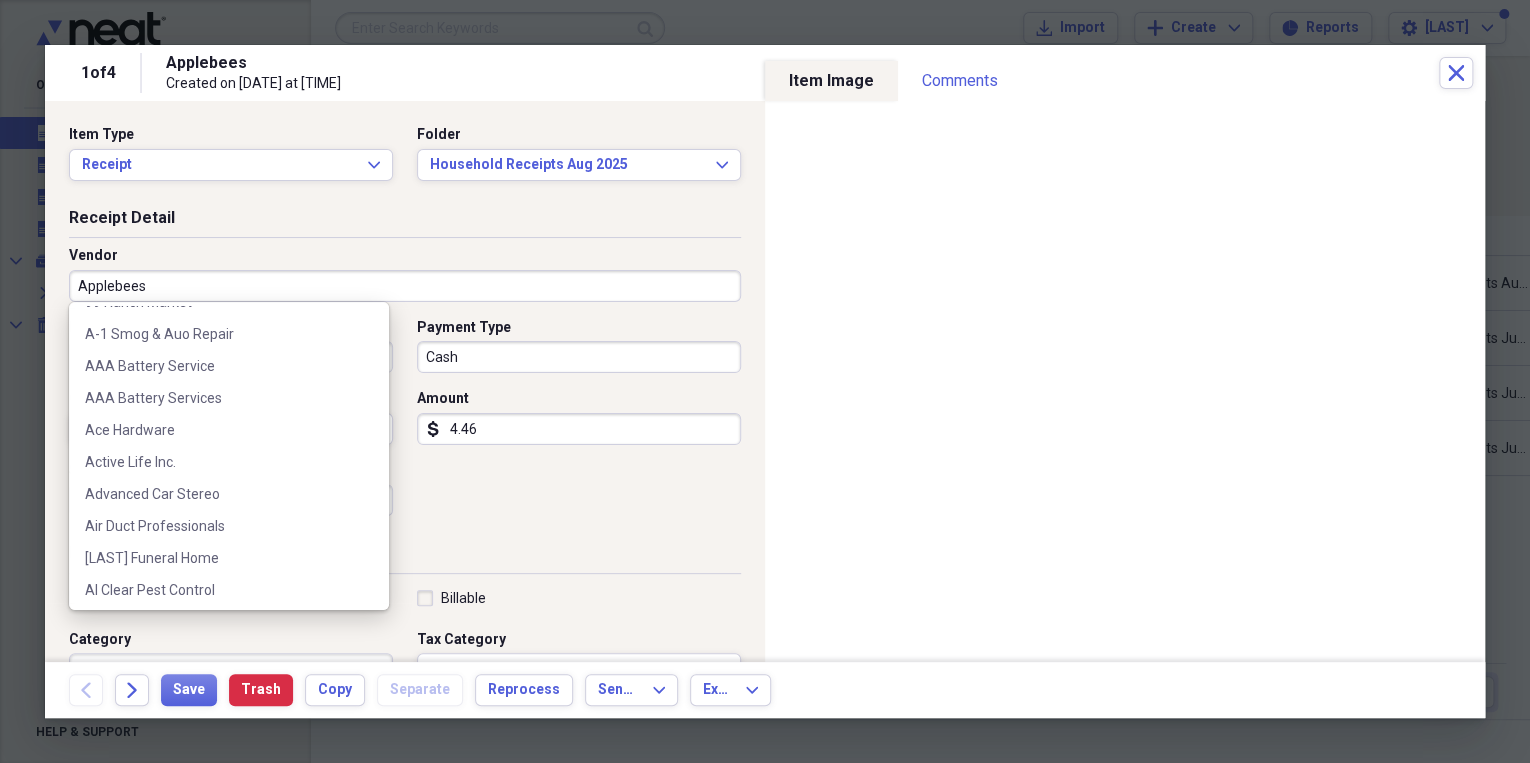 scroll, scrollTop: 160, scrollLeft: 0, axis: vertical 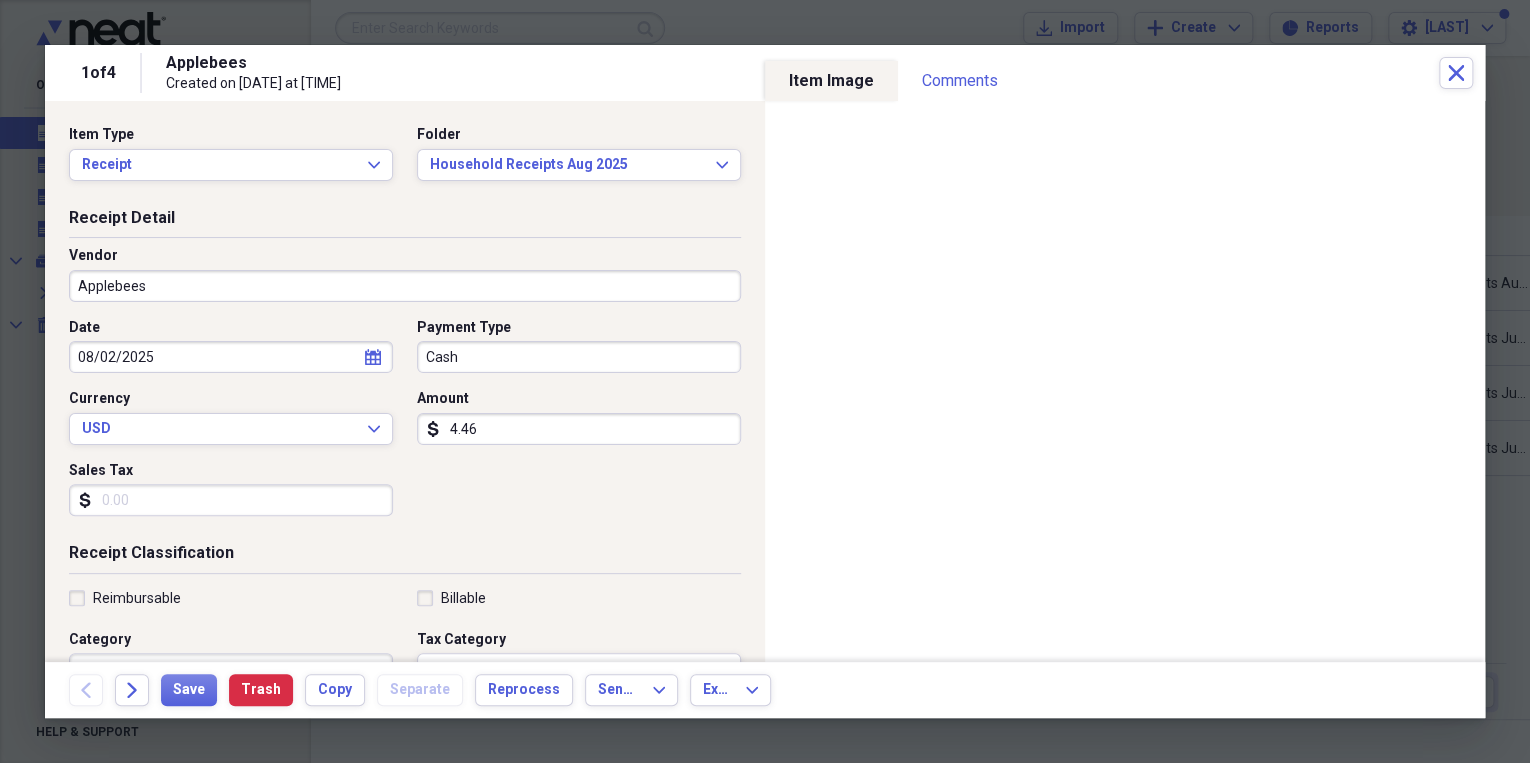 click on "4.46" at bounding box center [579, 429] 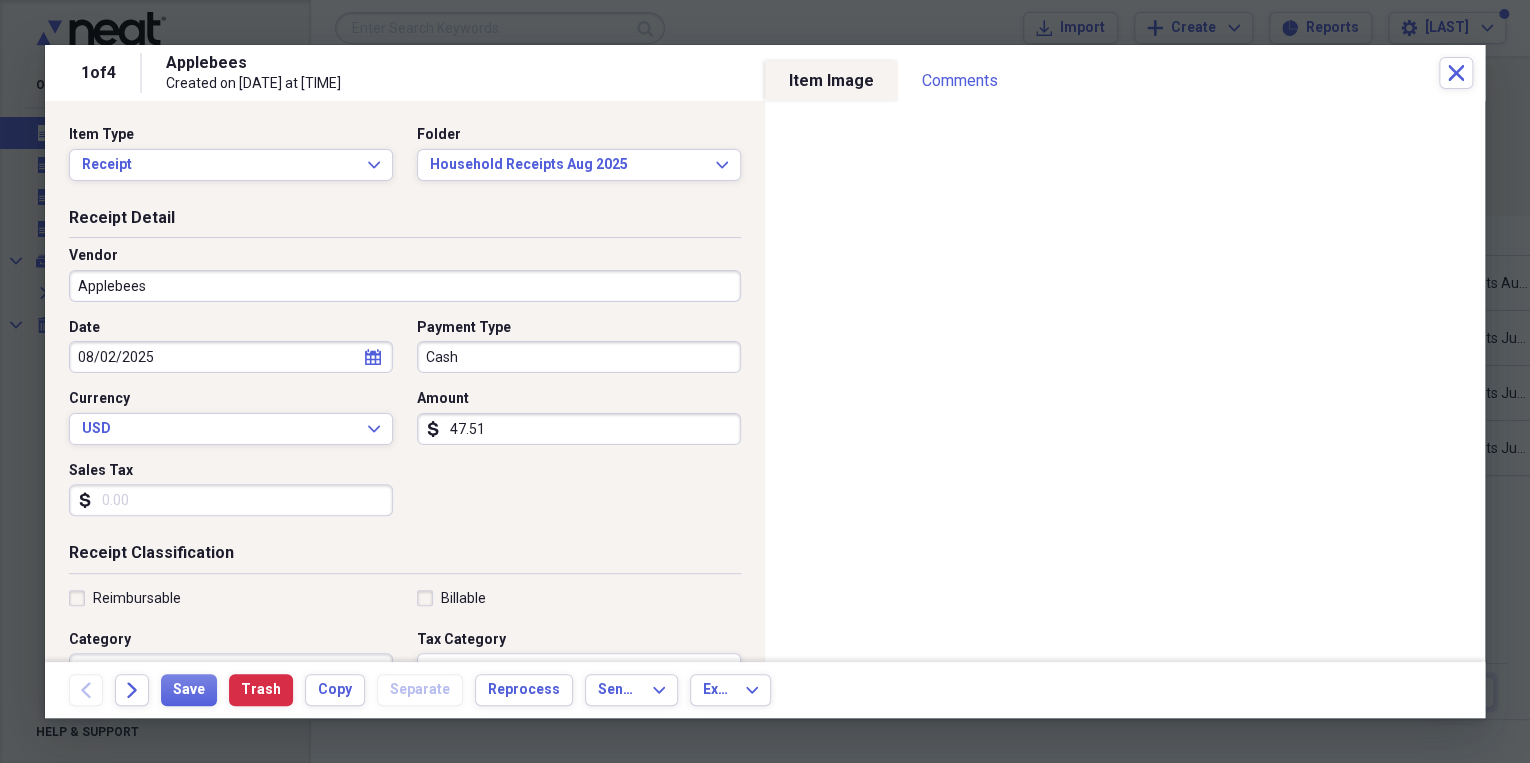 type on "47.51" 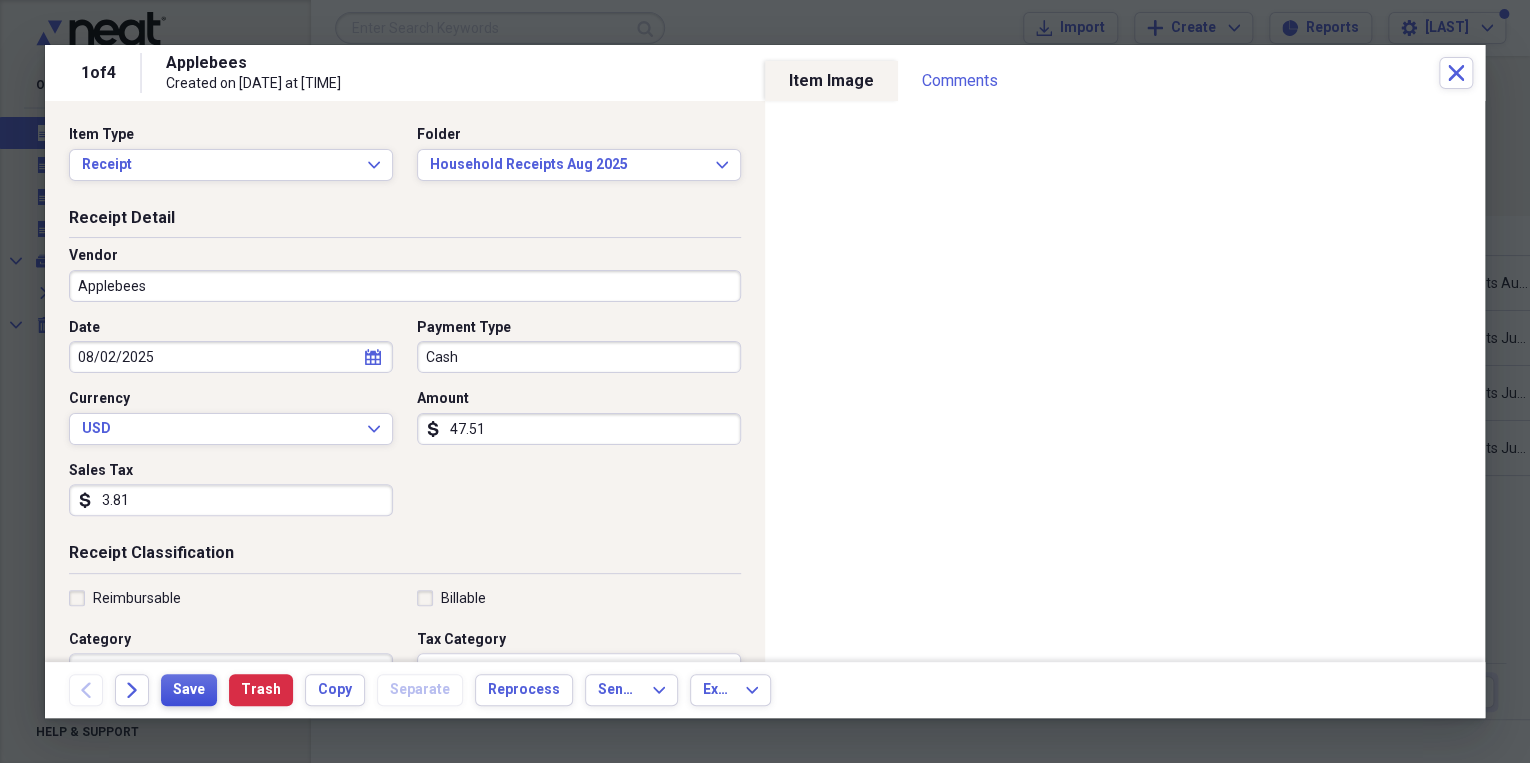 type on "3.81" 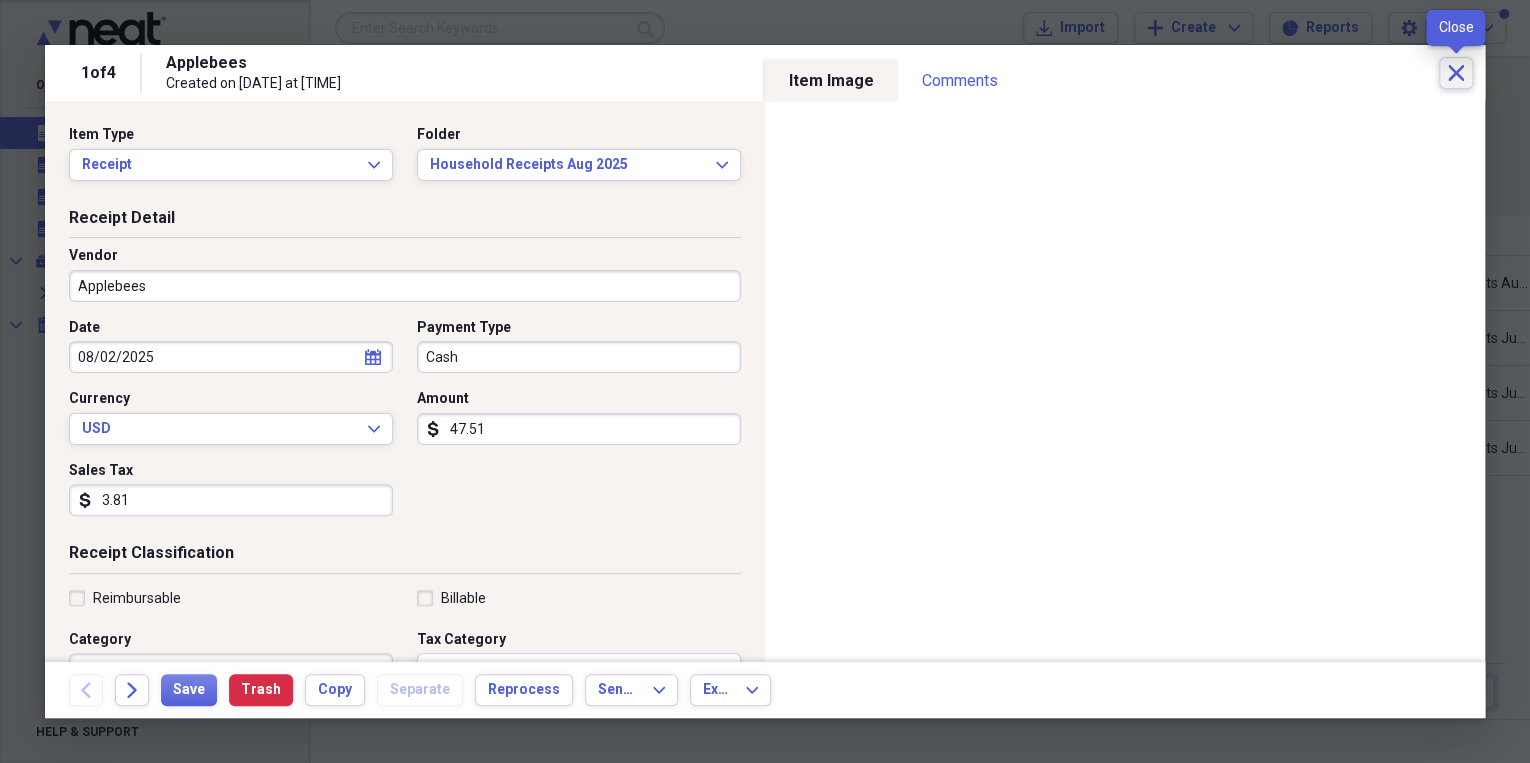 click on "Close" 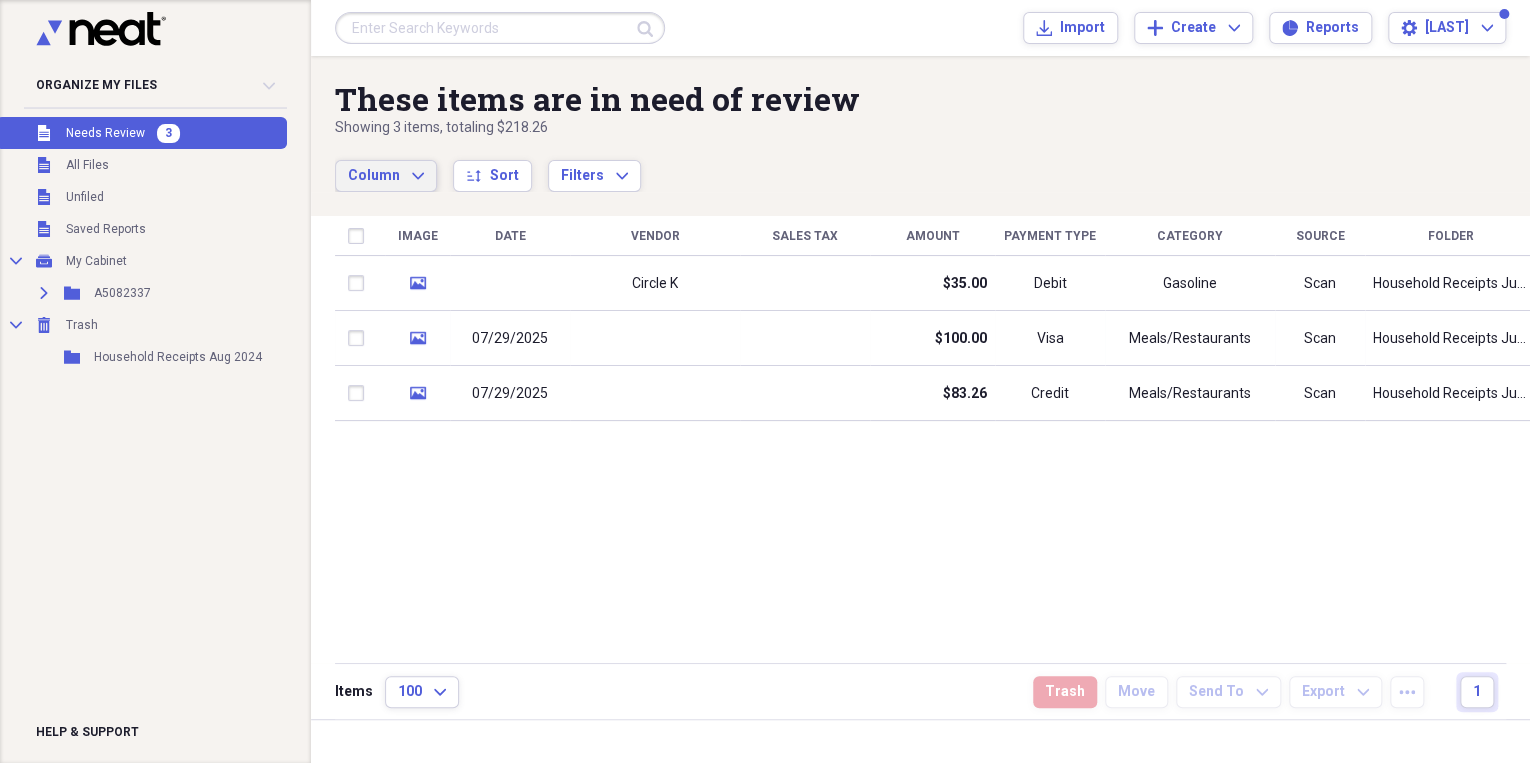 click on "Expand" 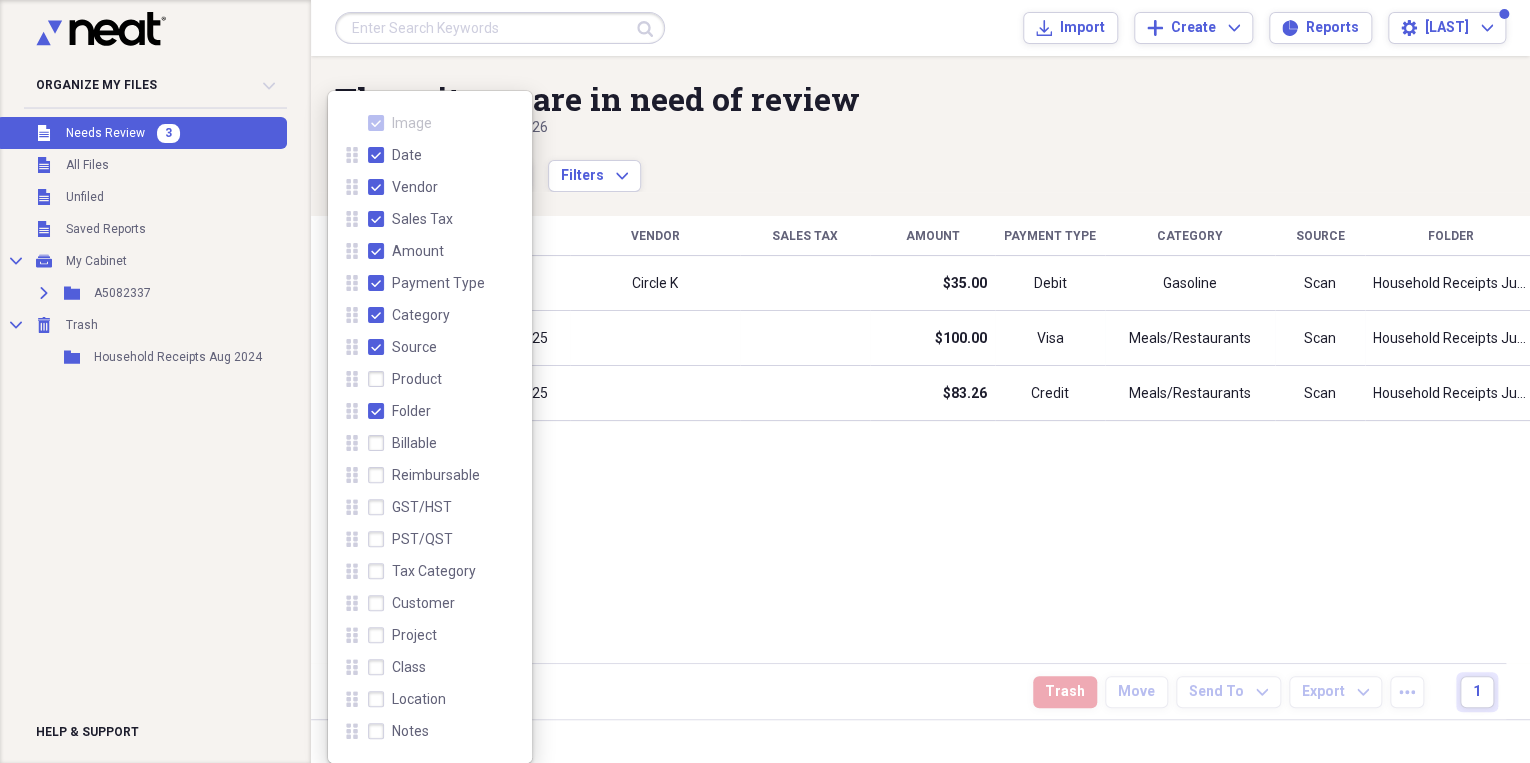 click on "Folder" at bounding box center (399, 411) 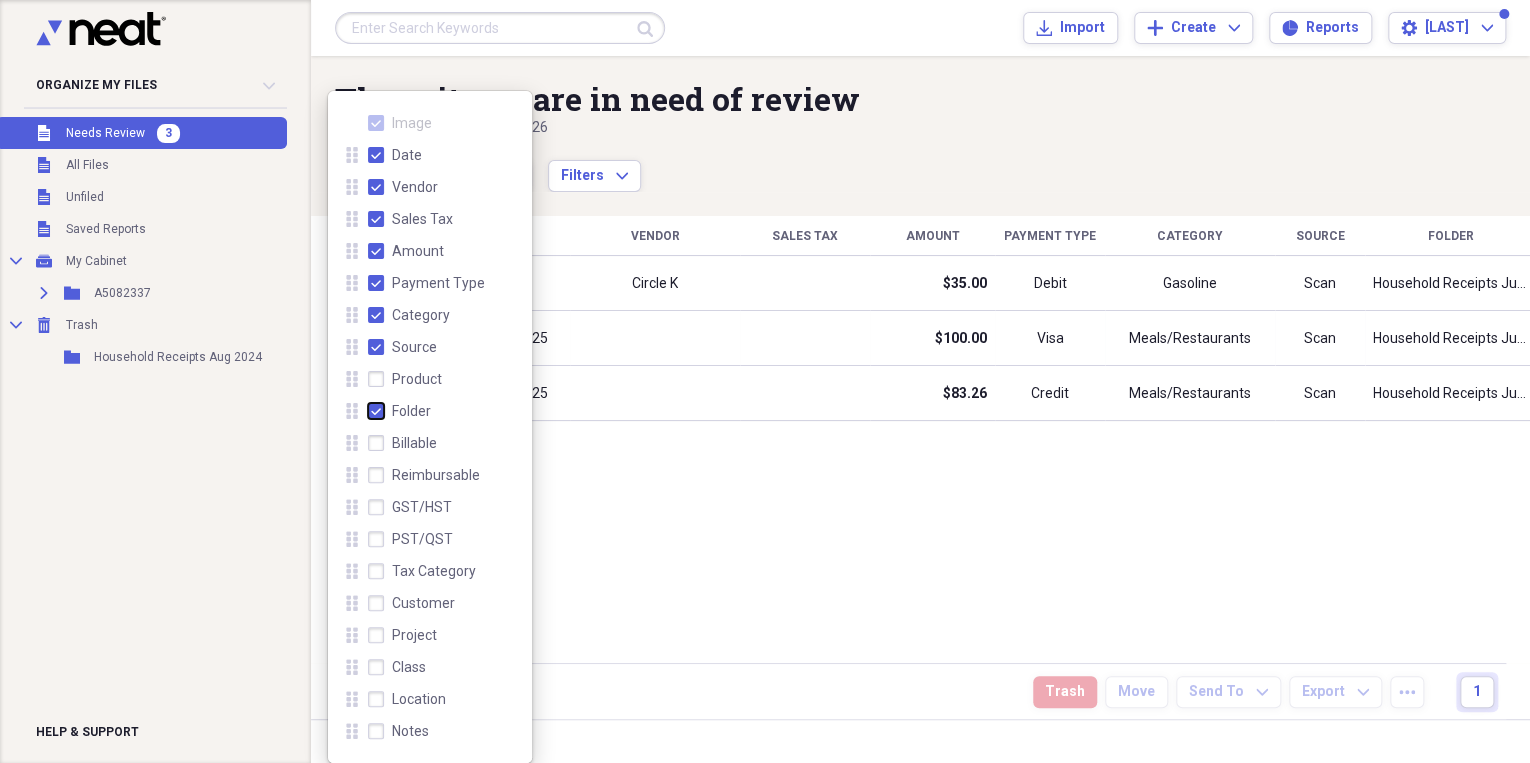click on "Folder" at bounding box center (368, 411) 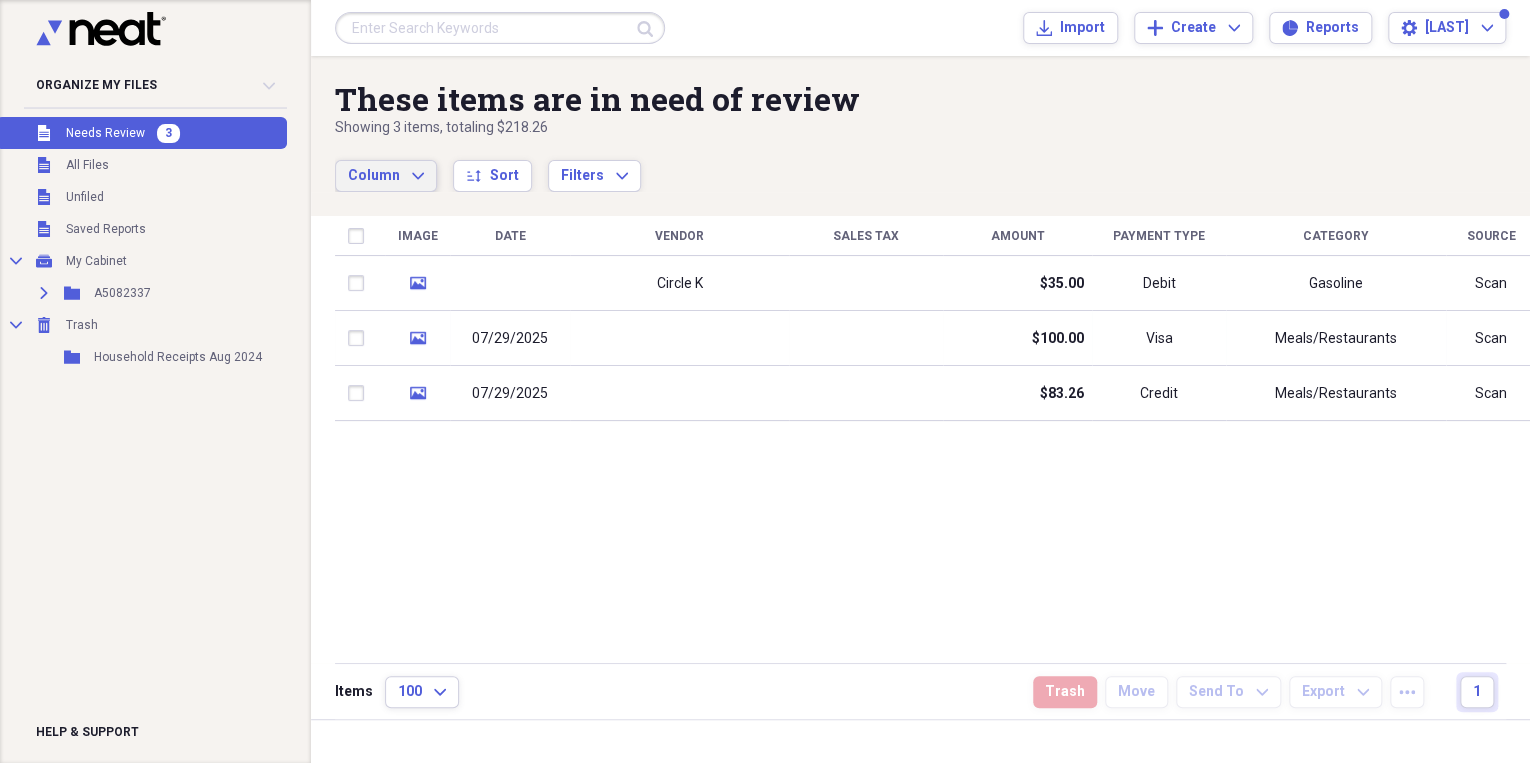 click on "Image Date Vendor Sales Tax Amount Payment Type Category Source media Circle K $35.00 Debit Gasoline Scan media 07/29/2025 $100.00 Visa Meals/Restaurants Scan media 07/29/2025 $83.26 Credit Meals/Restaurants Scan" at bounding box center (936, 438) 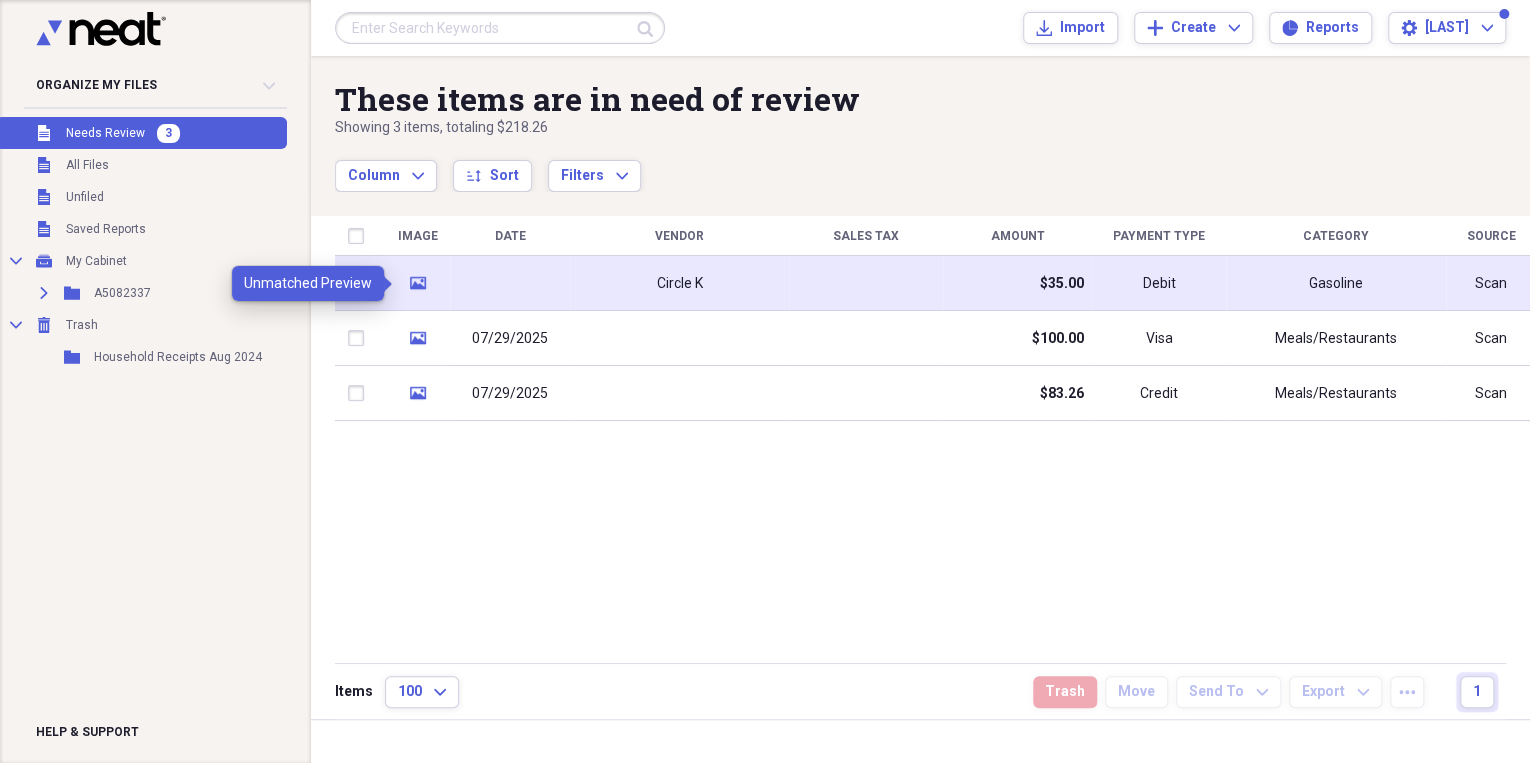 click on "media" 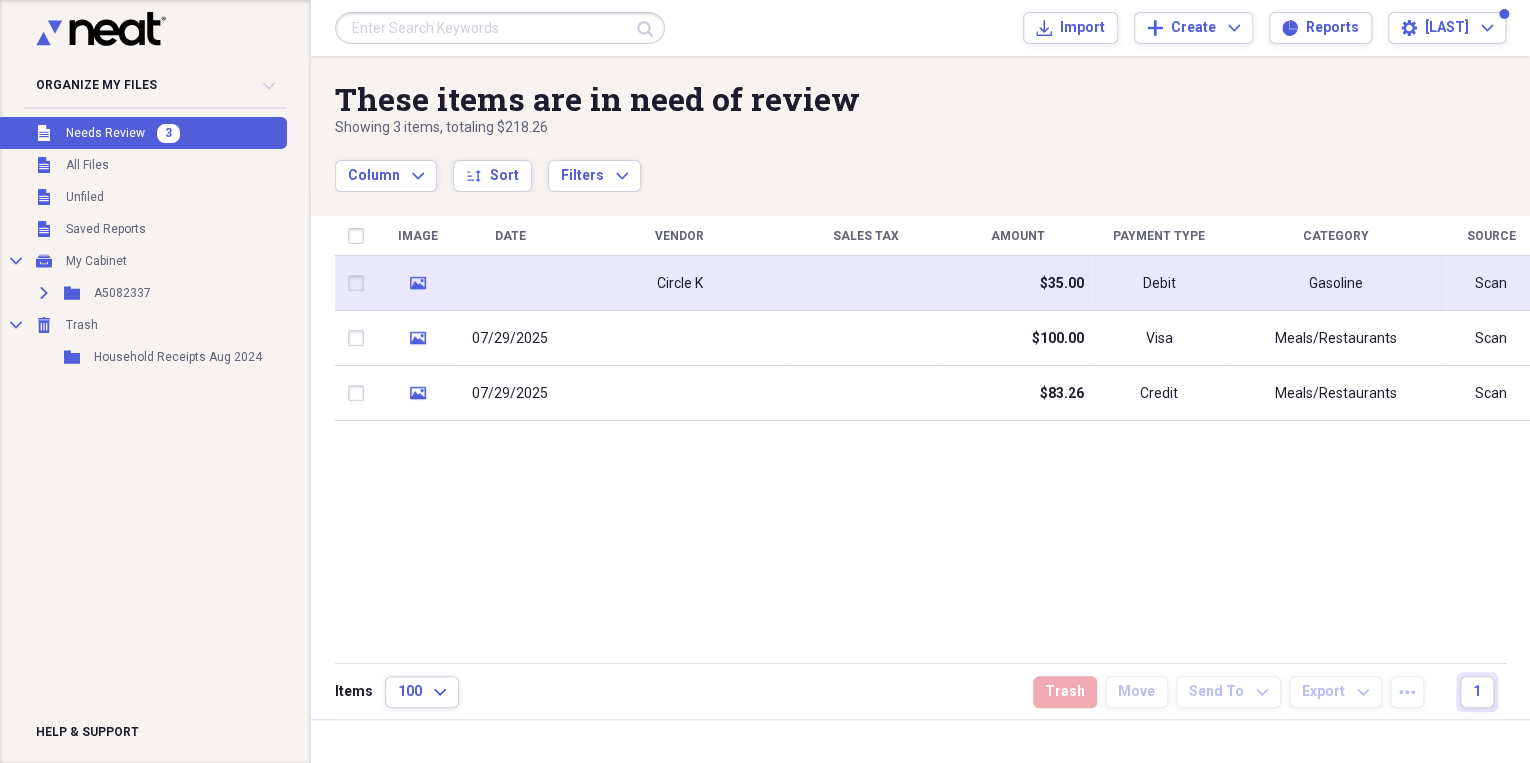 click on "Circle K" at bounding box center (679, 283) 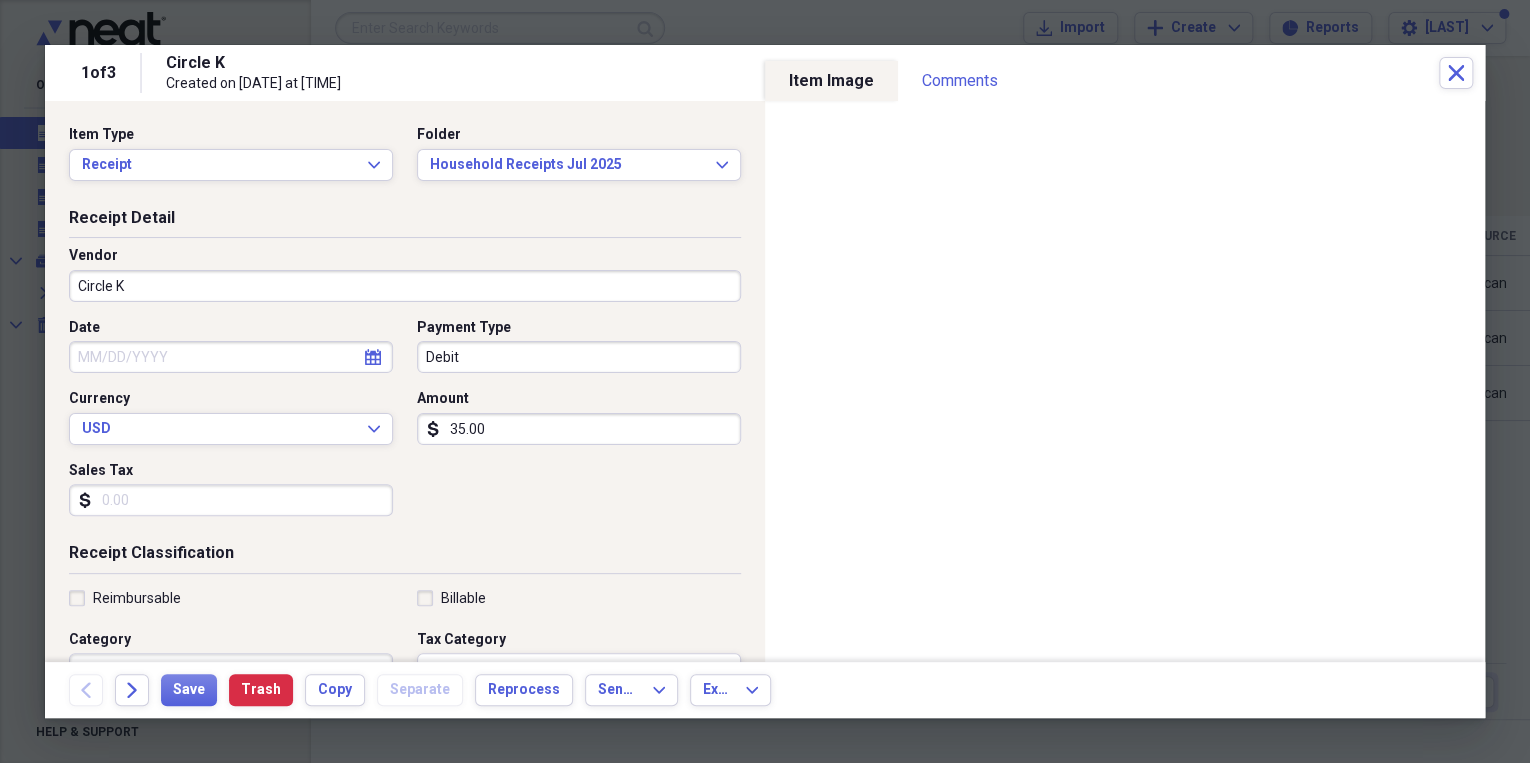 click 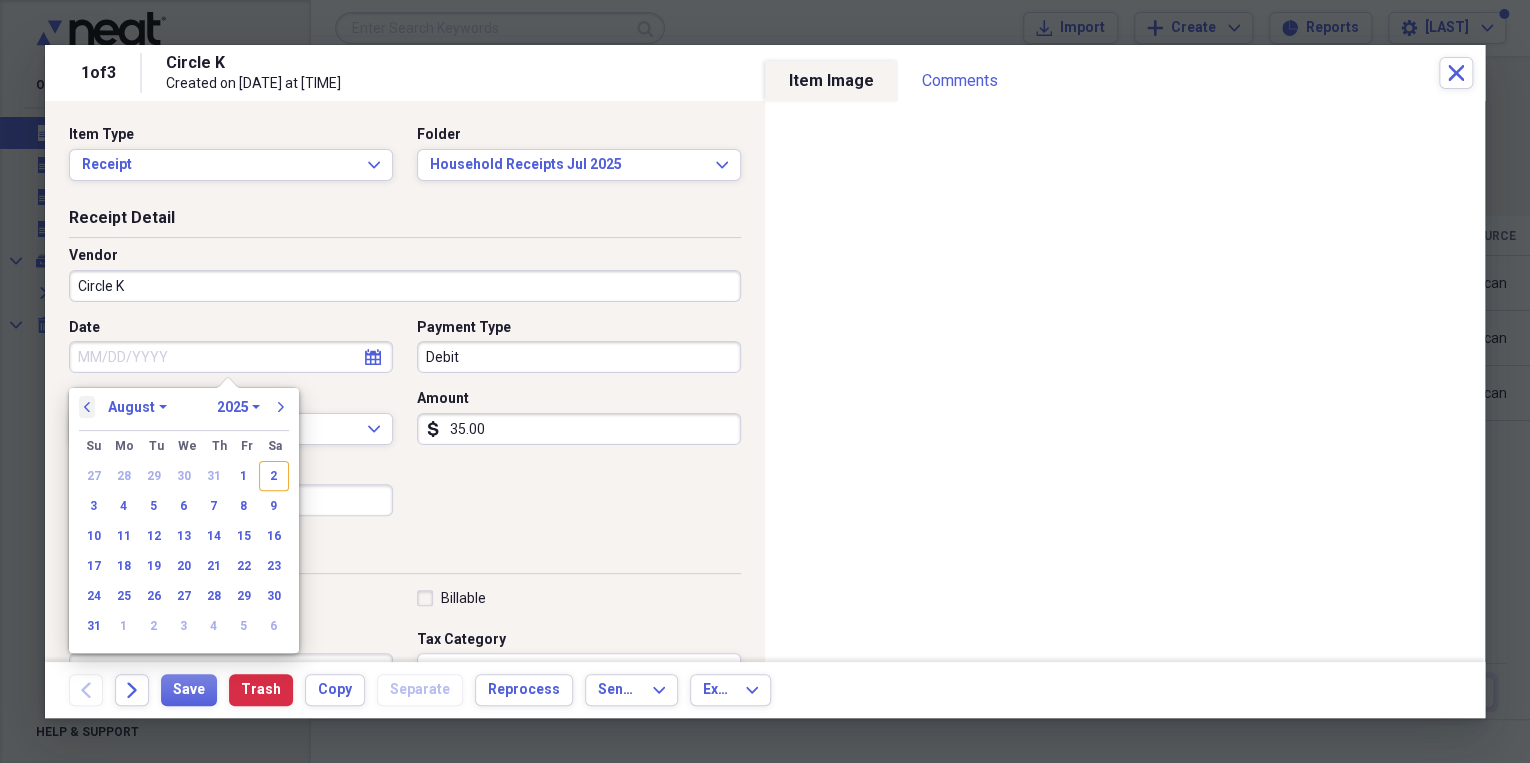 click on "previous" at bounding box center [87, 407] 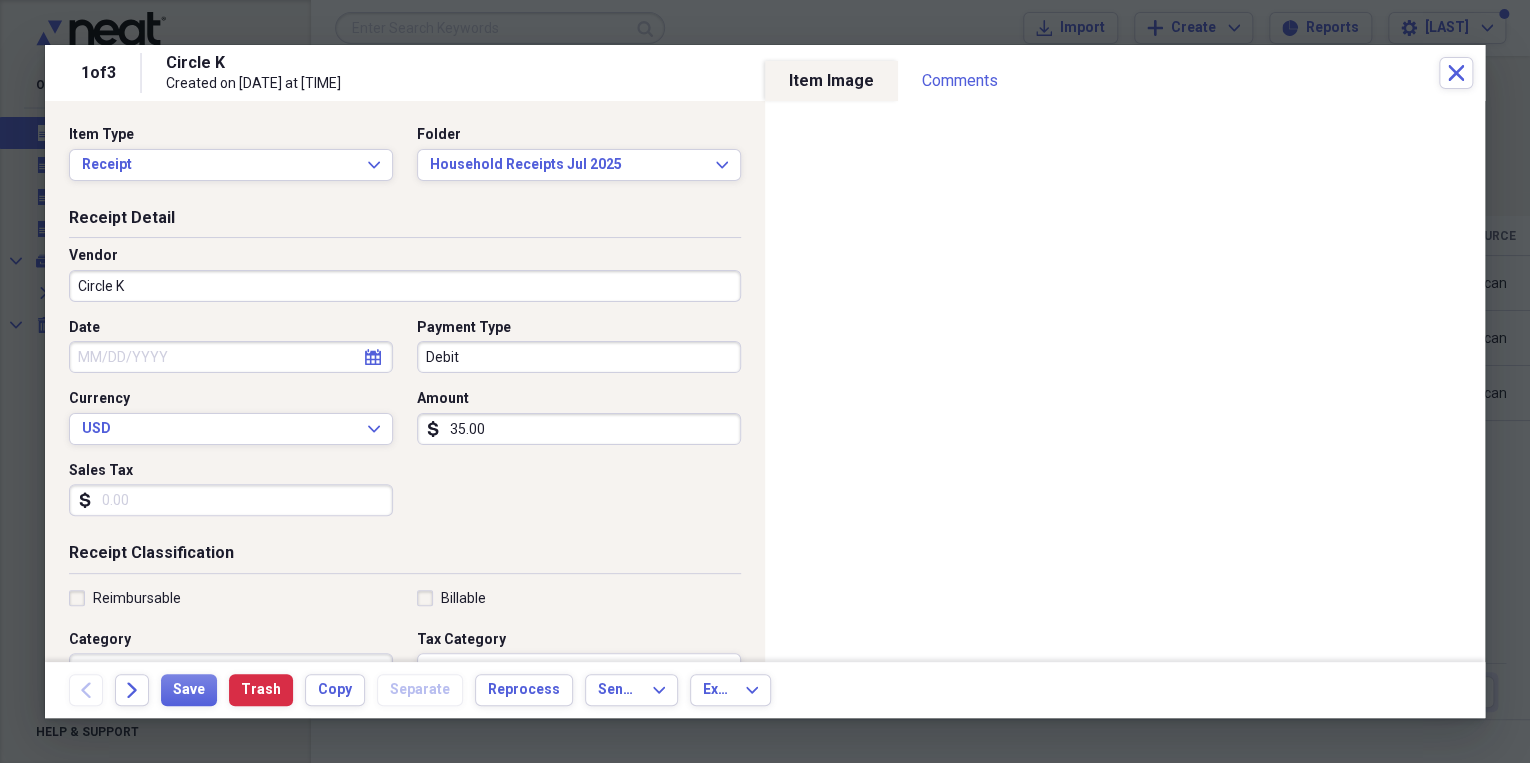 drag, startPoint x: 68, startPoint y: 386, endPoint x: 60, endPoint y: 379, distance: 10.630146 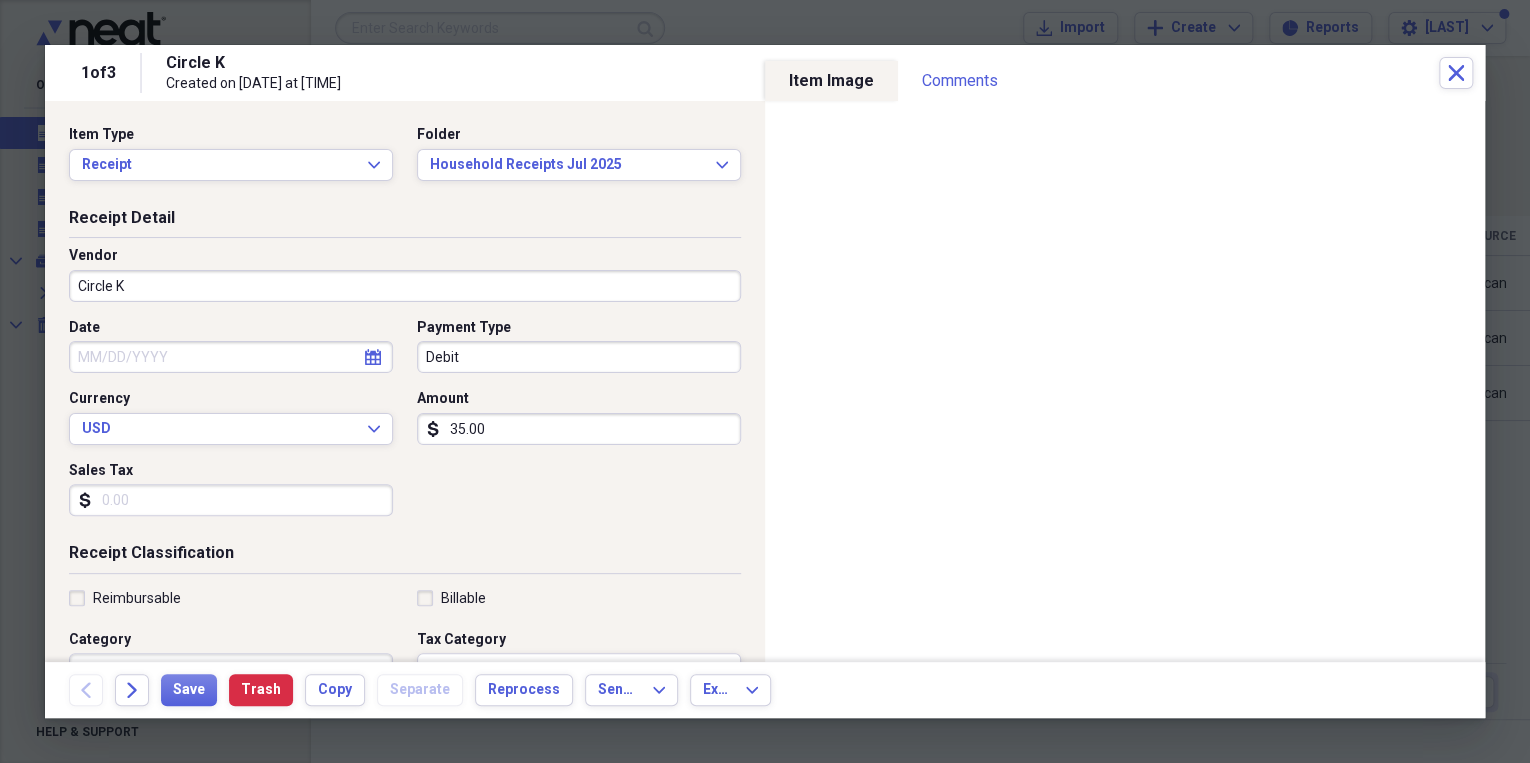 drag, startPoint x: 56, startPoint y: 368, endPoint x: 234, endPoint y: 353, distance: 178.6309 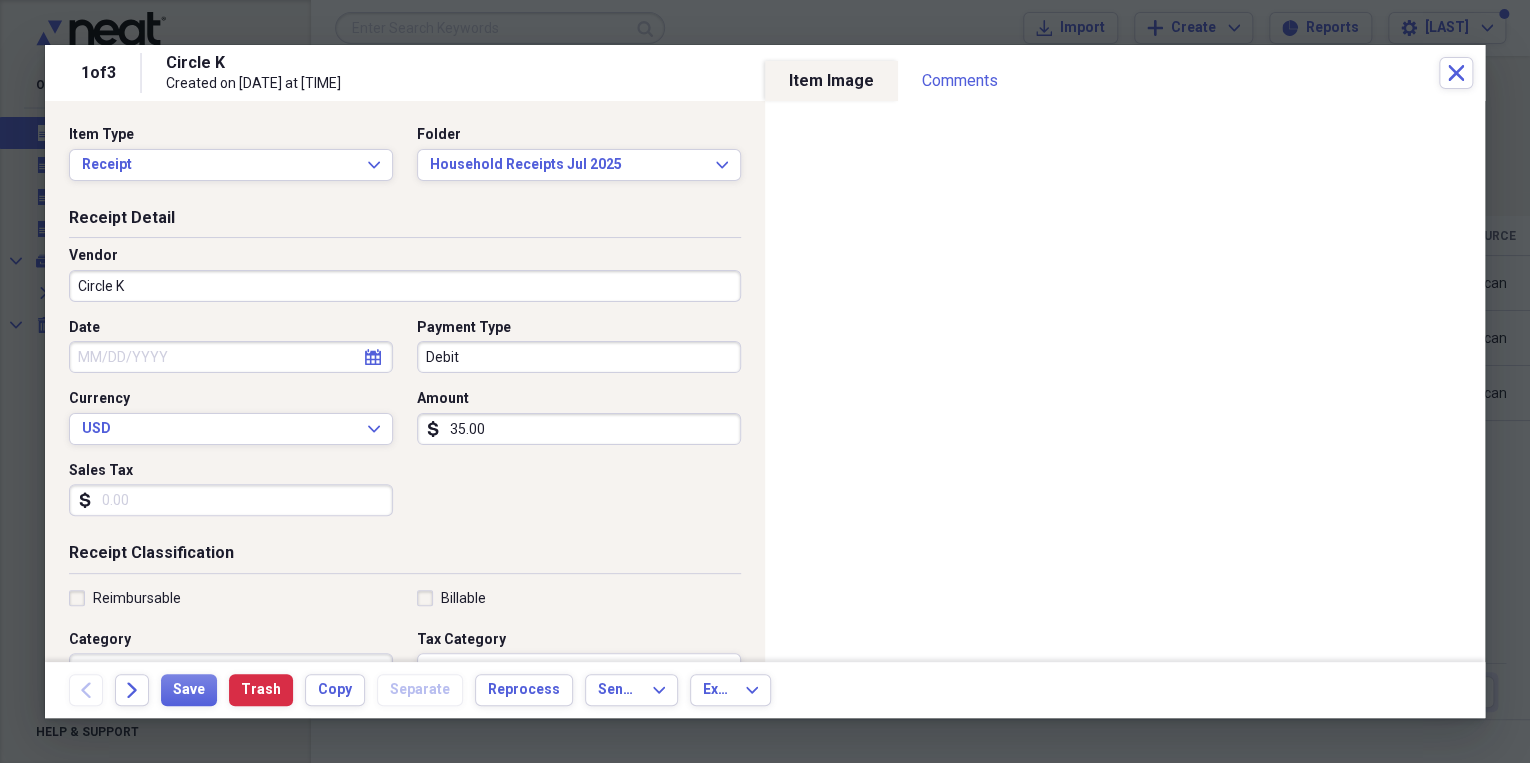 click on "Receipt Detail Vendor Circle K Date calendar Calendar Payment Type Debit Currency USD Expand Amount dollar-sign 35.00 Sales Tax dollar-sign" at bounding box center (405, 375) 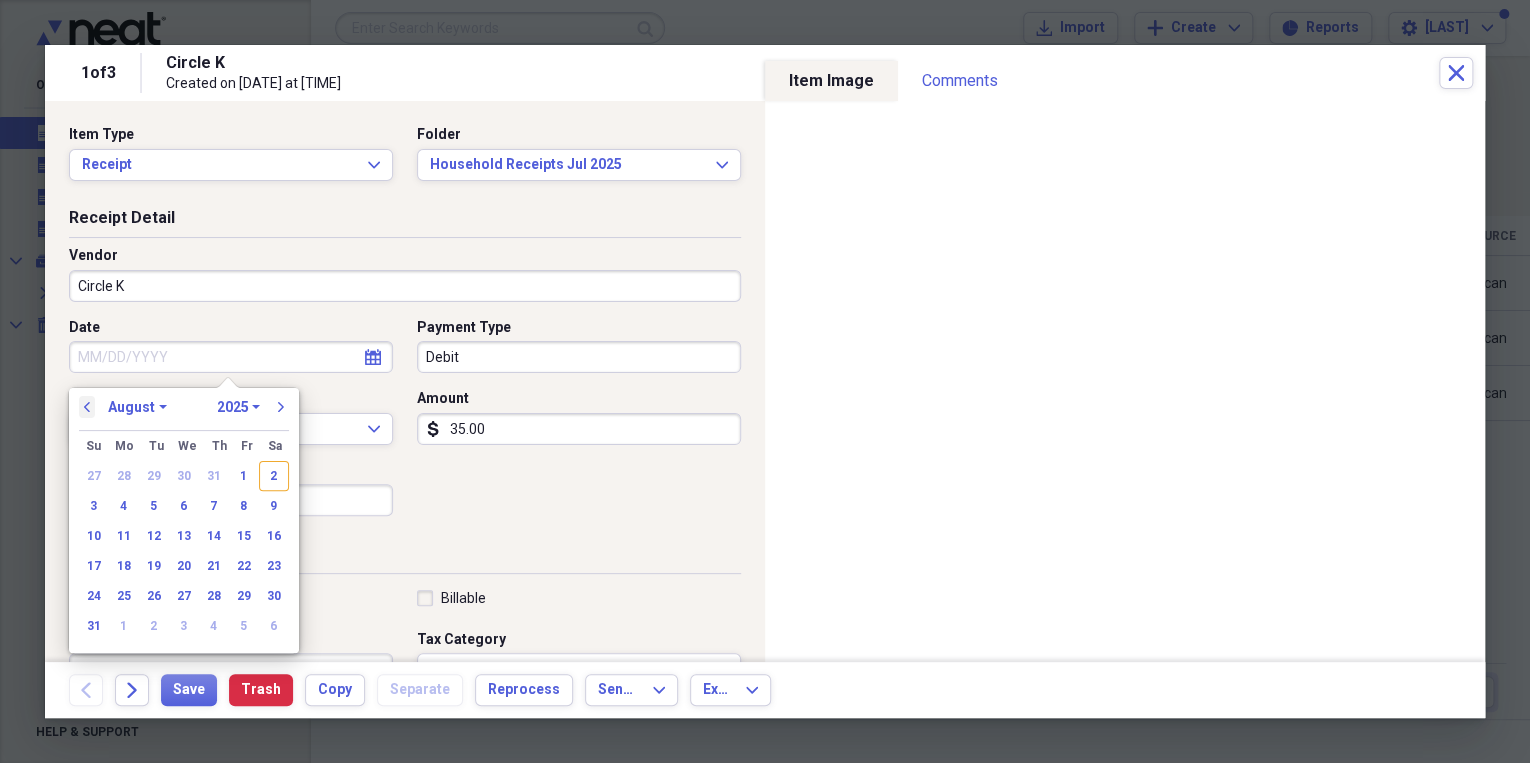 click on "previous" at bounding box center (87, 407) 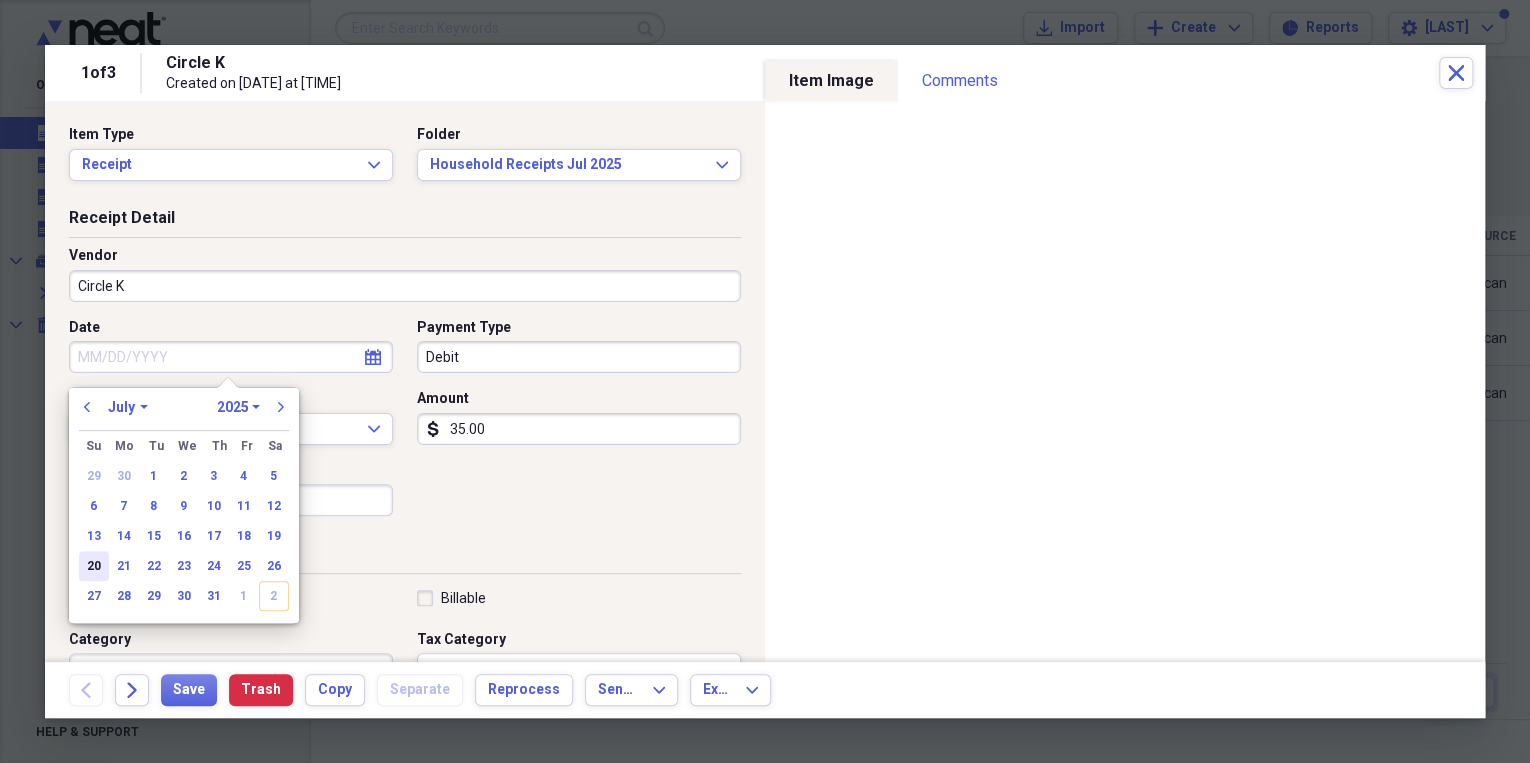 click on "20" at bounding box center (94, 566) 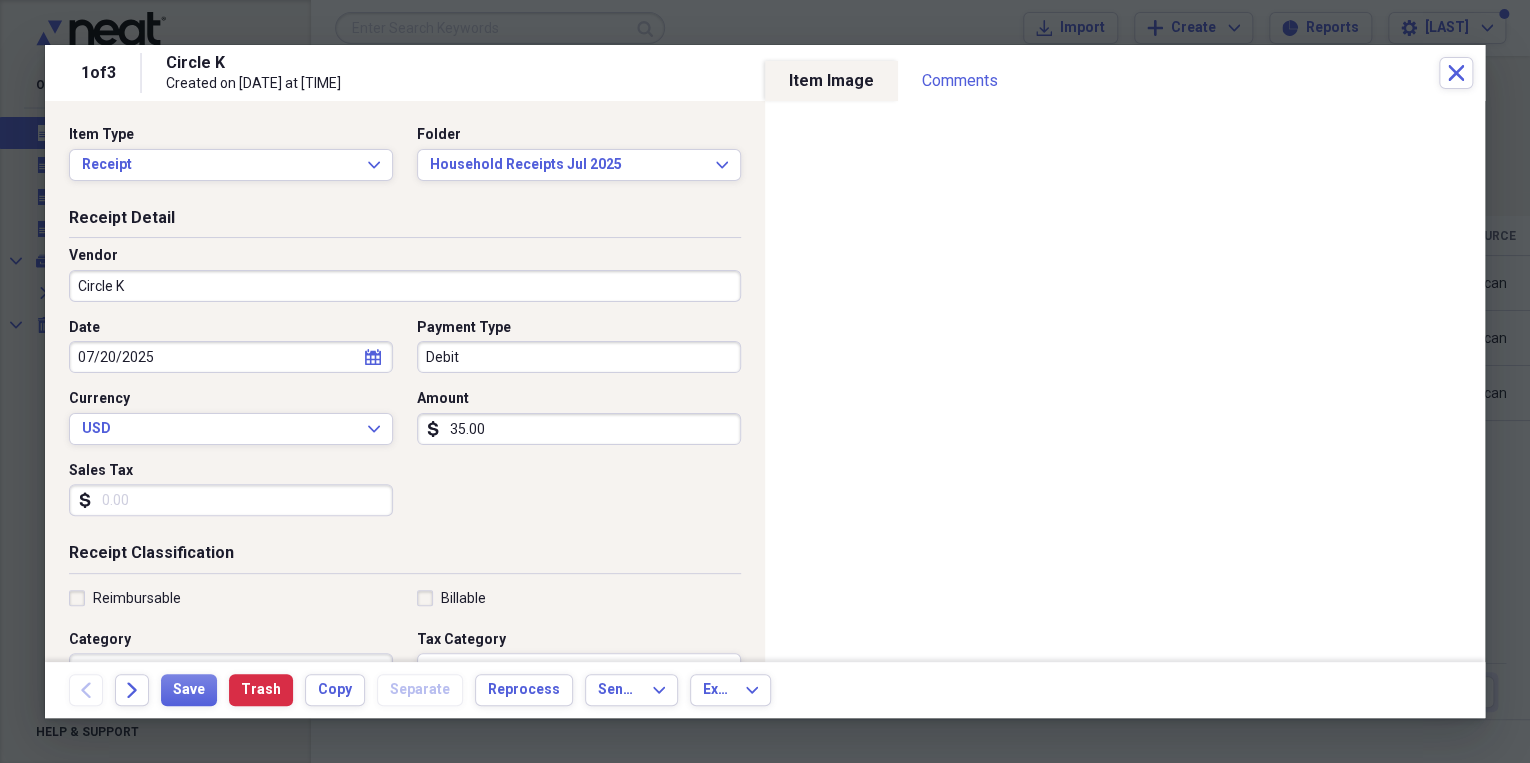 click on "Sales Tax" at bounding box center [231, 500] 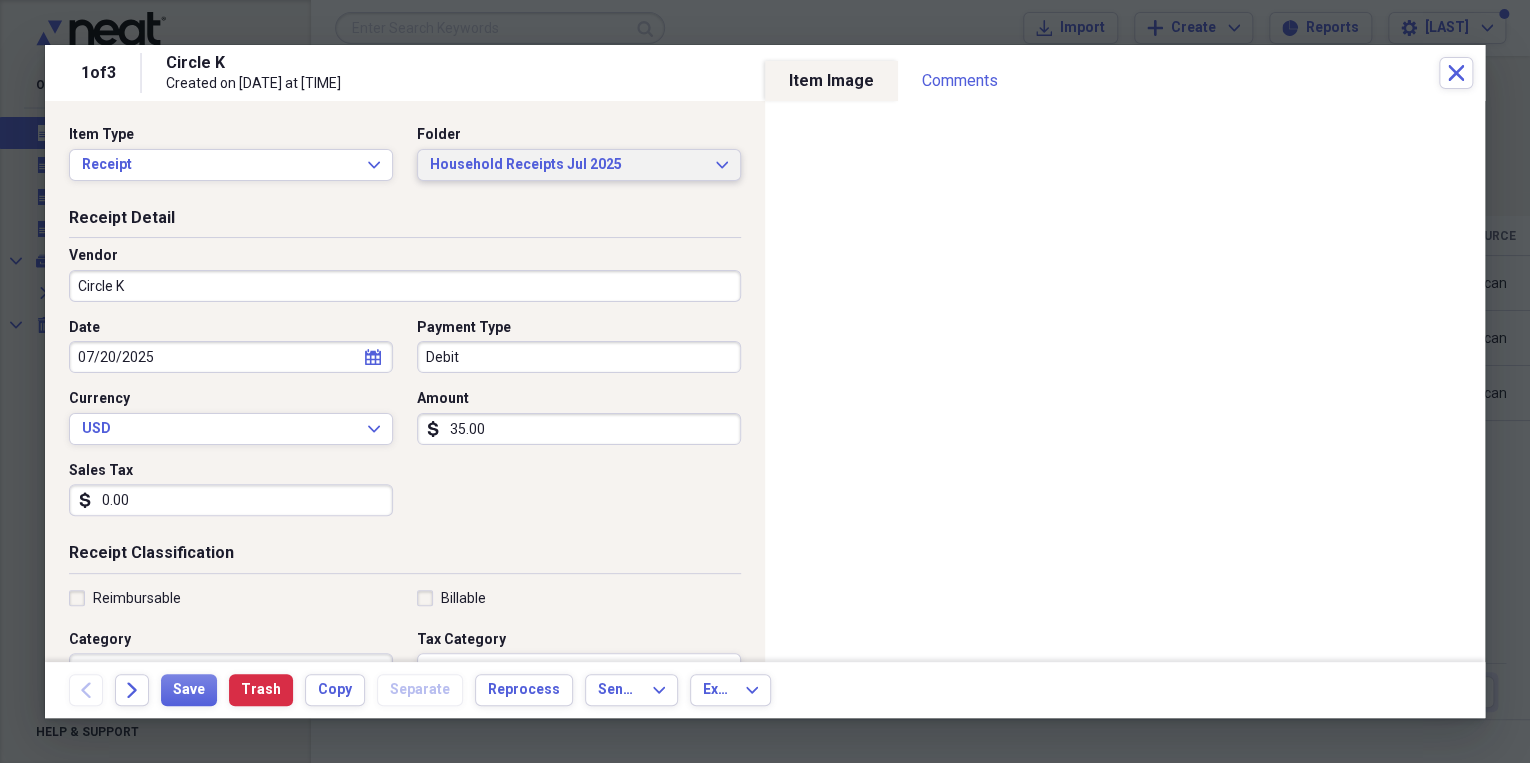type on "0.00" 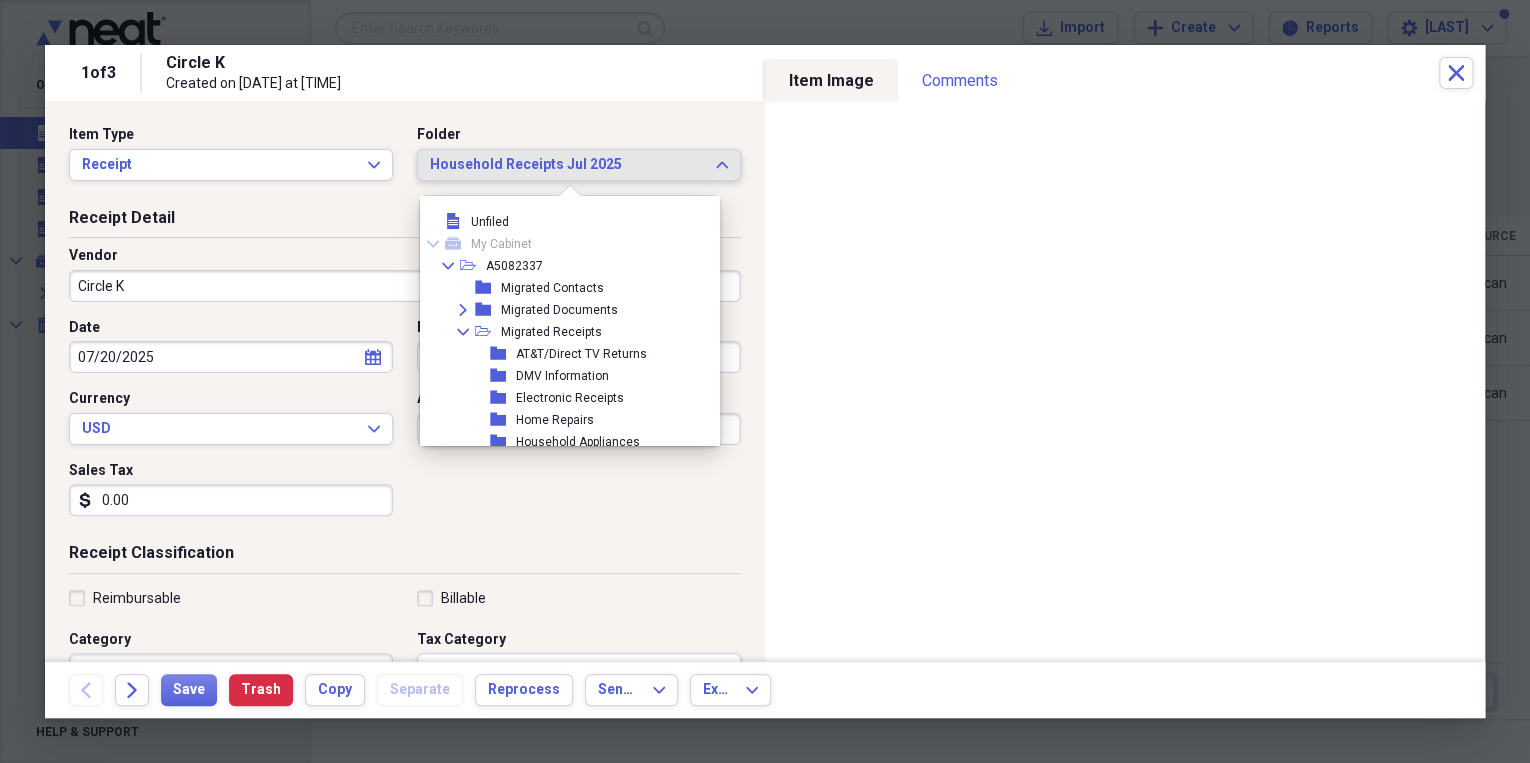 scroll, scrollTop: 275, scrollLeft: 0, axis: vertical 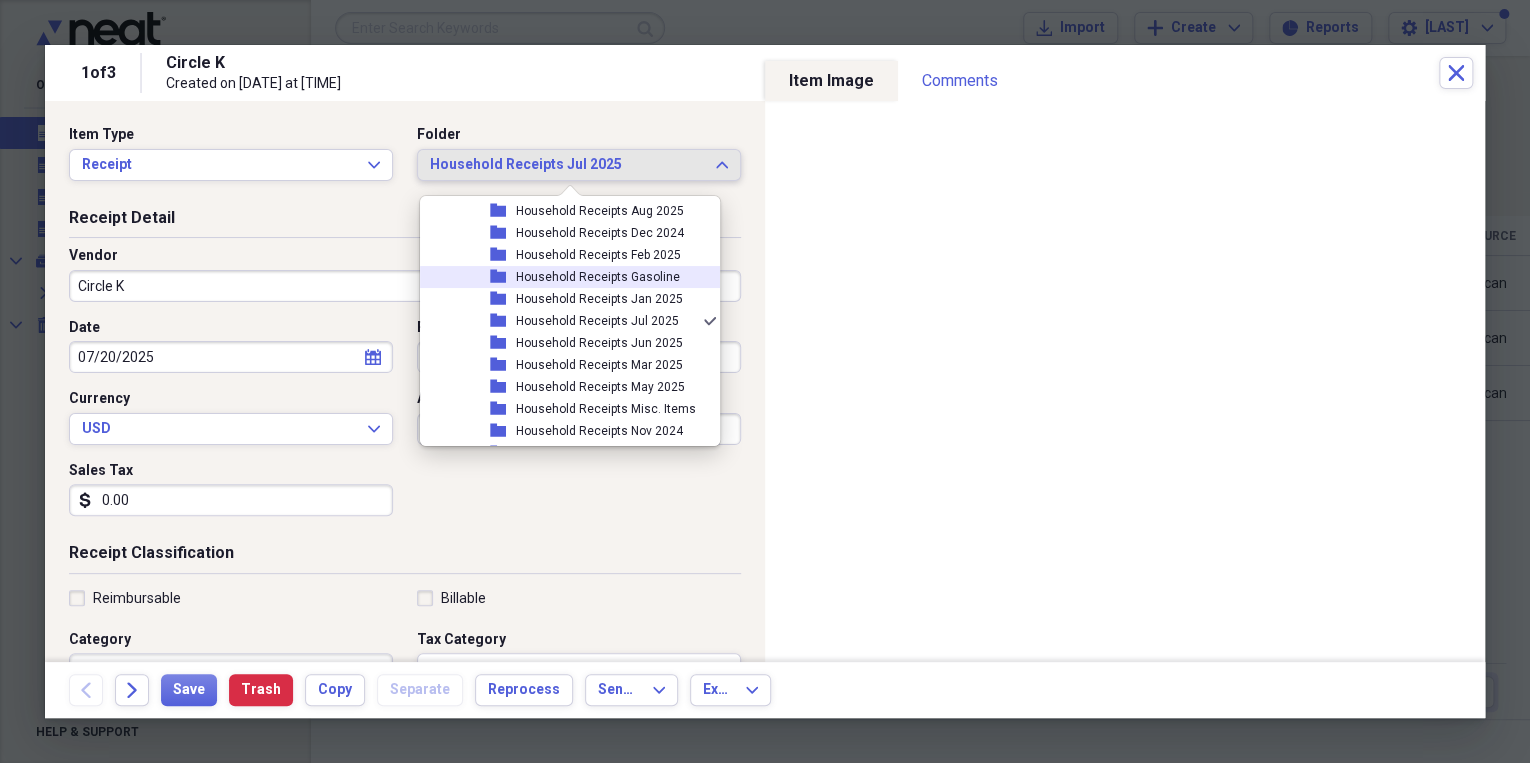 click on "Household Receipts Gasoline" at bounding box center [598, 277] 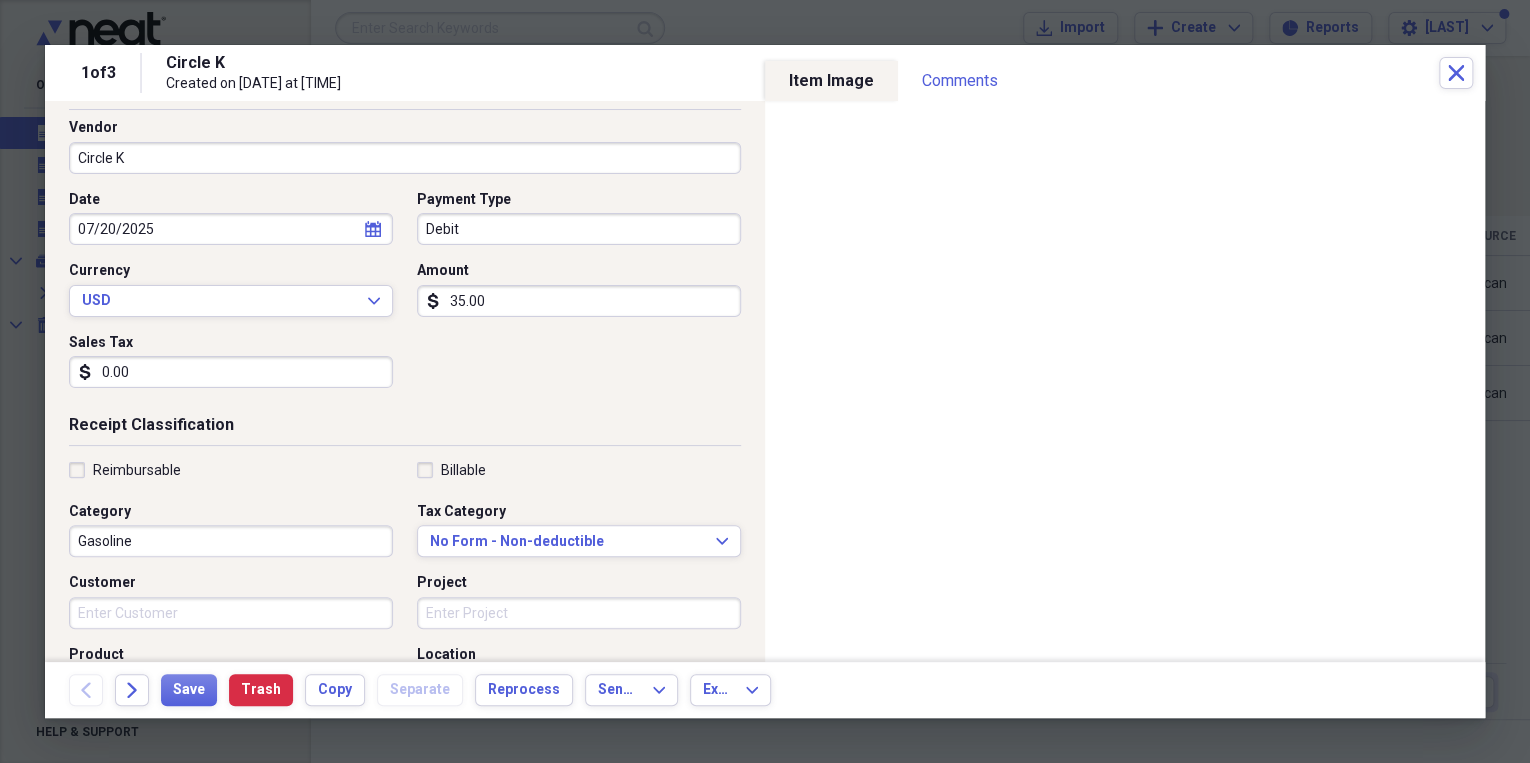 scroll, scrollTop: 160, scrollLeft: 0, axis: vertical 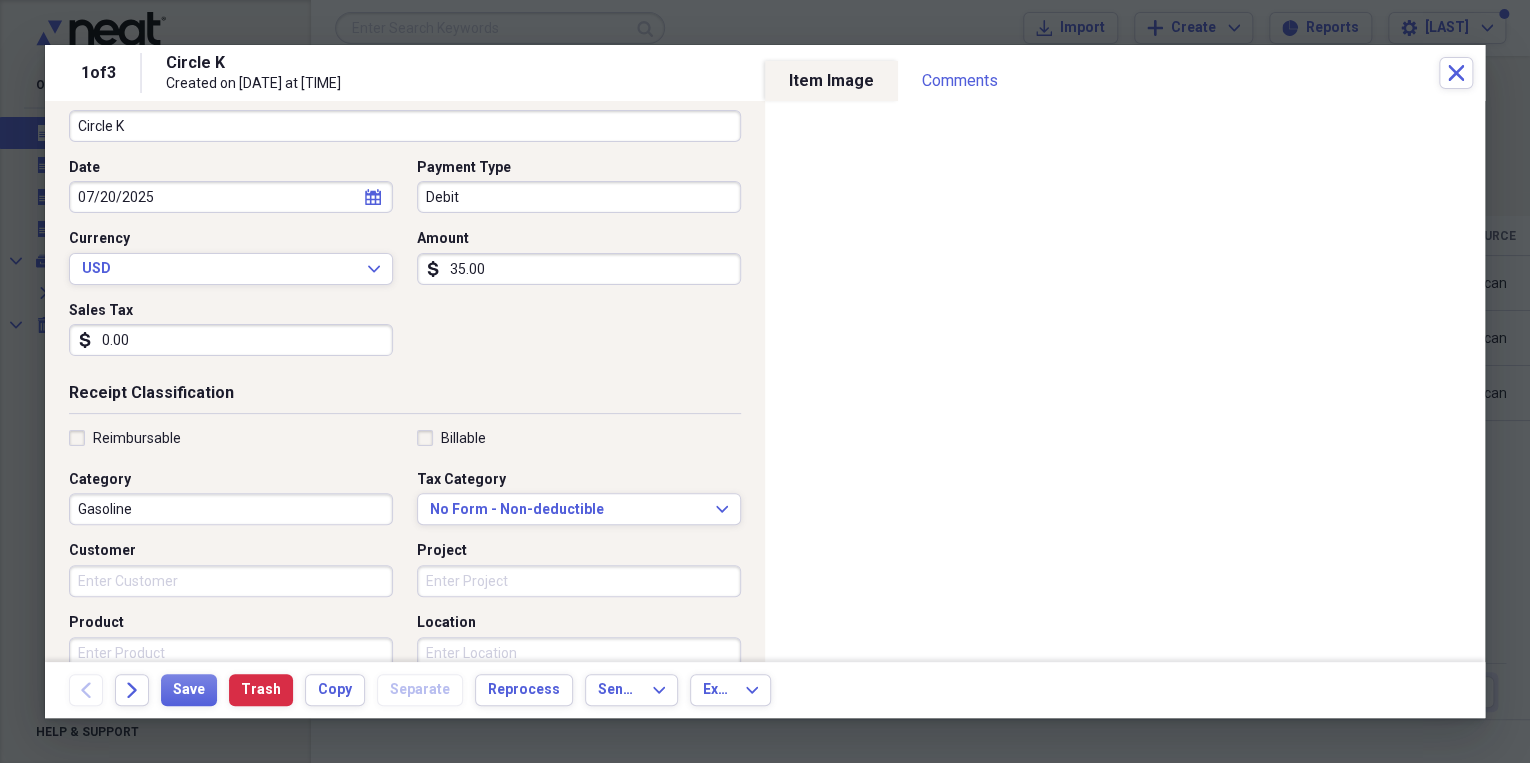 click on "Date 07/20/2025 calendar Calendar Payment Type Debit Currency USD Expand Amount dollar-sign 35.00 Sales Tax dollar-sign 0.00" at bounding box center [405, 265] 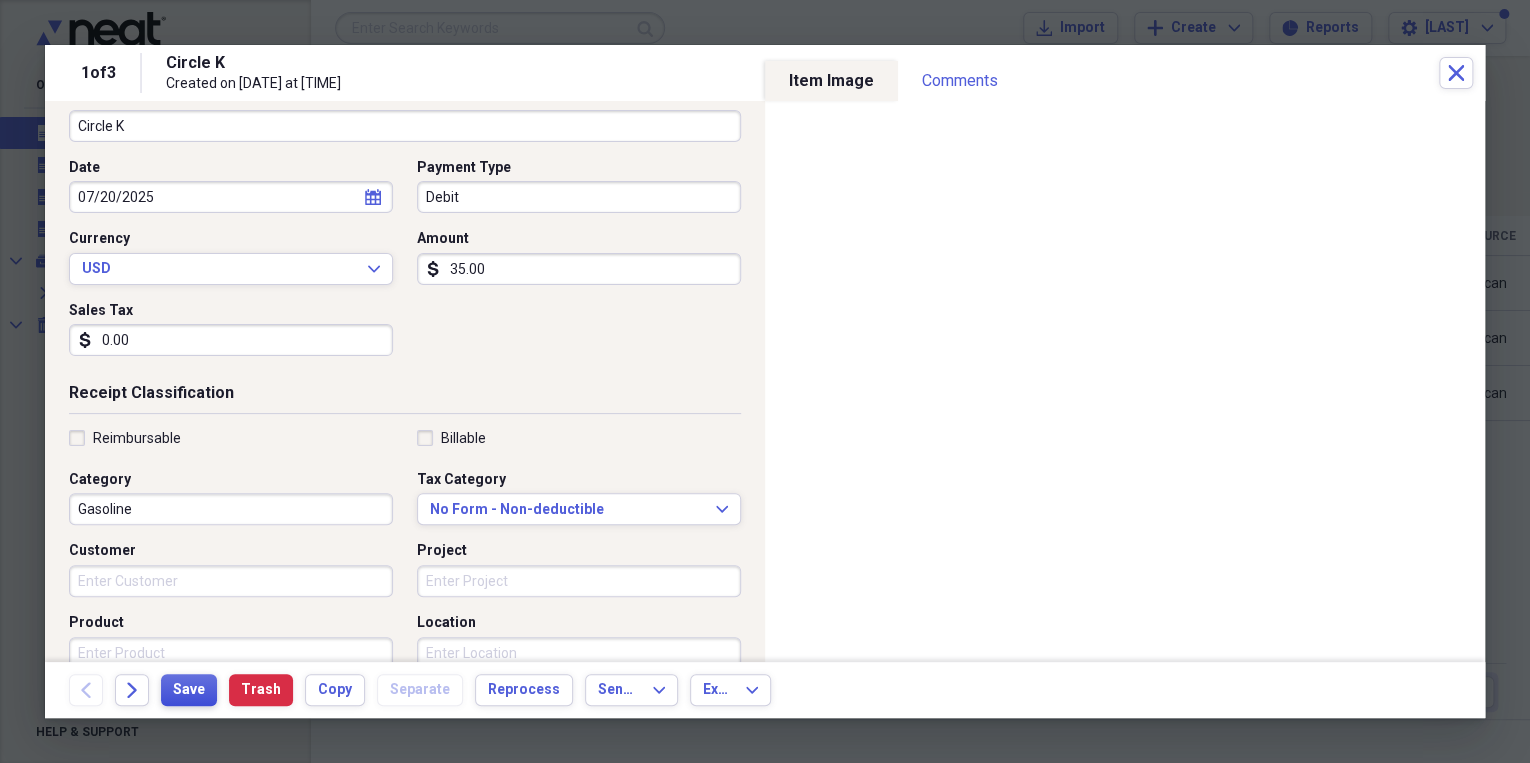 click on "Save" at bounding box center (189, 690) 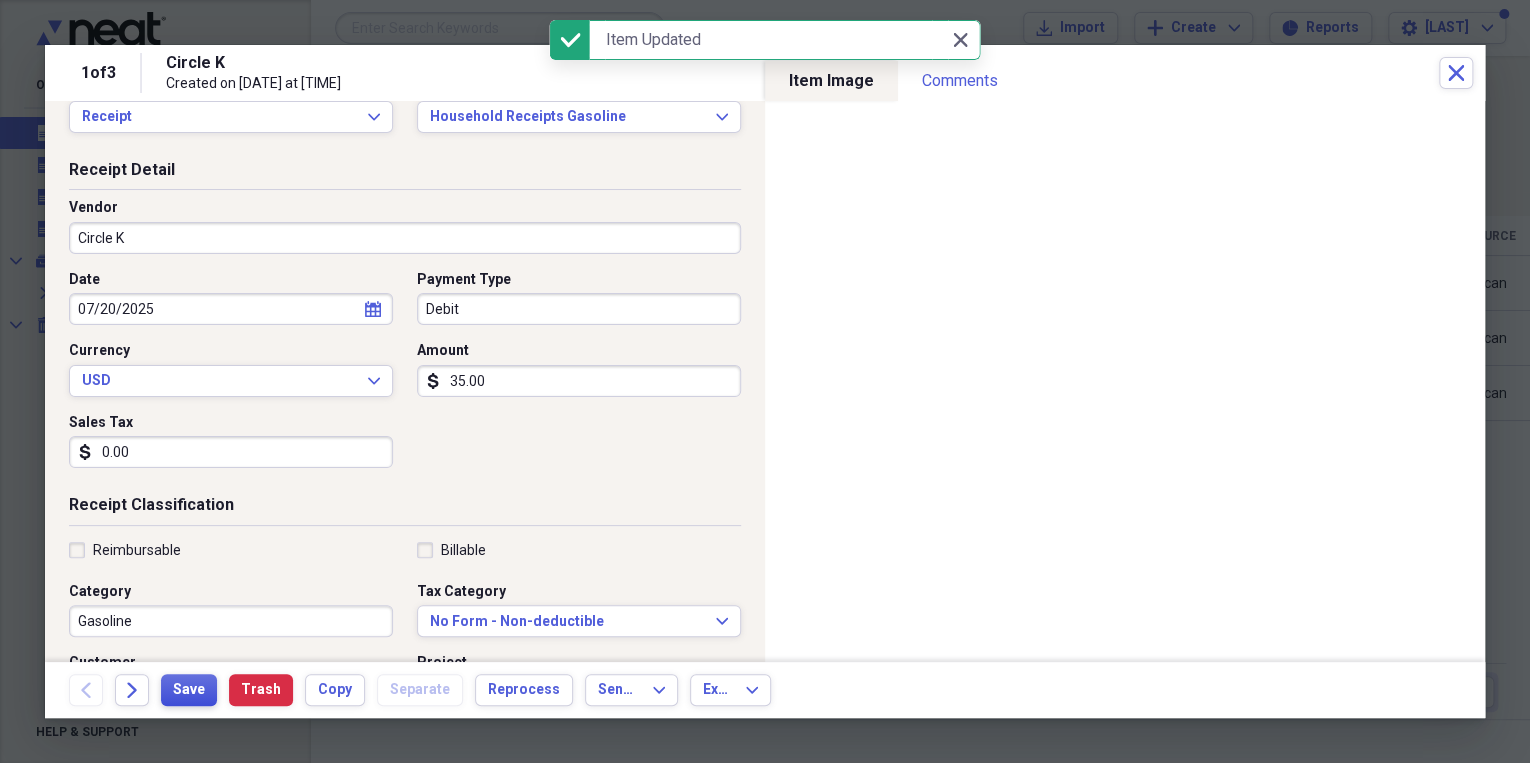 scroll, scrollTop: 0, scrollLeft: 0, axis: both 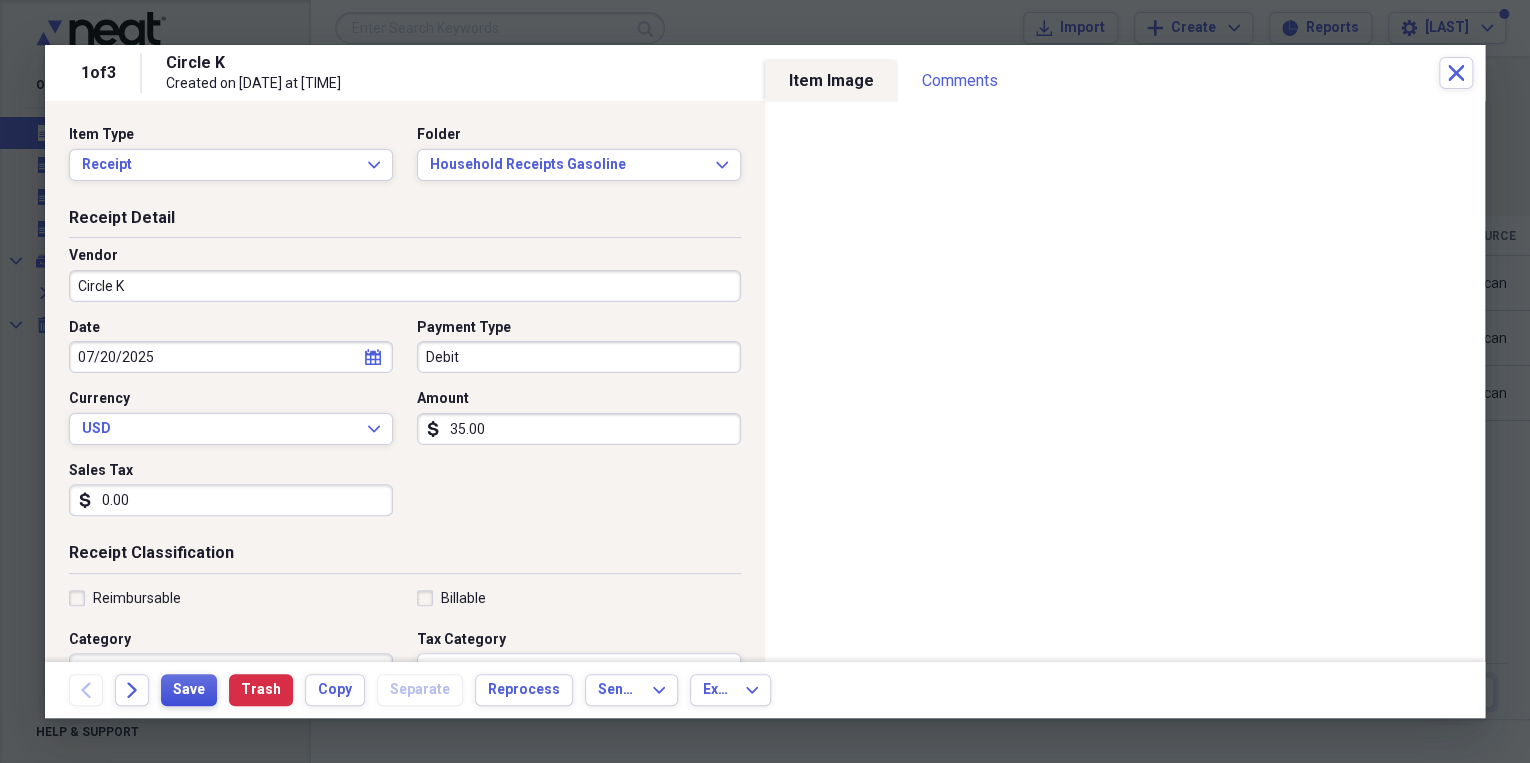 click on "Save" at bounding box center (189, 690) 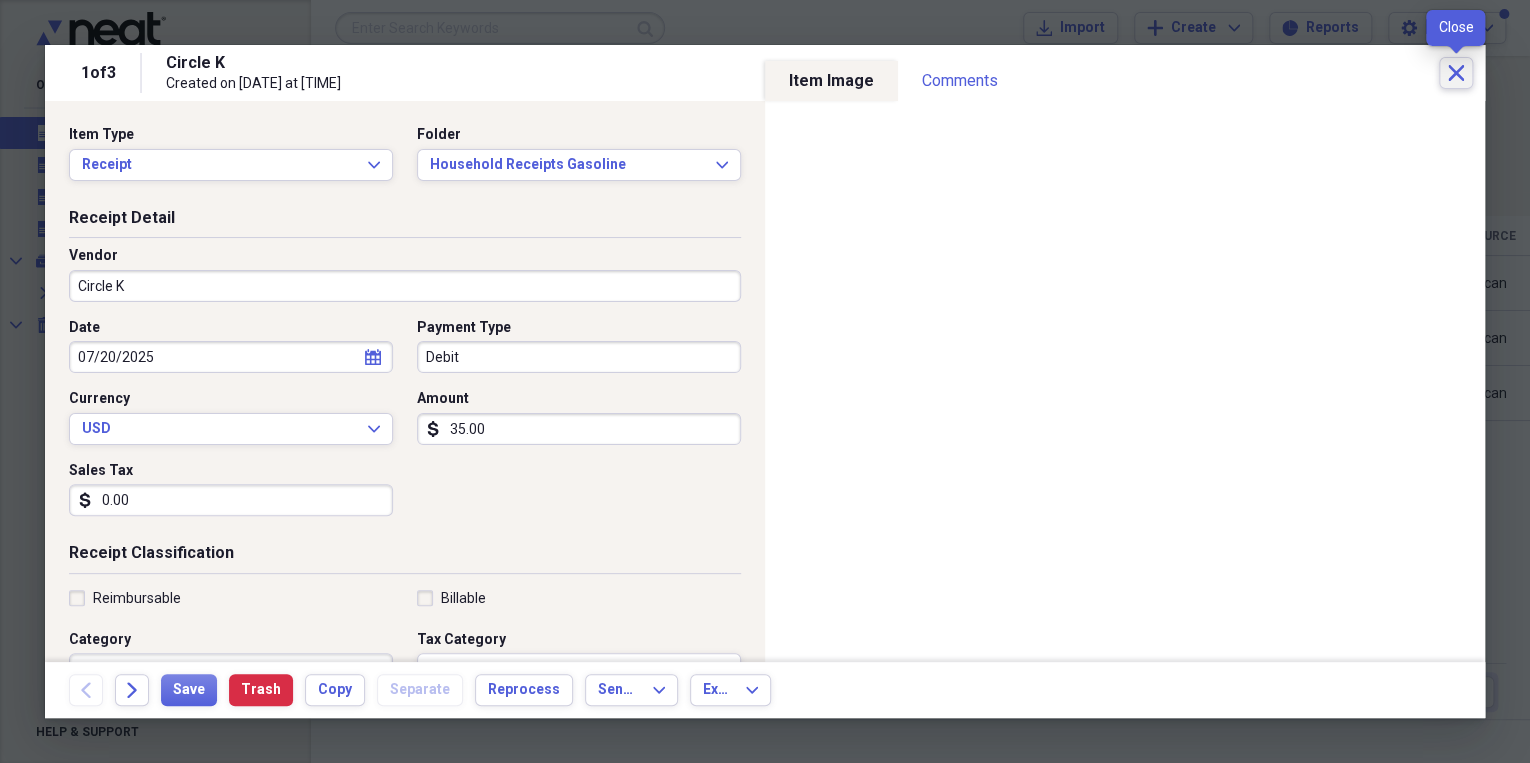 click 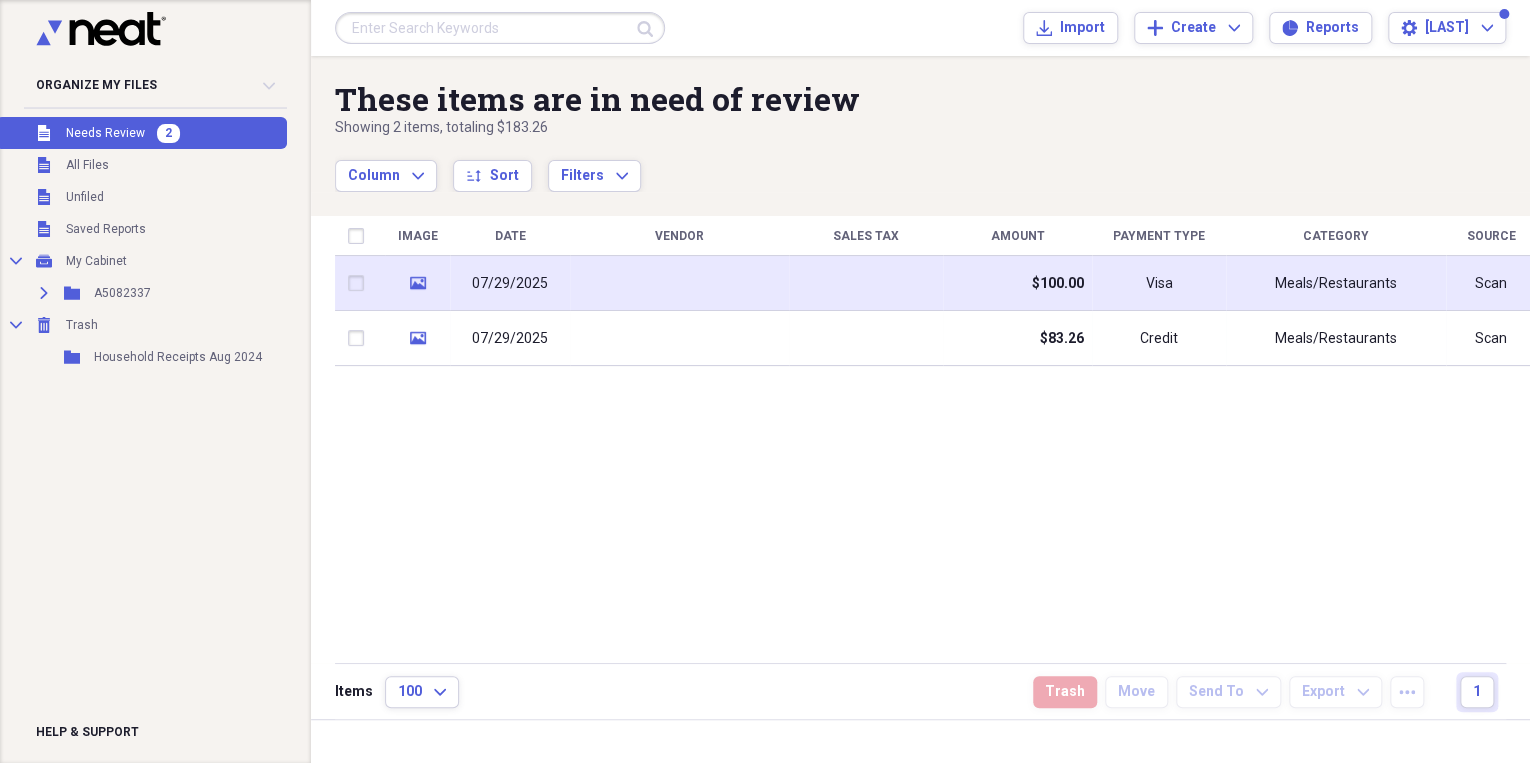 click on "07/29/2025" at bounding box center (510, 283) 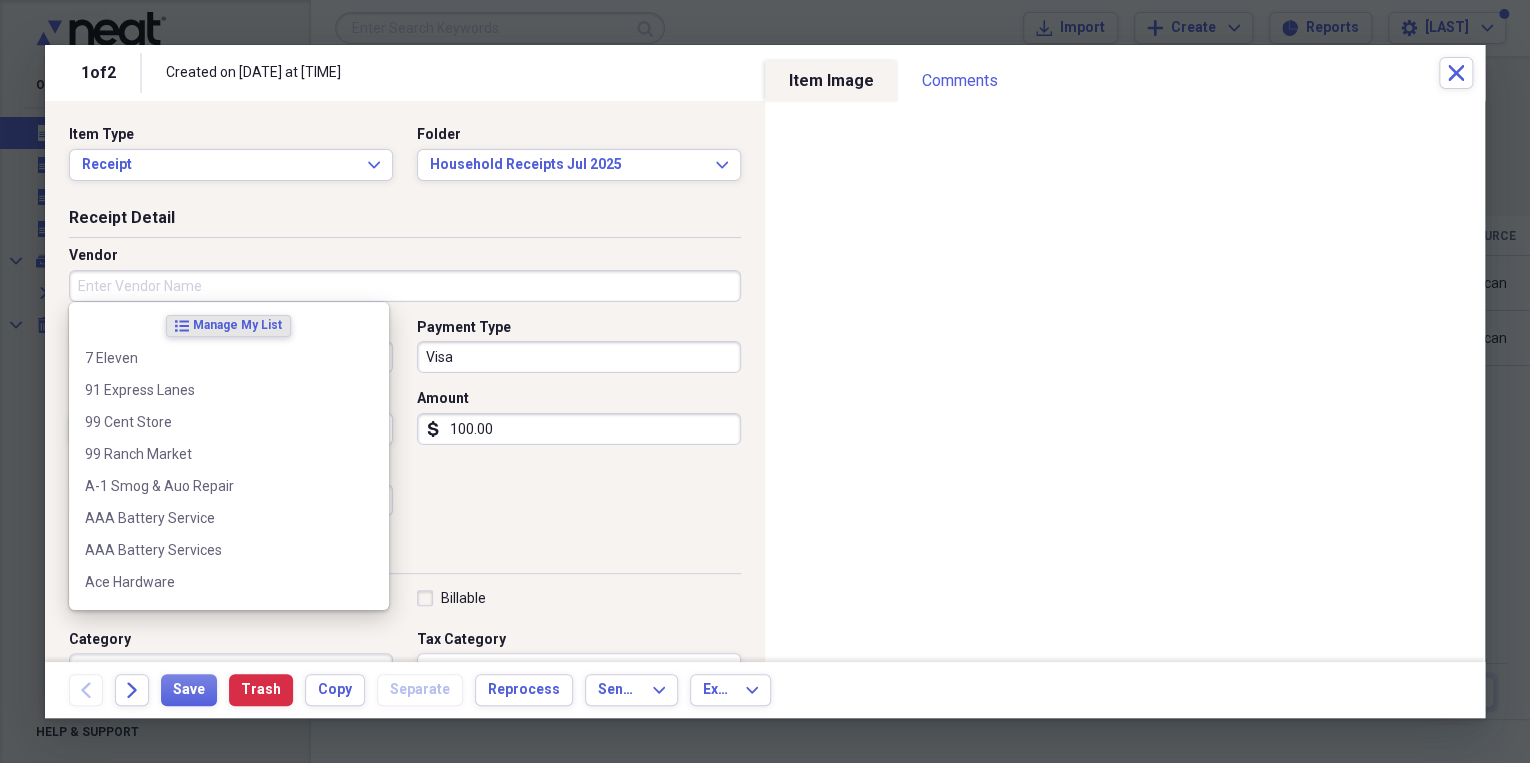 click on "Vendor" at bounding box center [405, 286] 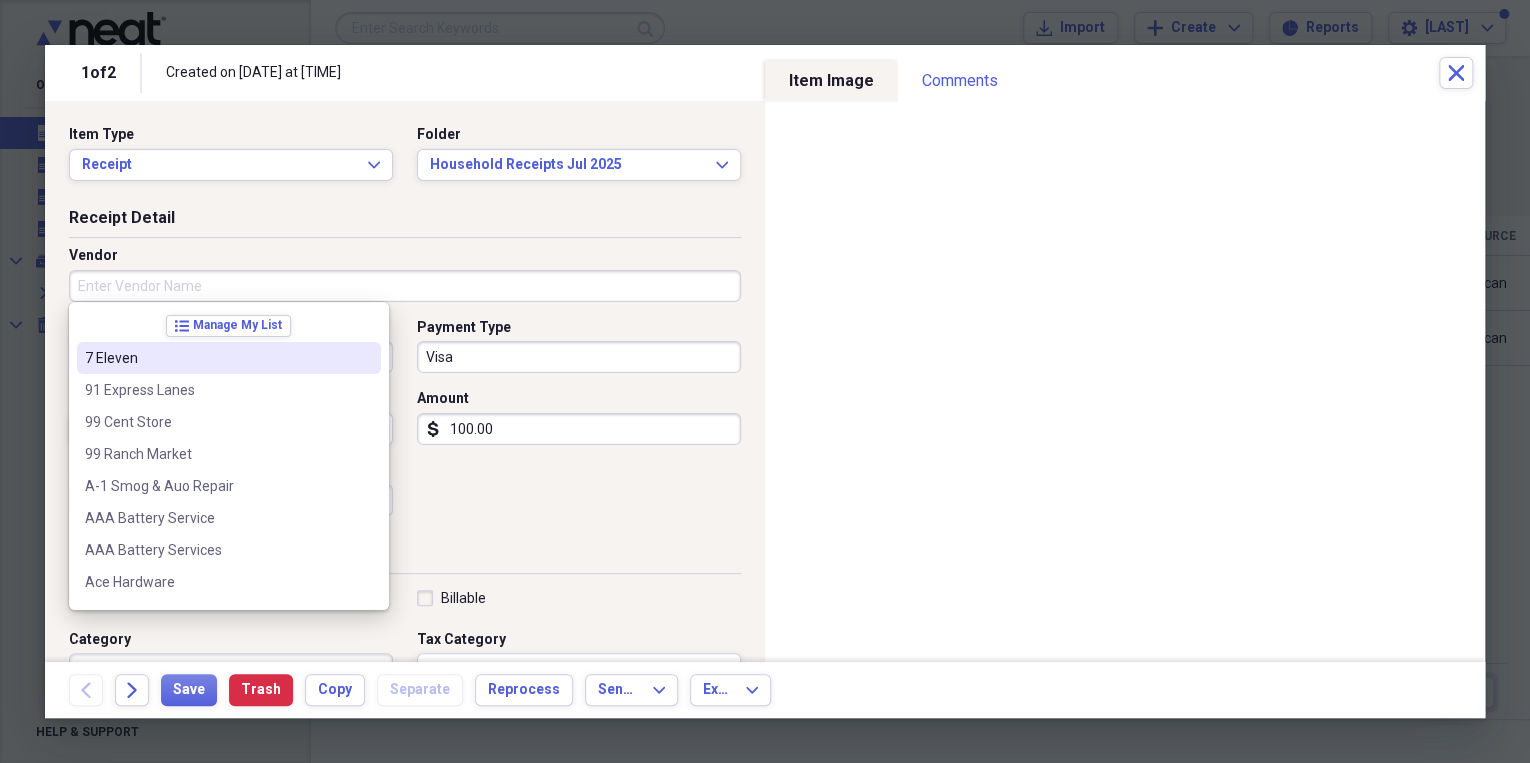 click on "Vendor" at bounding box center (405, 286) 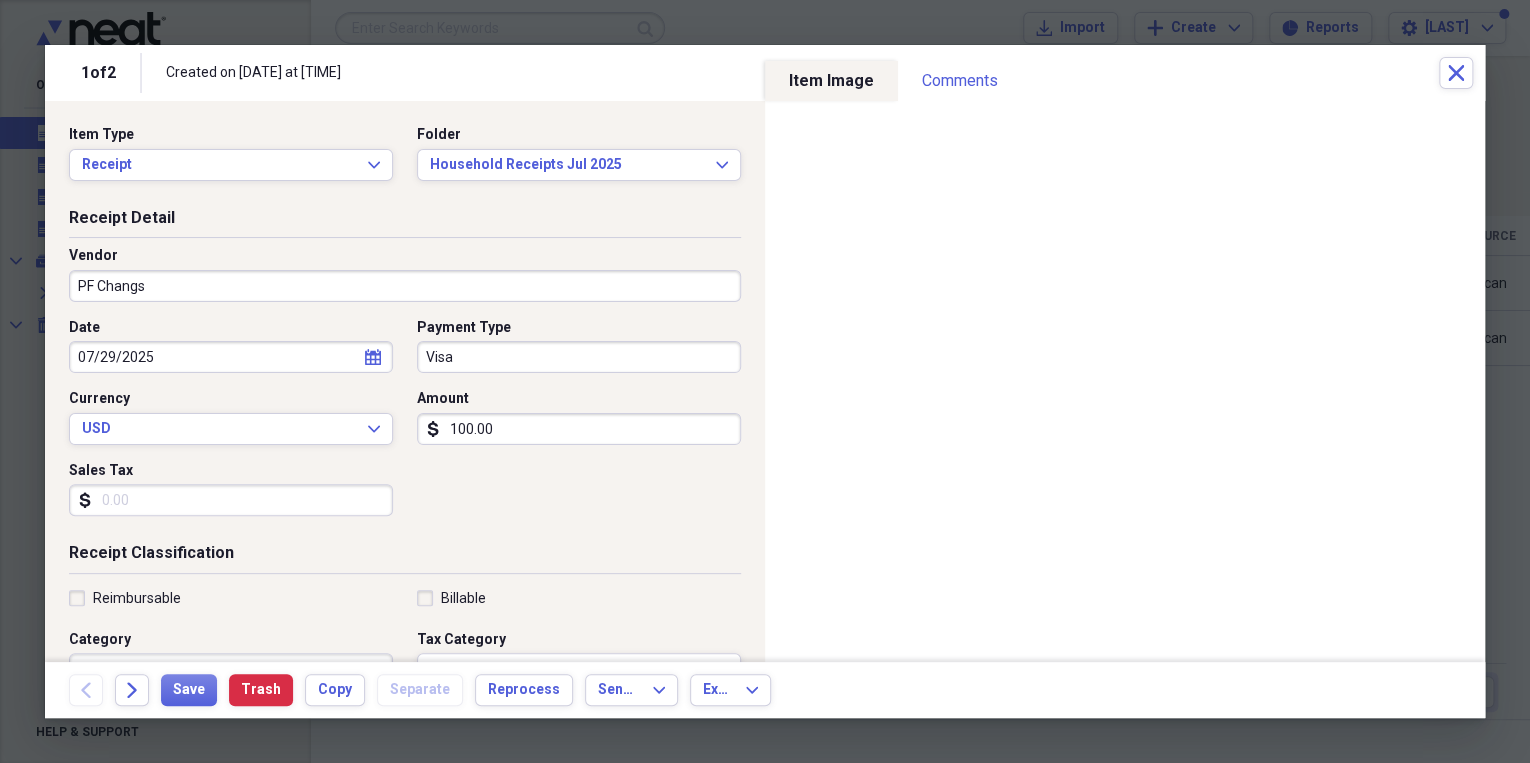 click on "PF Changs" at bounding box center (405, 286) 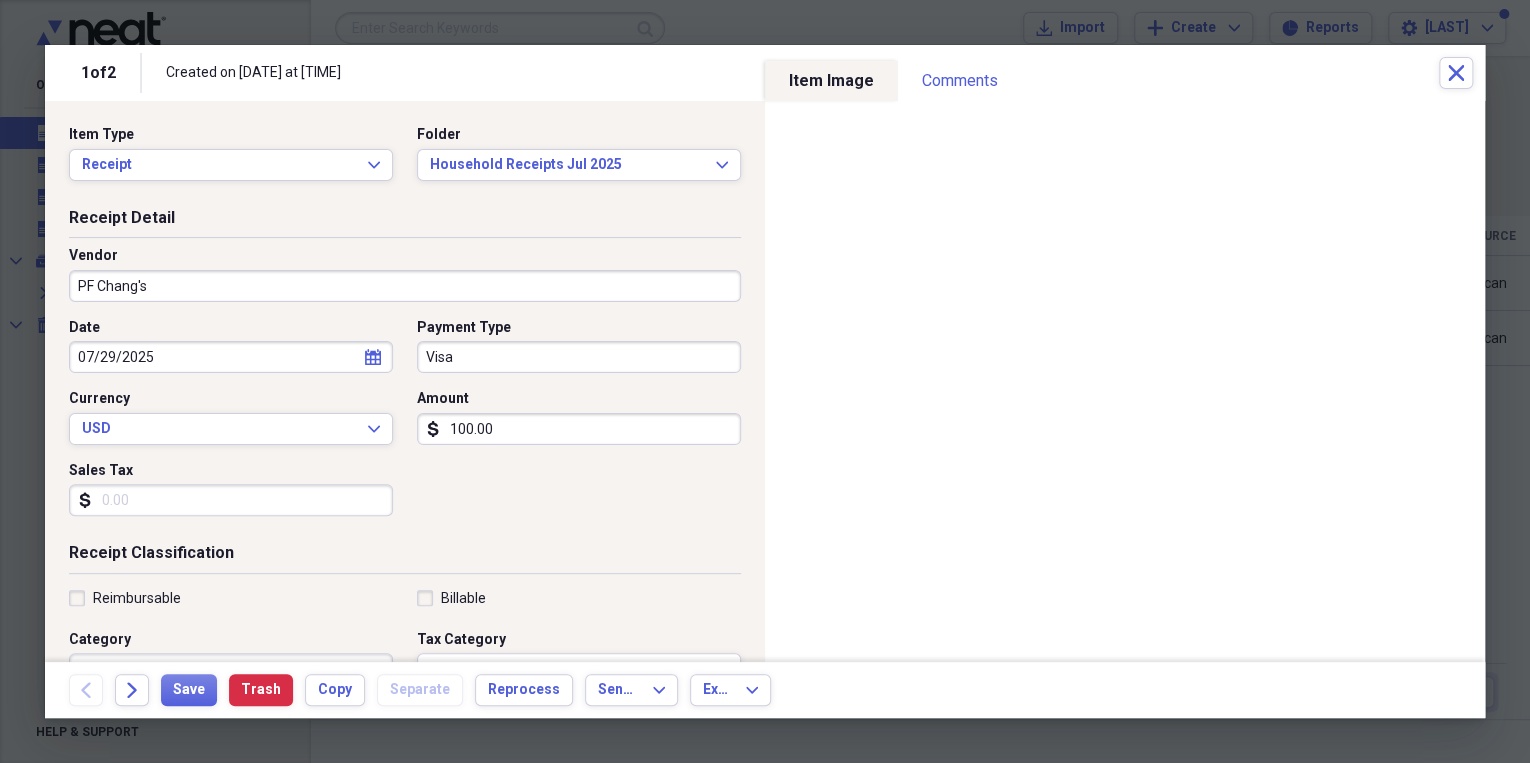 click on "PF Chang's" at bounding box center [405, 286] 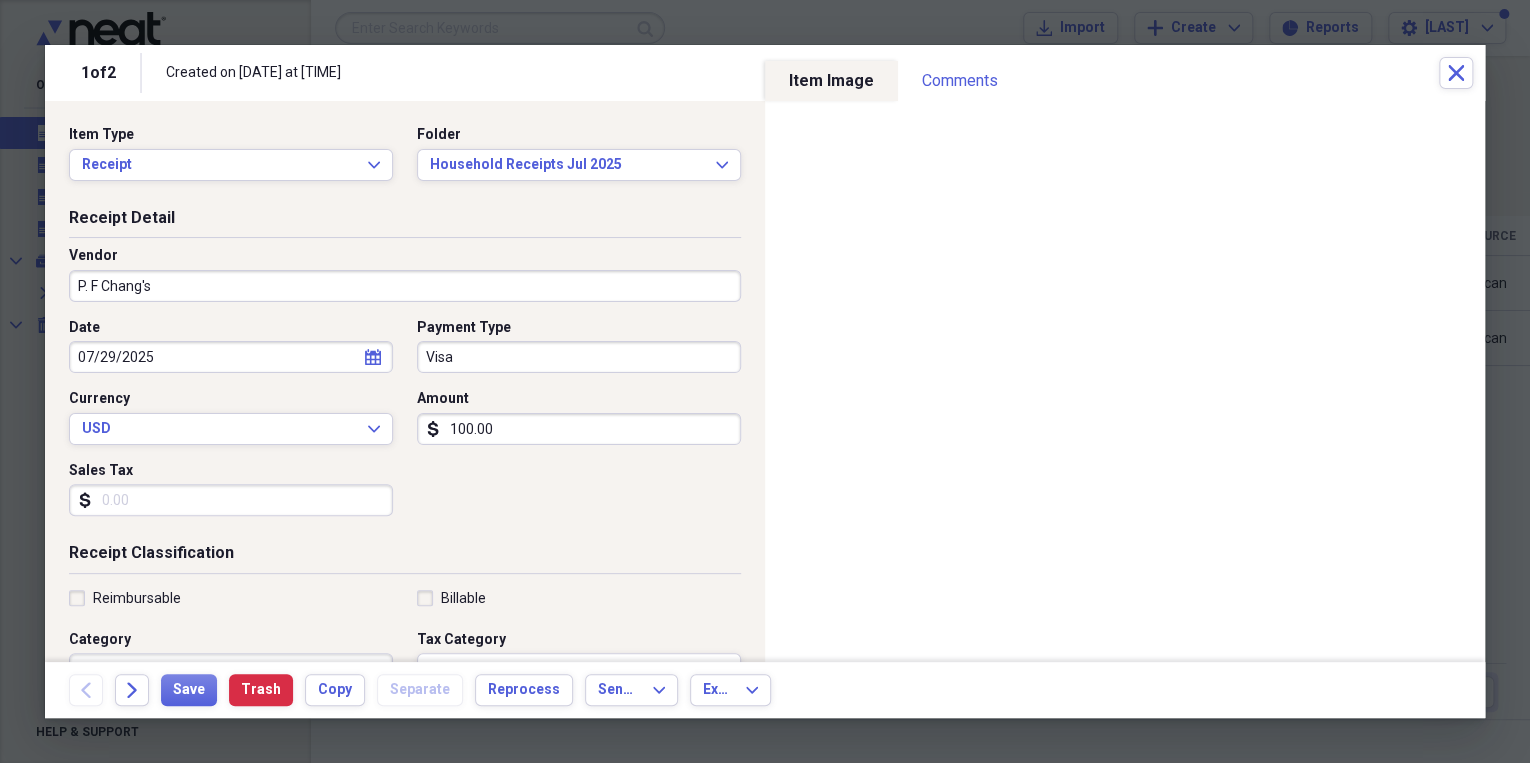 click on "P. F Chang's" at bounding box center [405, 286] 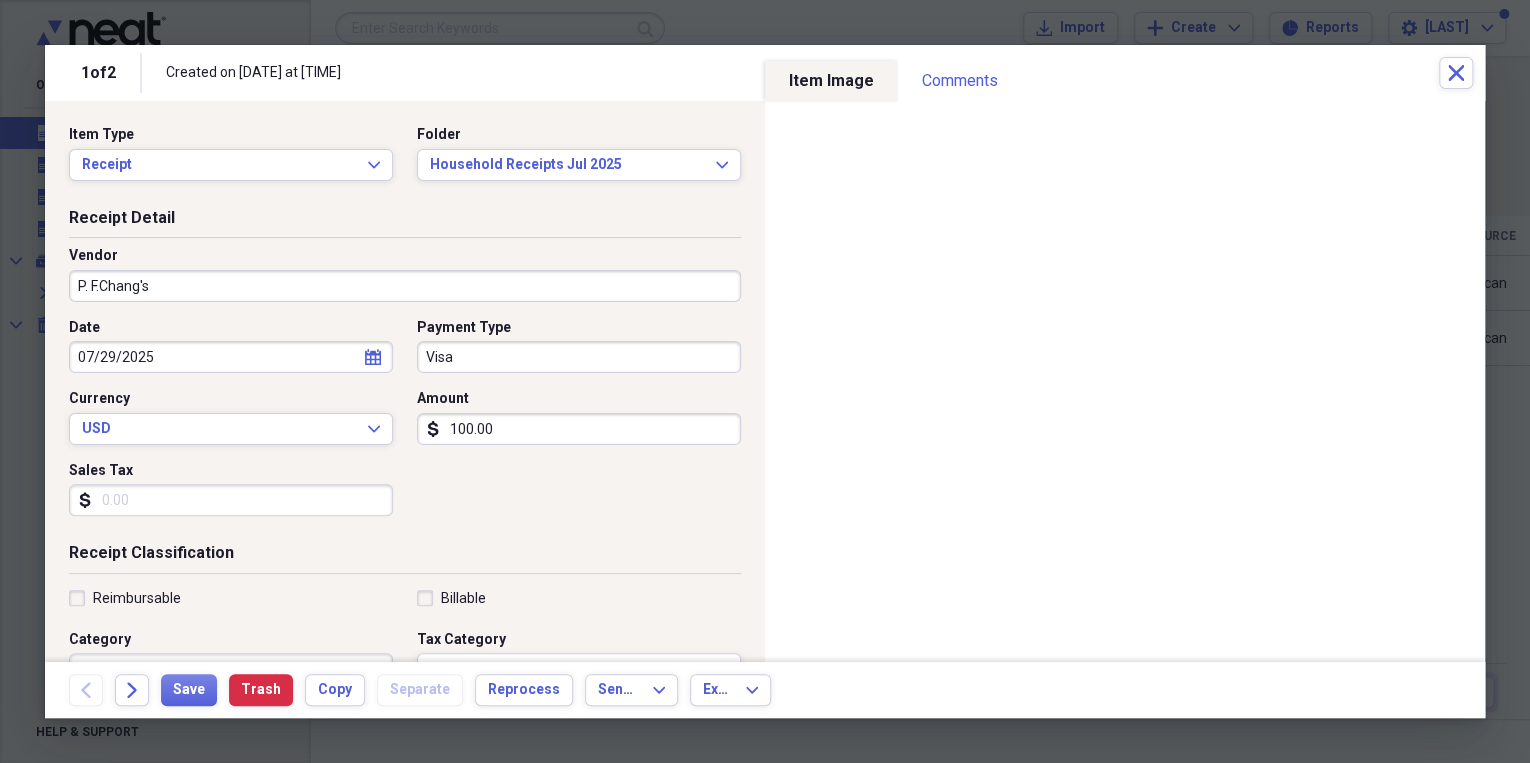 type on "P. F. Chang's" 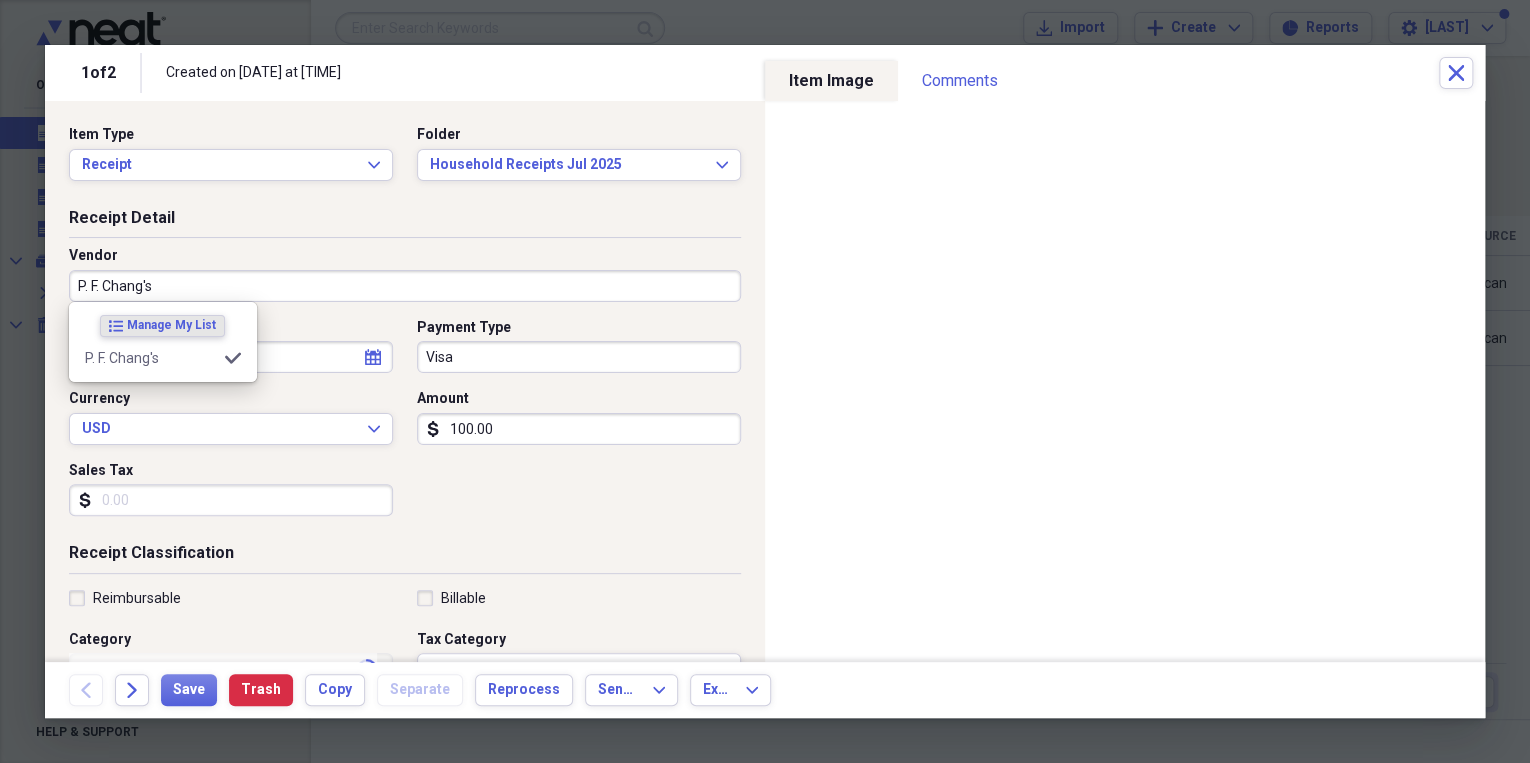 type on "Meals/Restaurant" 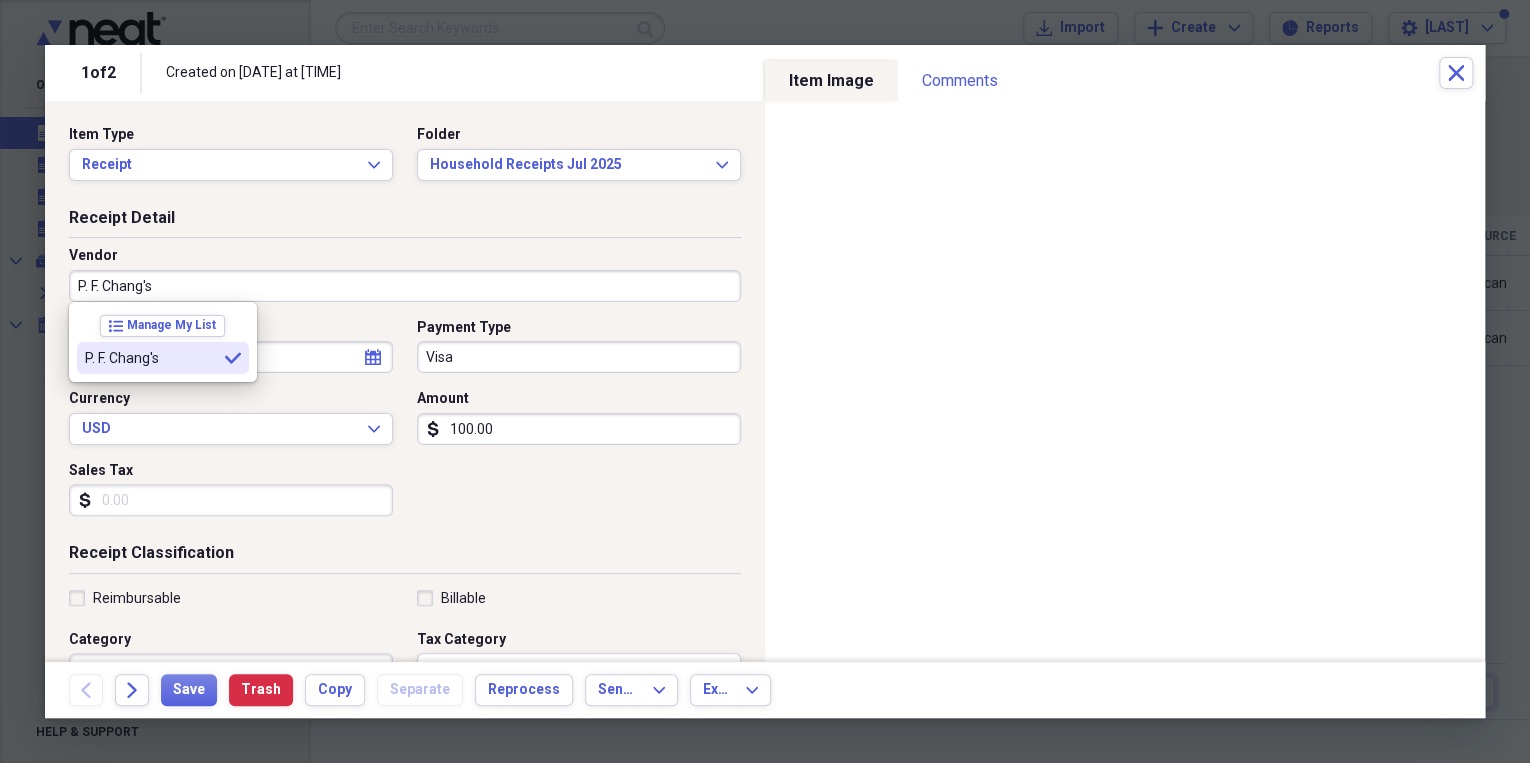 type on "P. F. Chang's" 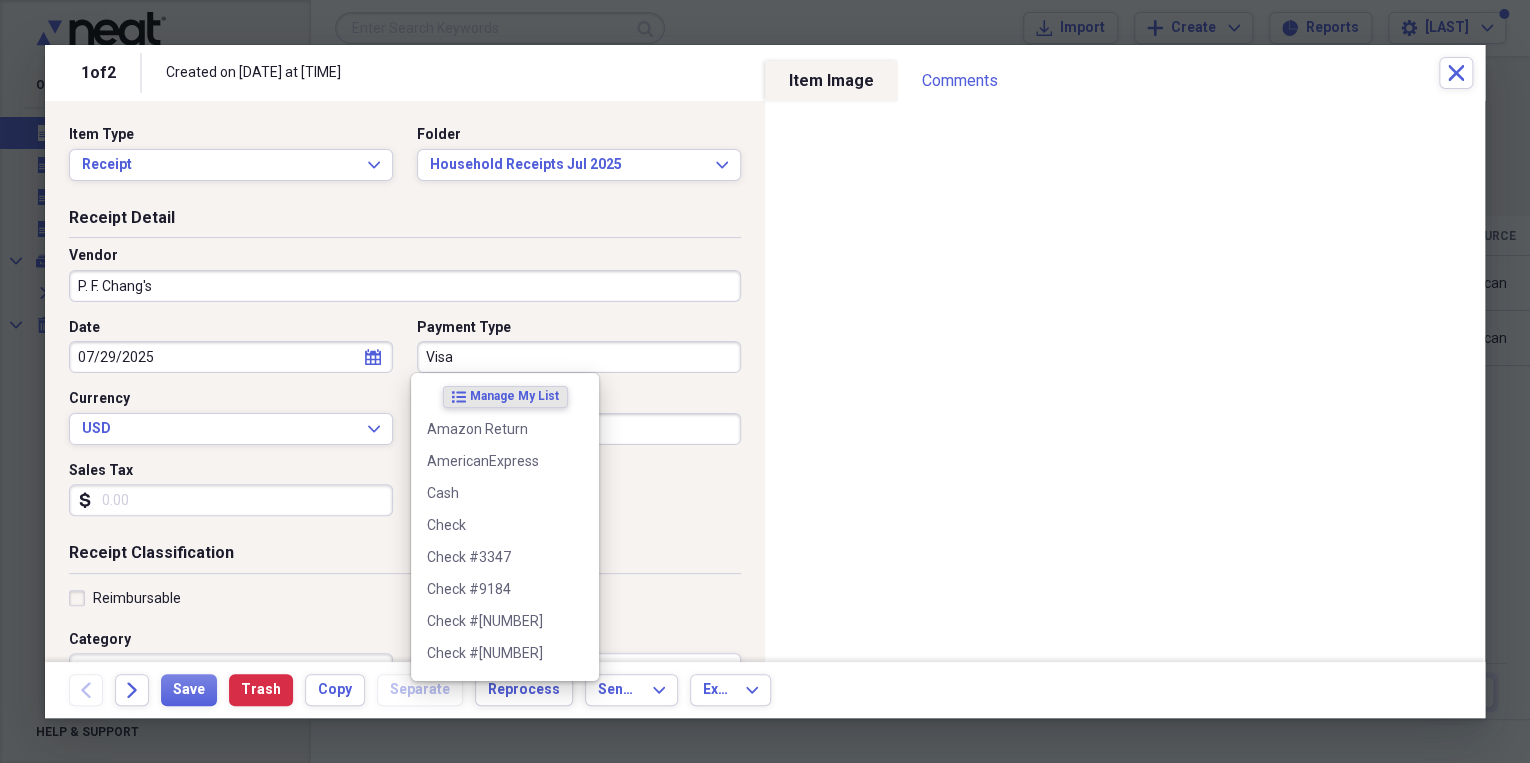 click on "Visa" at bounding box center [579, 357] 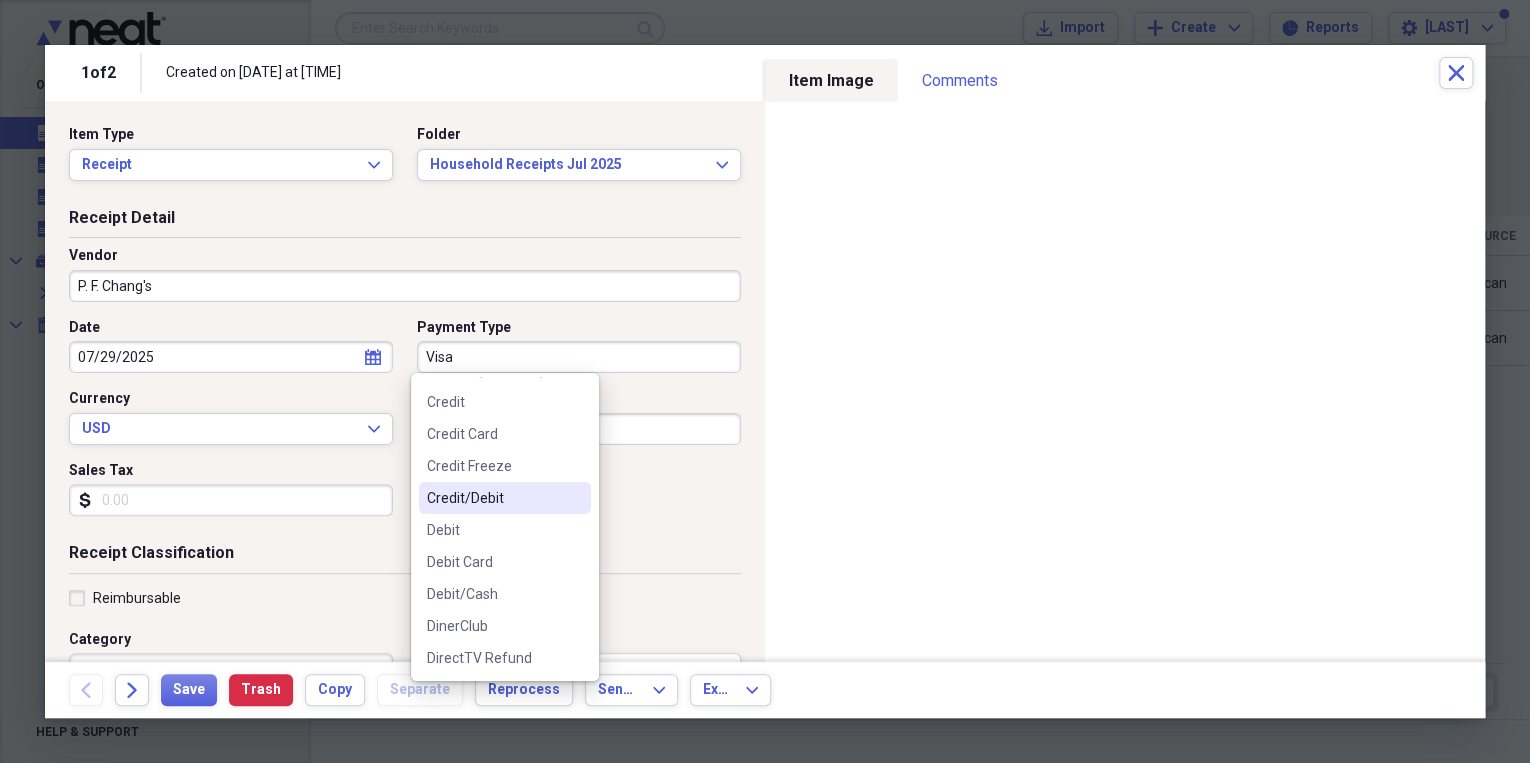 scroll, scrollTop: 320, scrollLeft: 0, axis: vertical 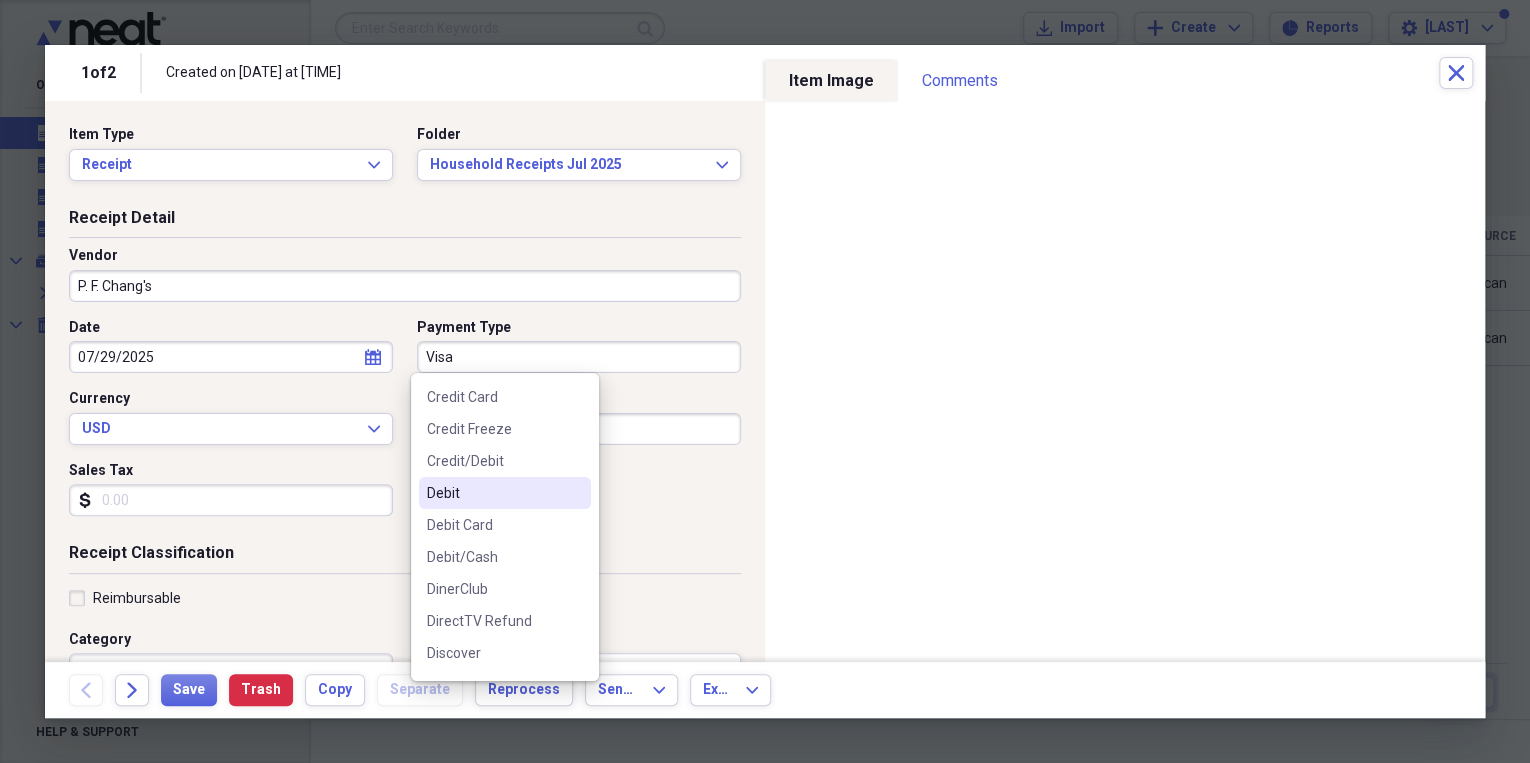 click on "Debit" at bounding box center [493, 493] 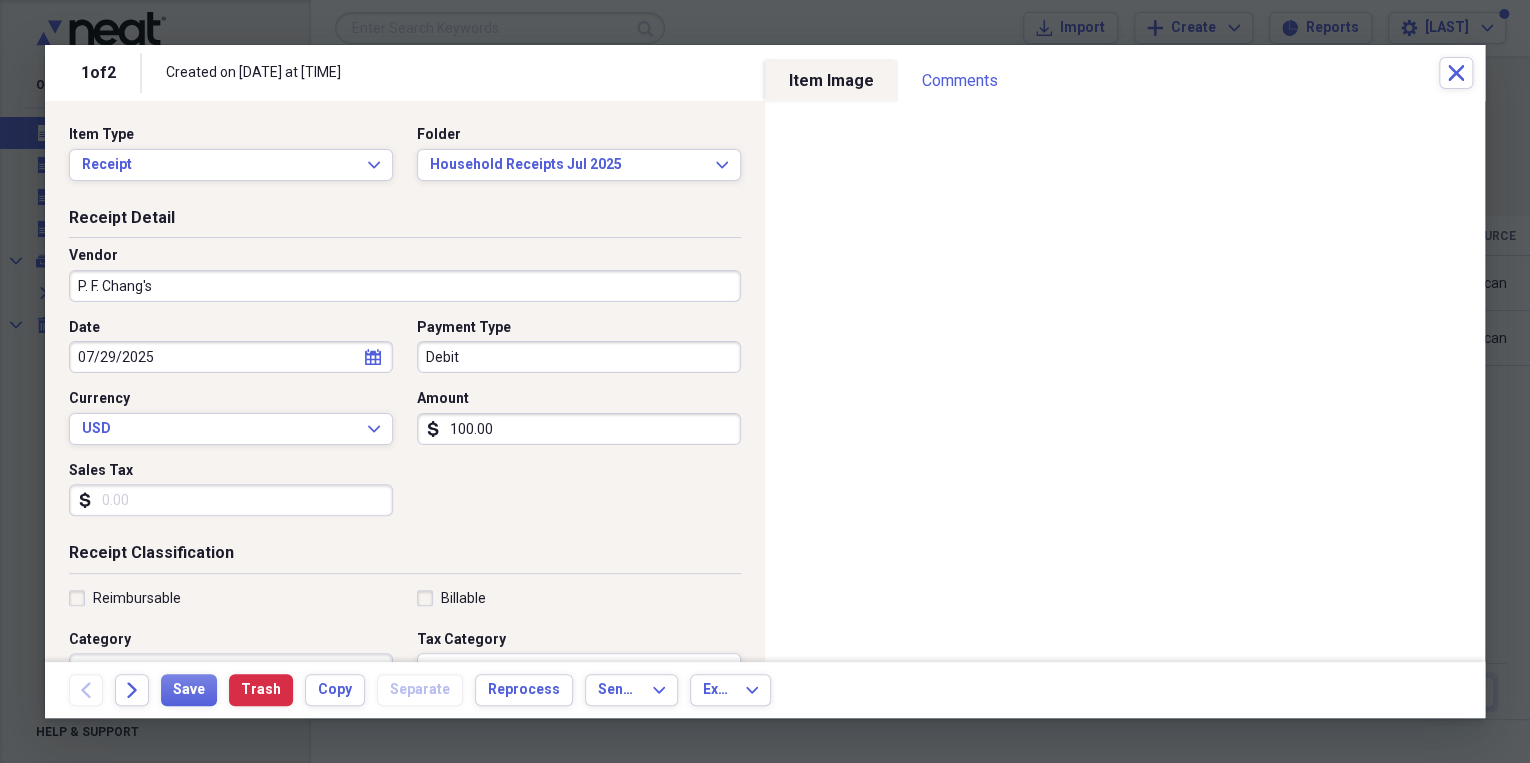 click on "Sales Tax" at bounding box center [231, 500] 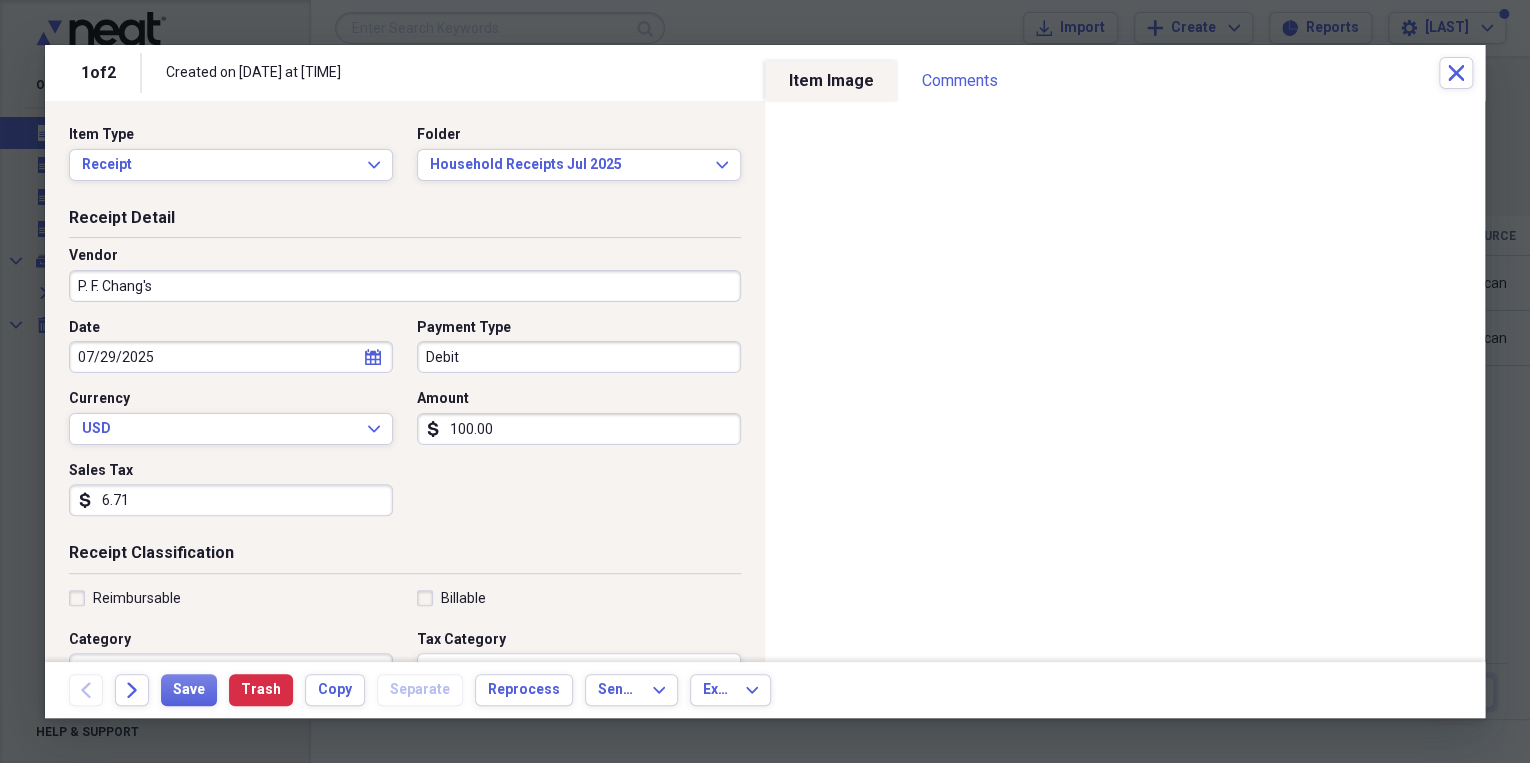 type on "6.71" 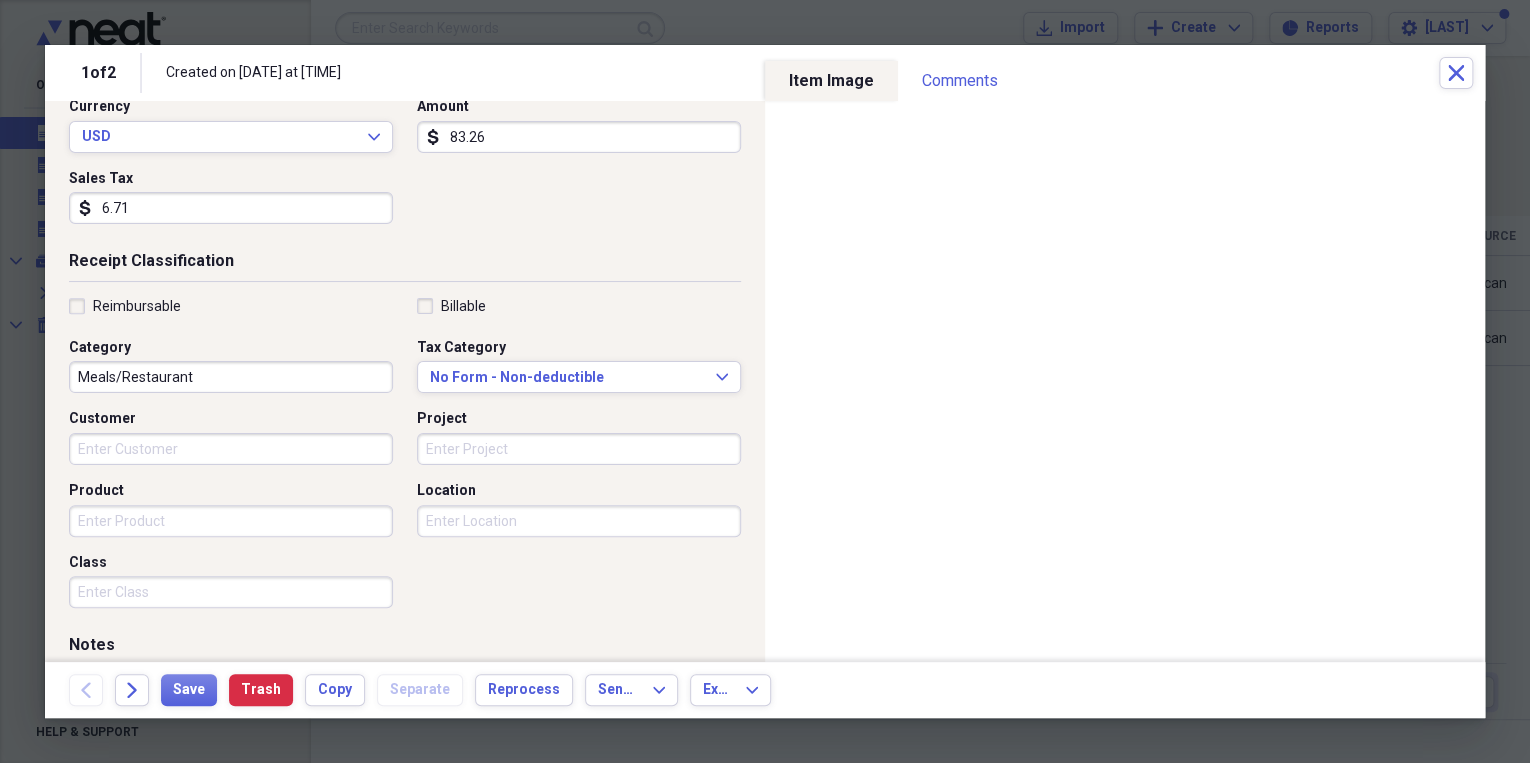 scroll, scrollTop: 320, scrollLeft: 0, axis: vertical 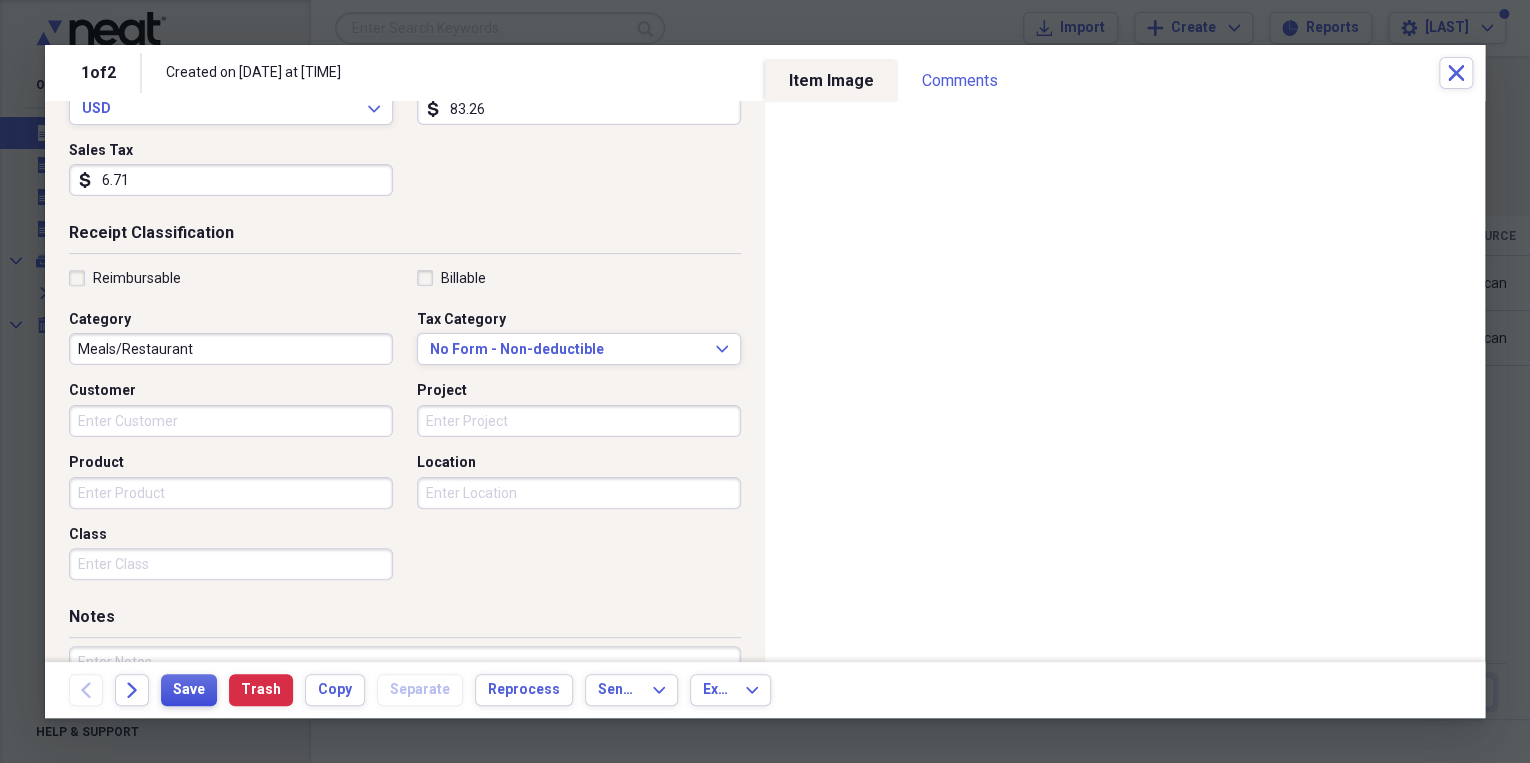 type on "83.26" 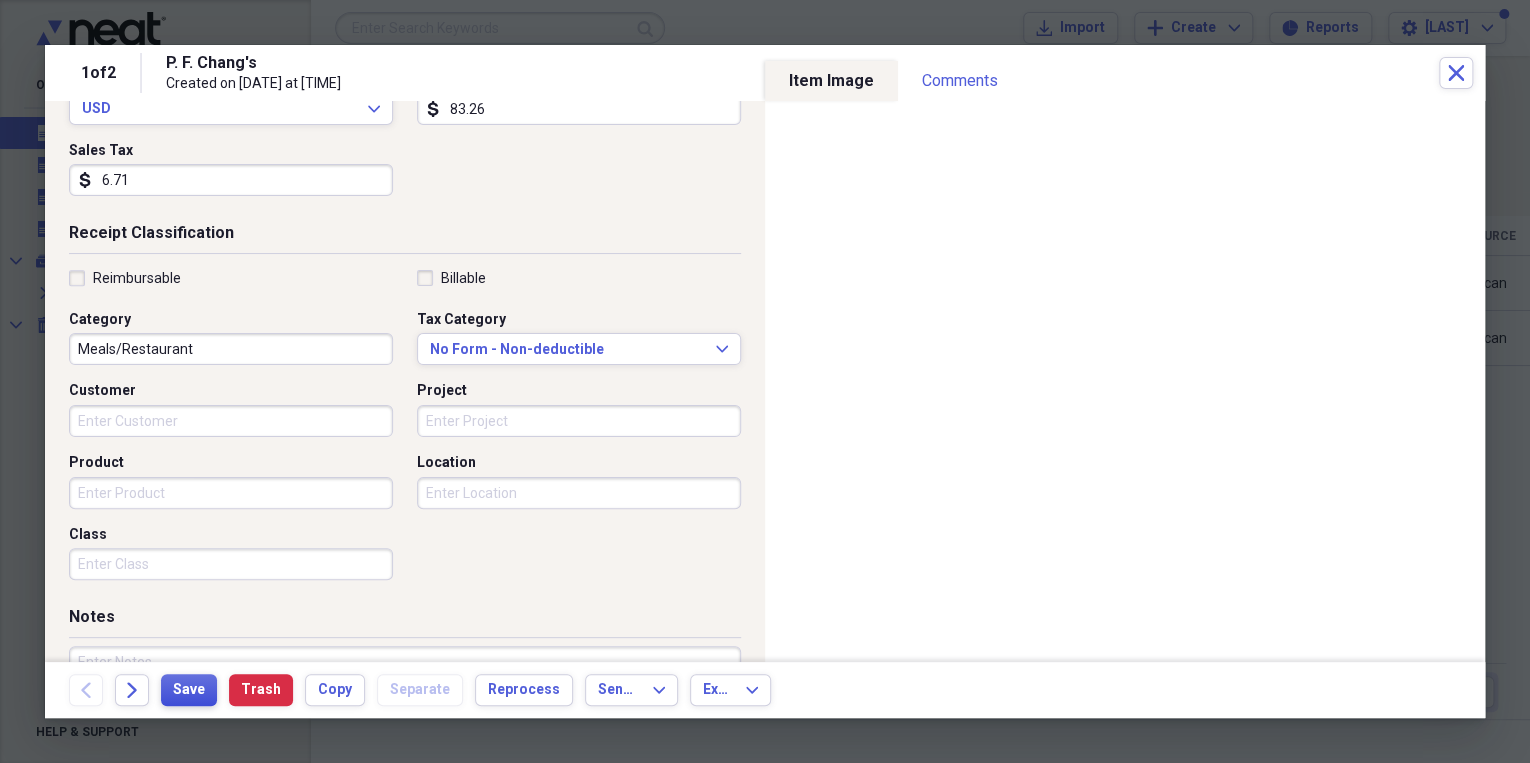 click on "Save" at bounding box center [189, 690] 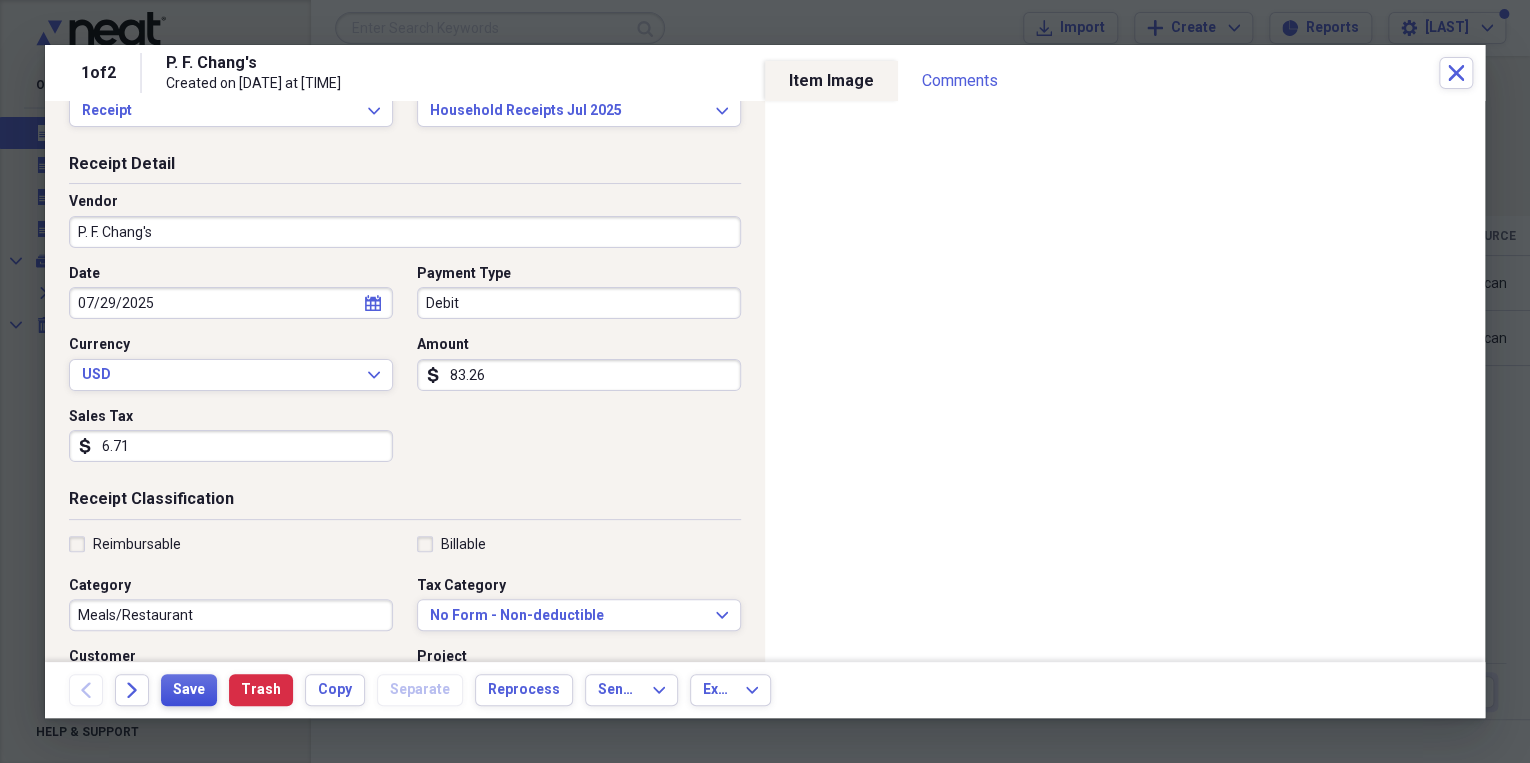 scroll, scrollTop: 0, scrollLeft: 0, axis: both 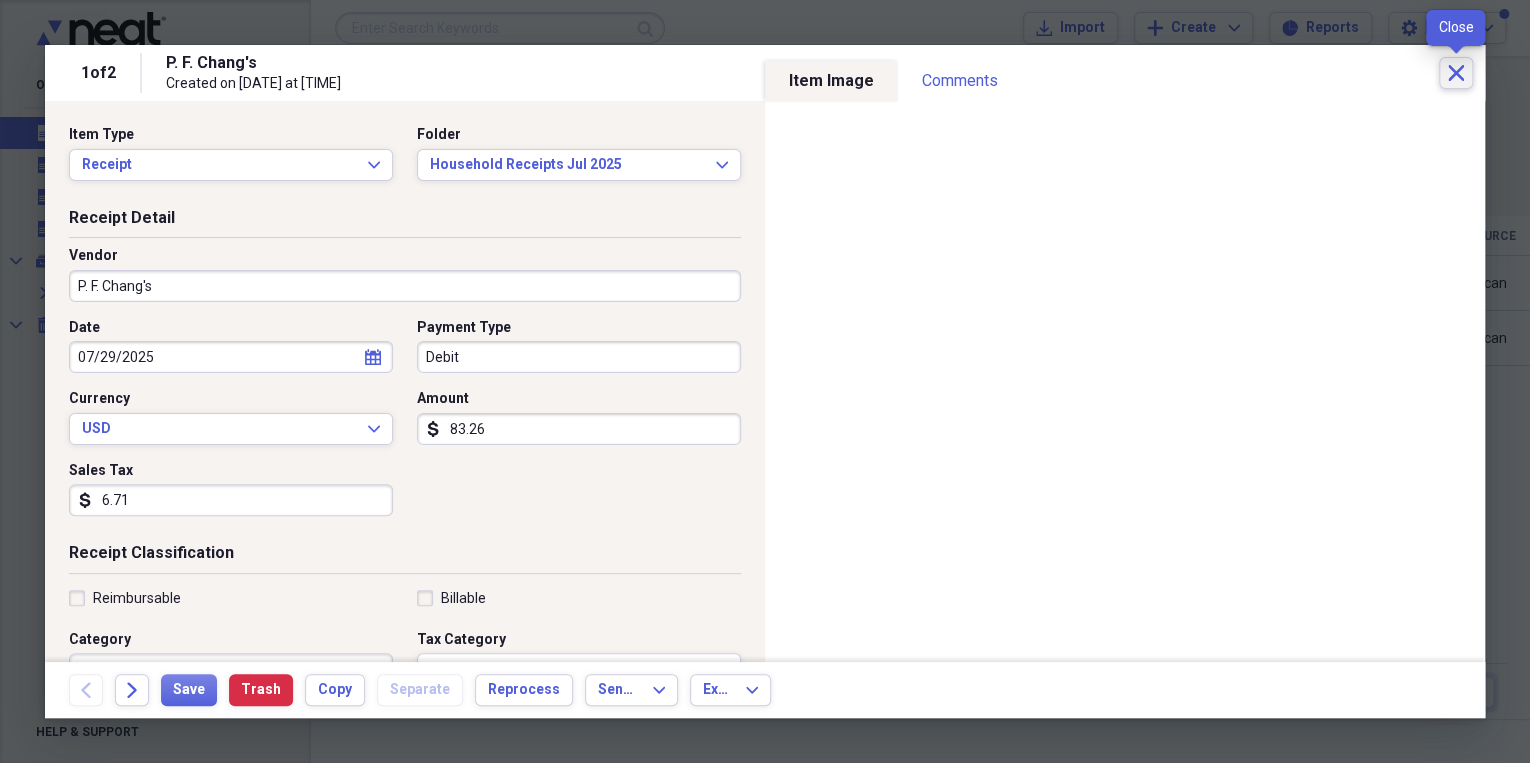 click on "Close" 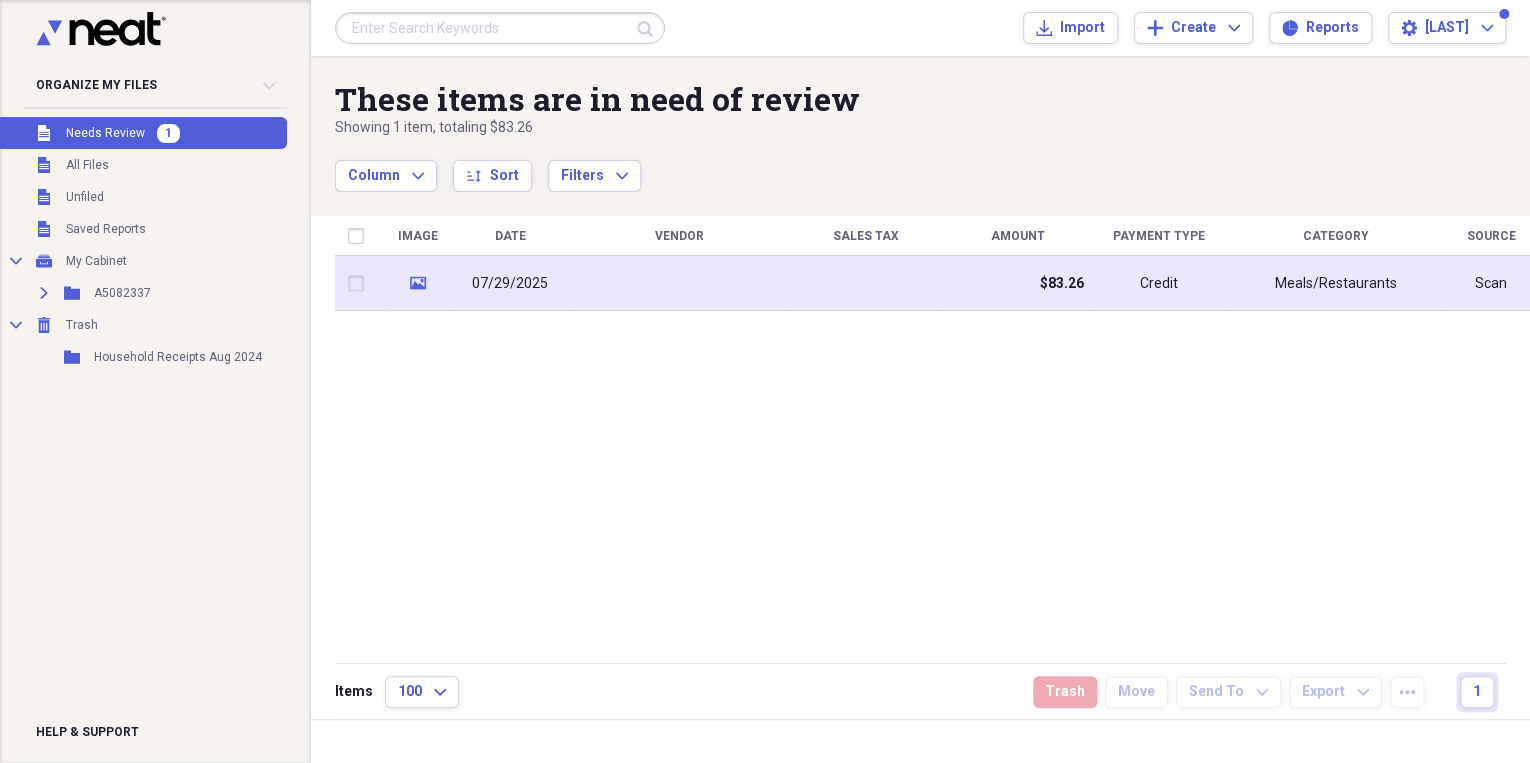 drag, startPoint x: 1132, startPoint y: 174, endPoint x: 1045, endPoint y: 279, distance: 136.35982 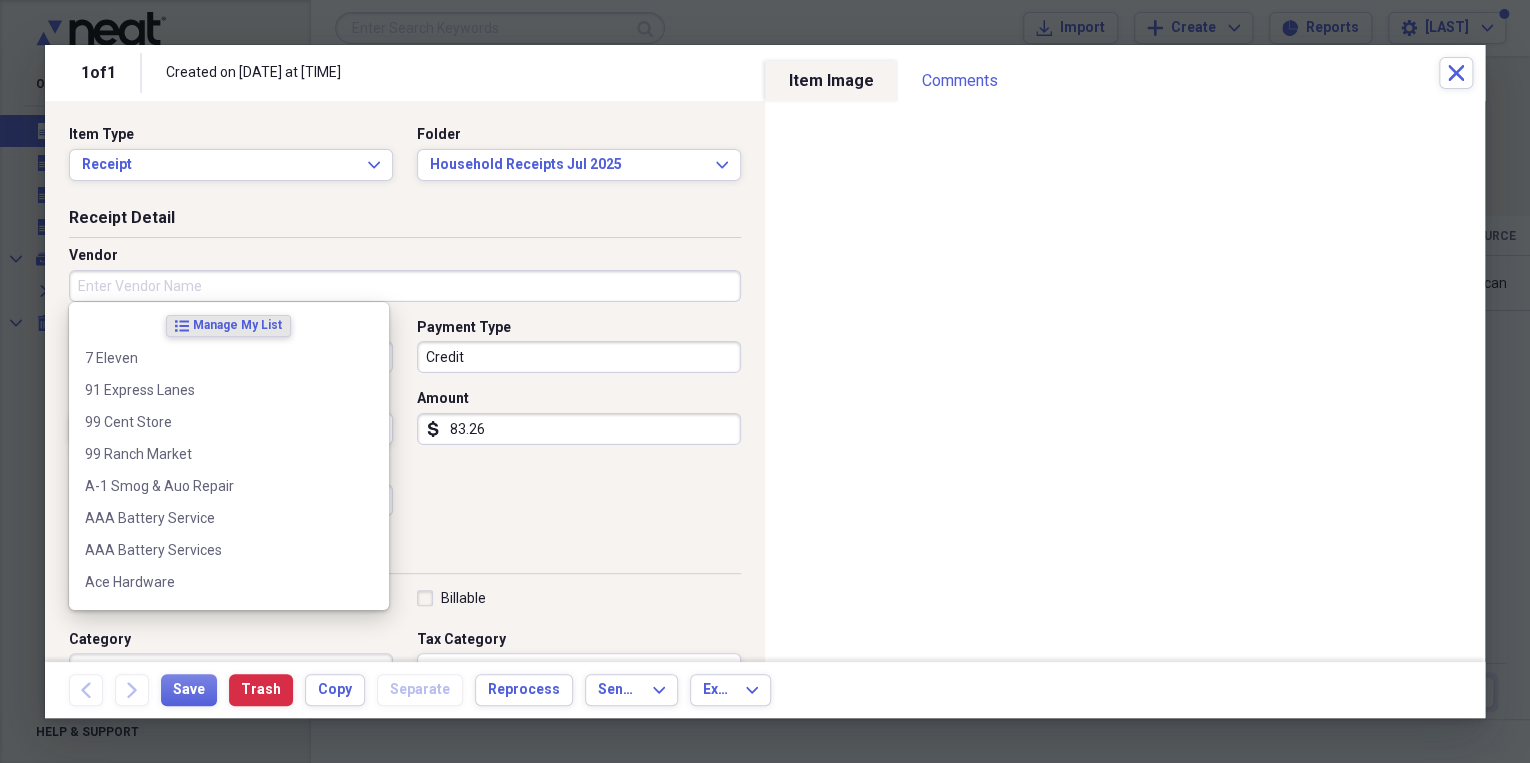 click on "Vendor" at bounding box center (405, 286) 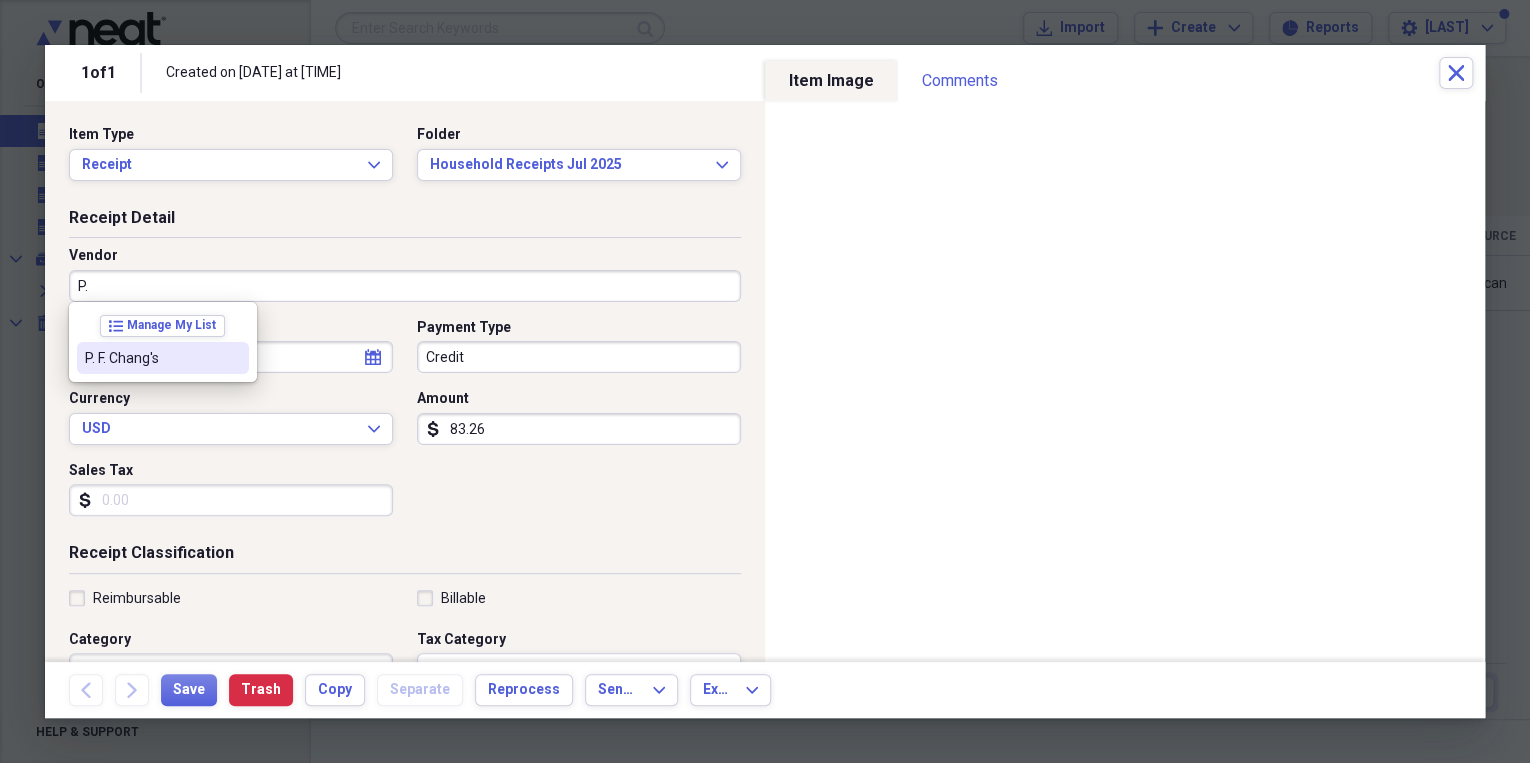 click on "P. F. Chang's" at bounding box center [163, 358] 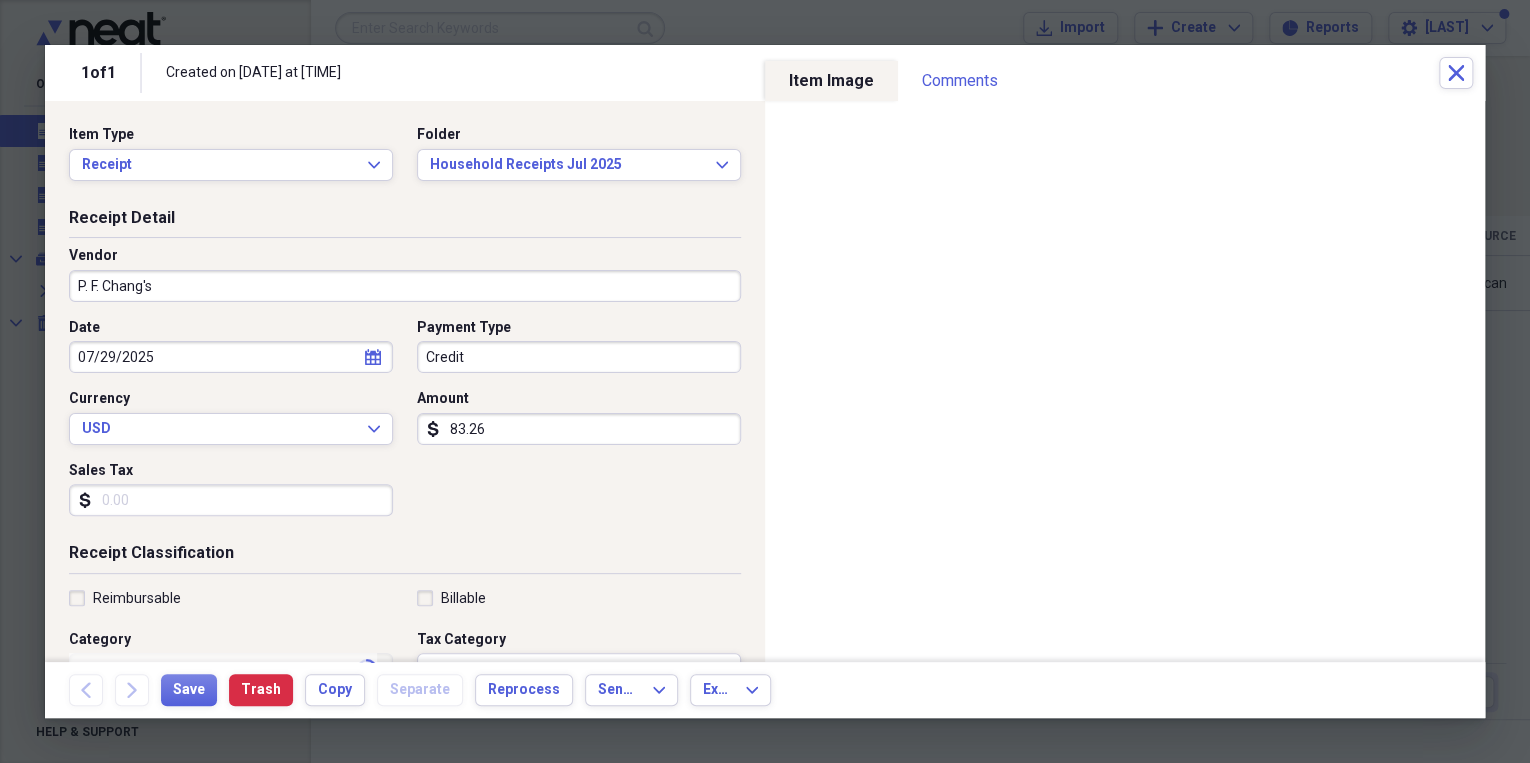 type on "Meals/Restaurant" 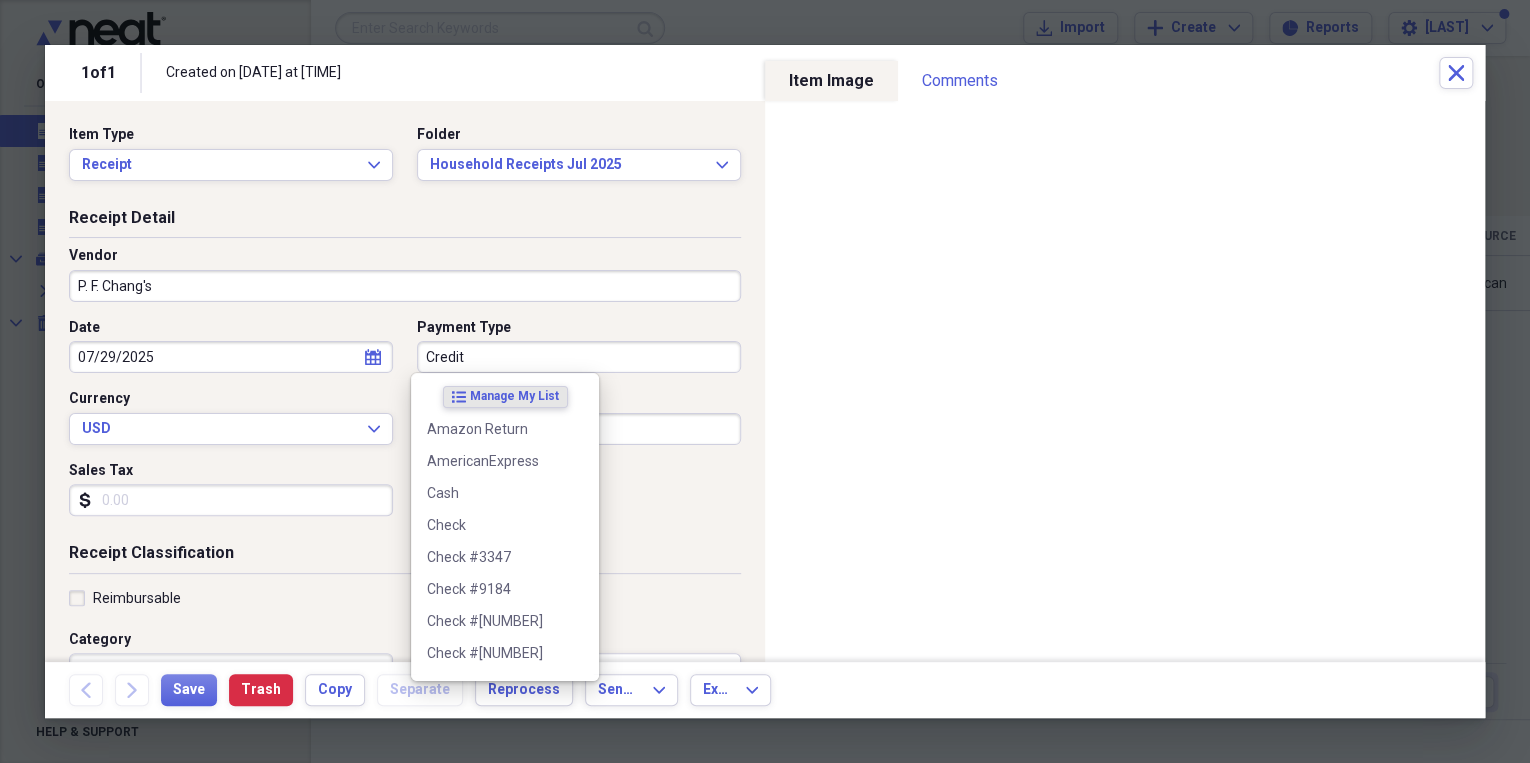 click on "Credit" at bounding box center (579, 357) 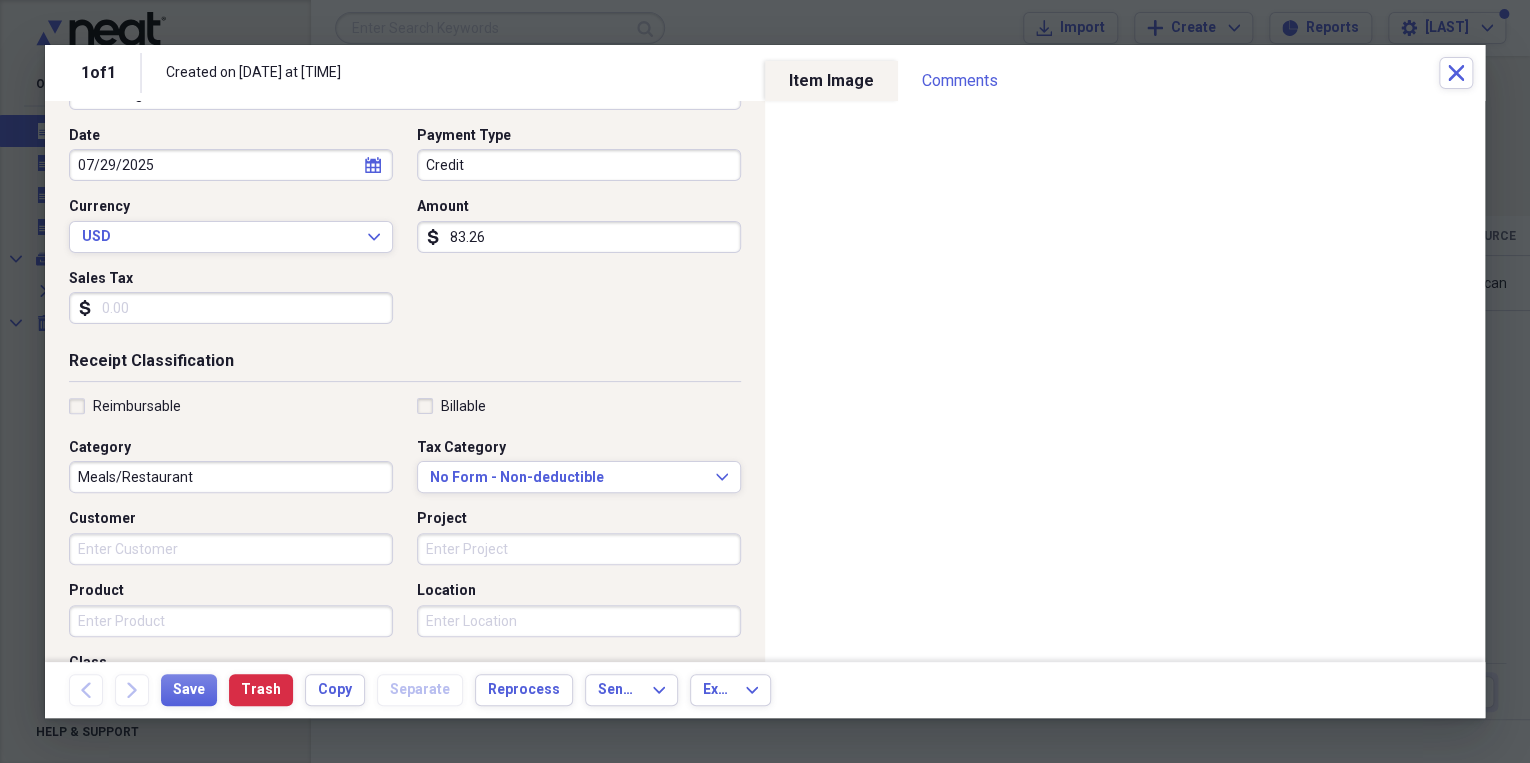 scroll, scrollTop: 0, scrollLeft: 0, axis: both 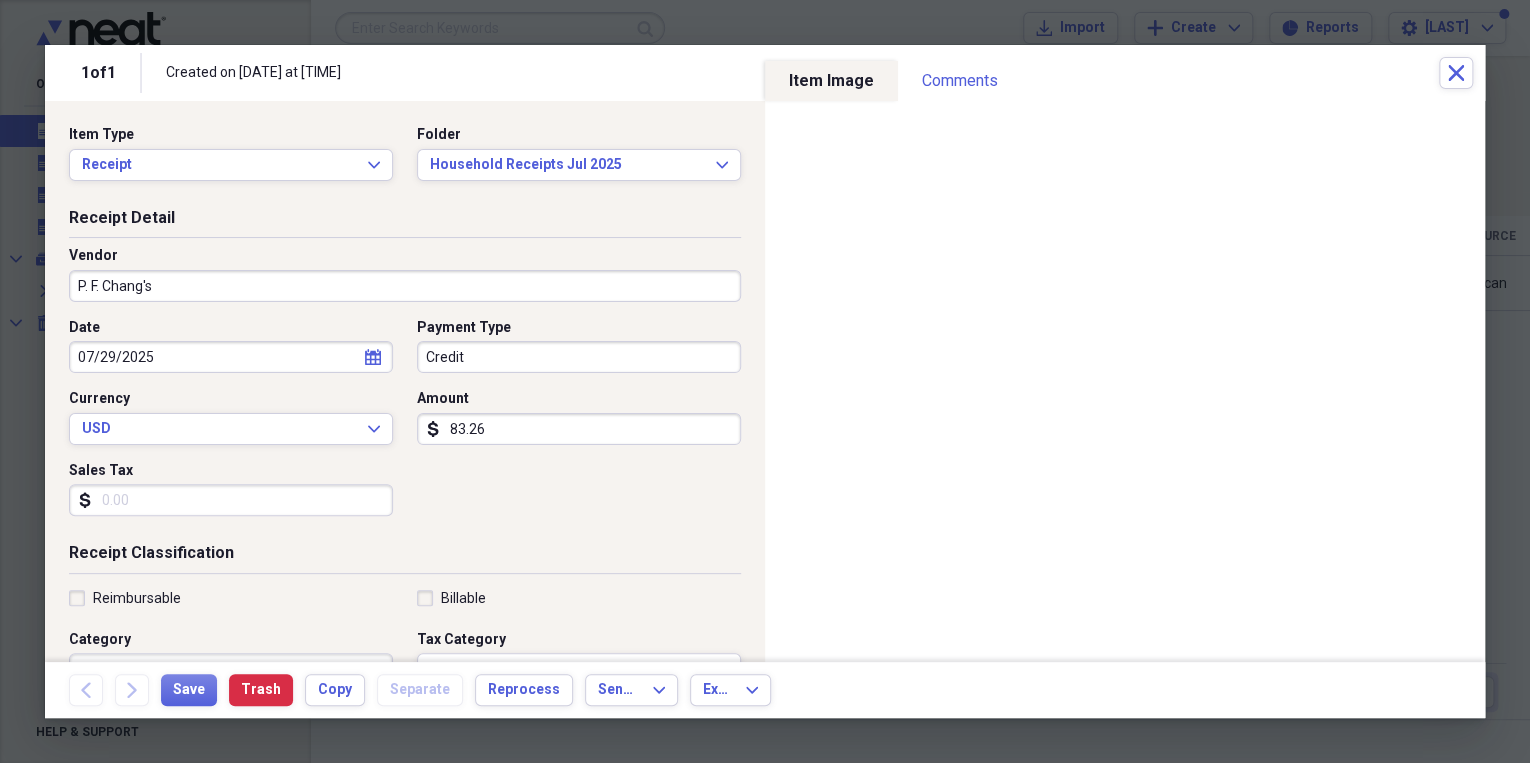 click on "Credit" at bounding box center (579, 357) 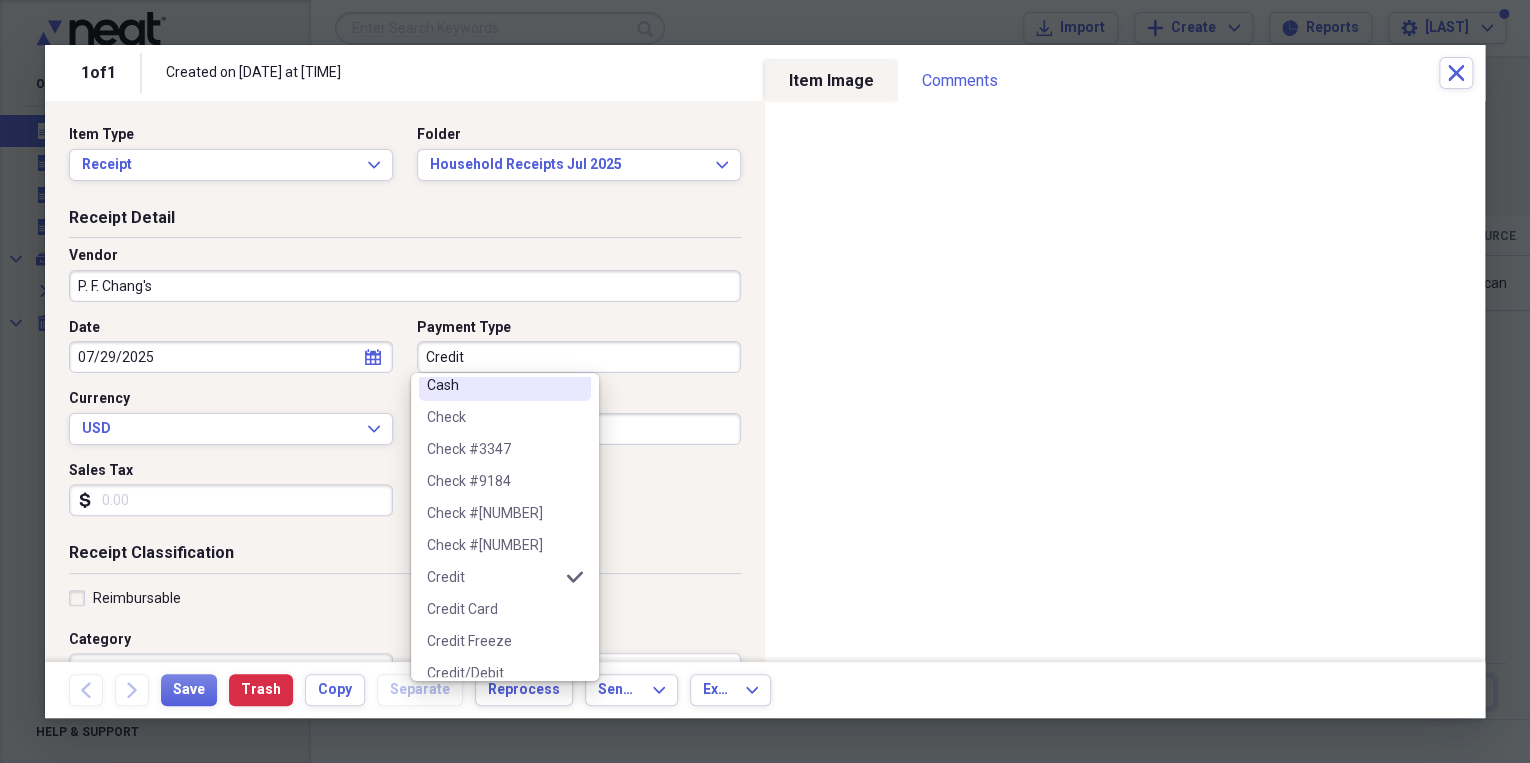 scroll, scrollTop: 160, scrollLeft: 0, axis: vertical 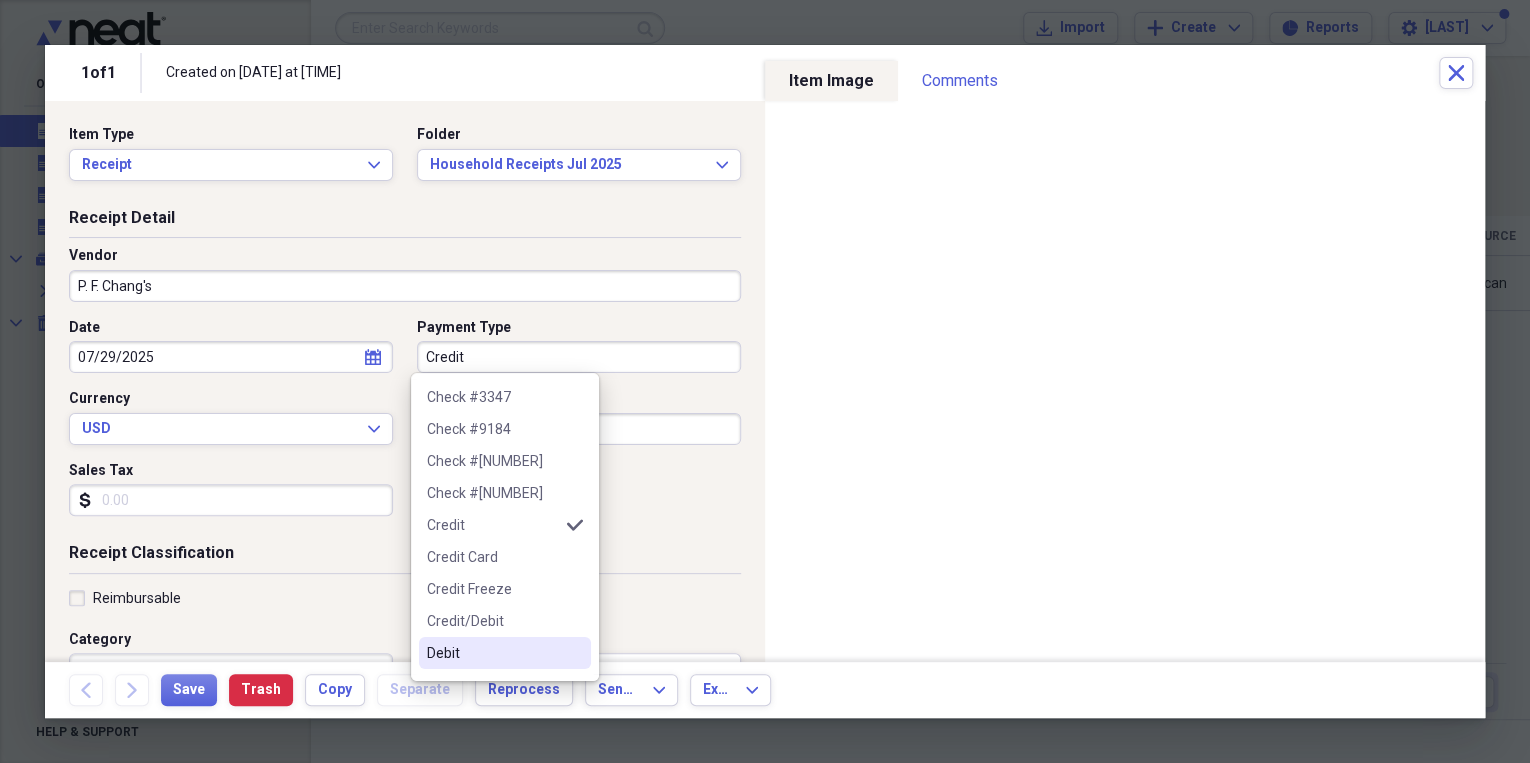 click on "Debit" at bounding box center [505, 653] 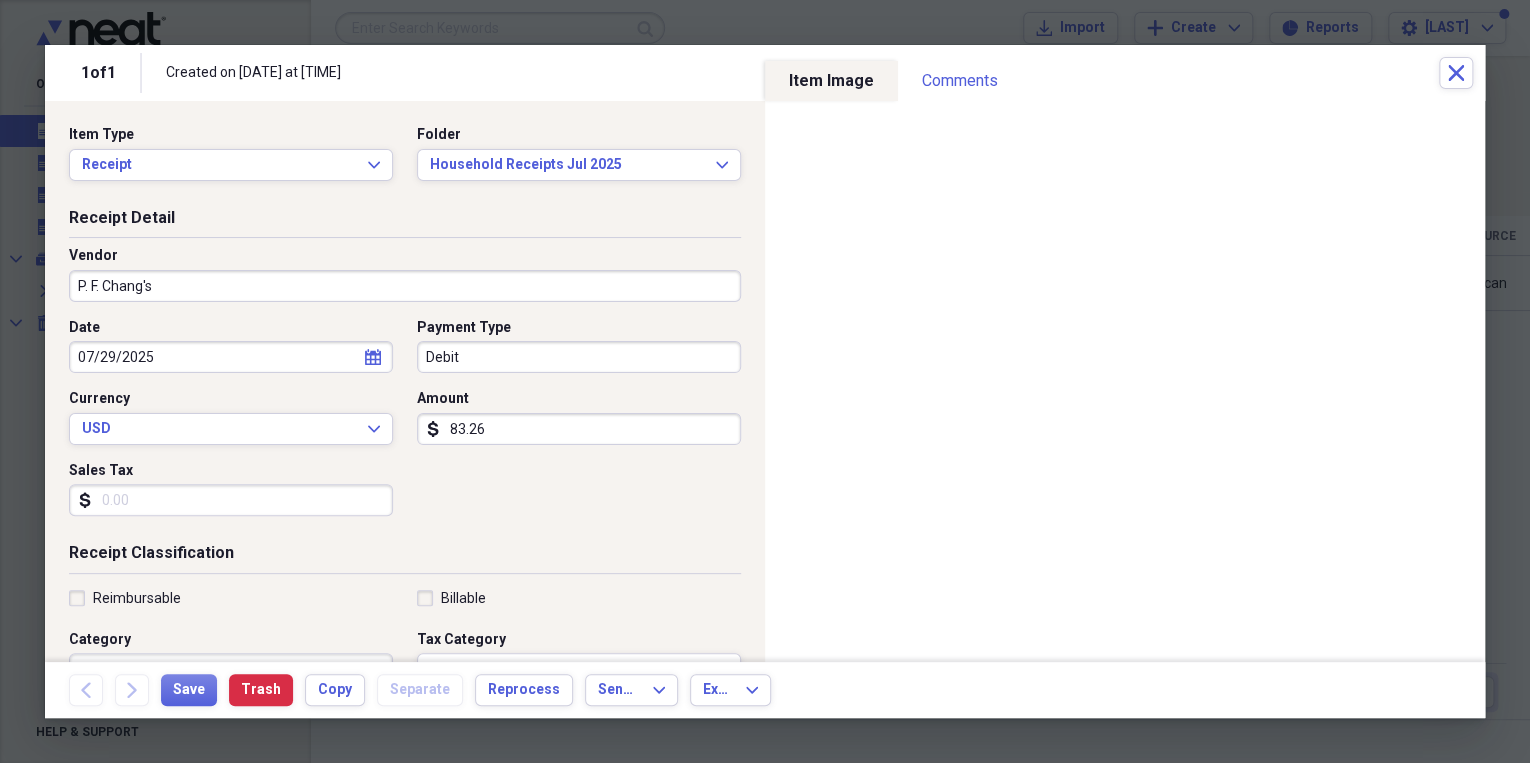 click on "Sales Tax" at bounding box center (231, 500) 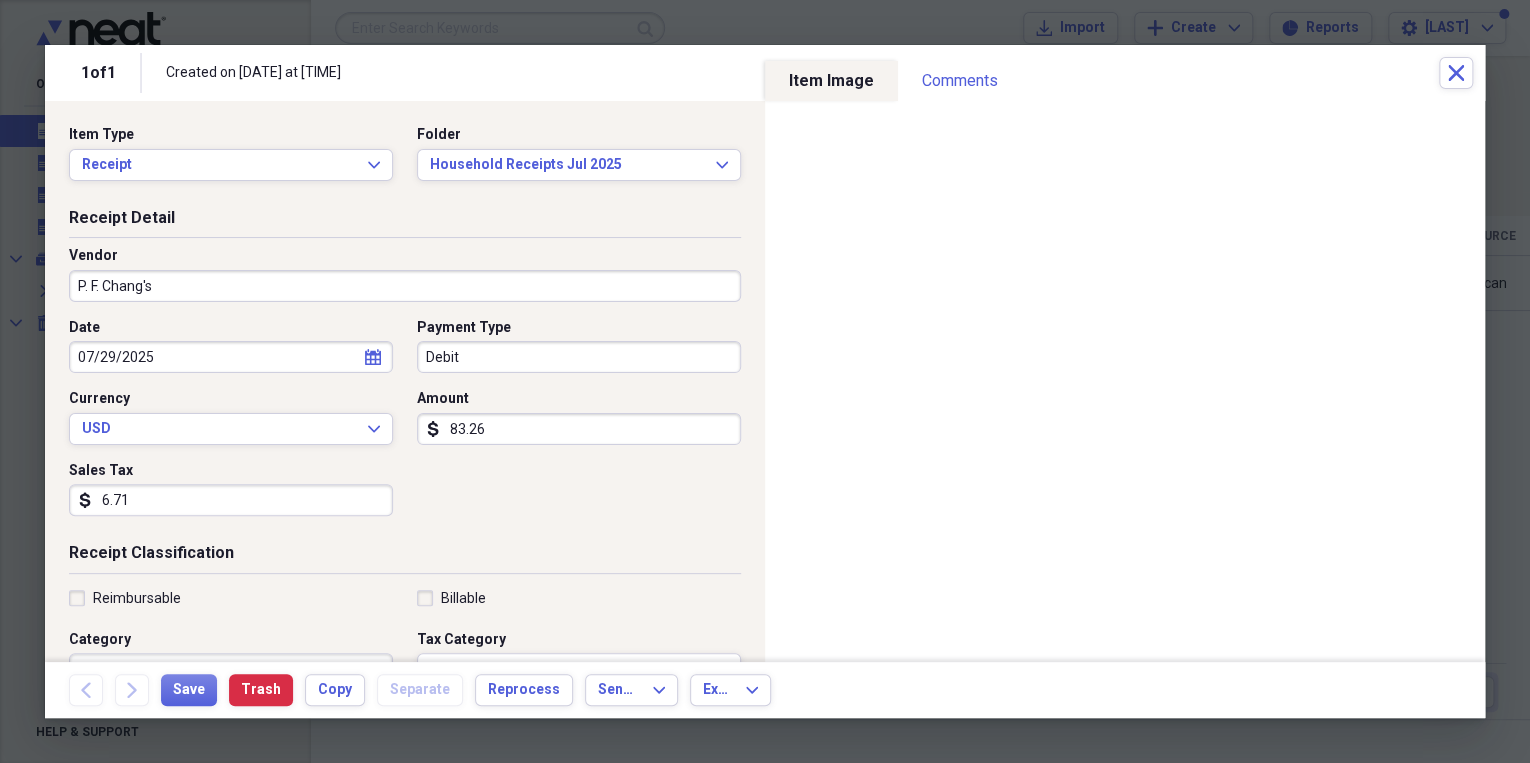 scroll, scrollTop: 160, scrollLeft: 0, axis: vertical 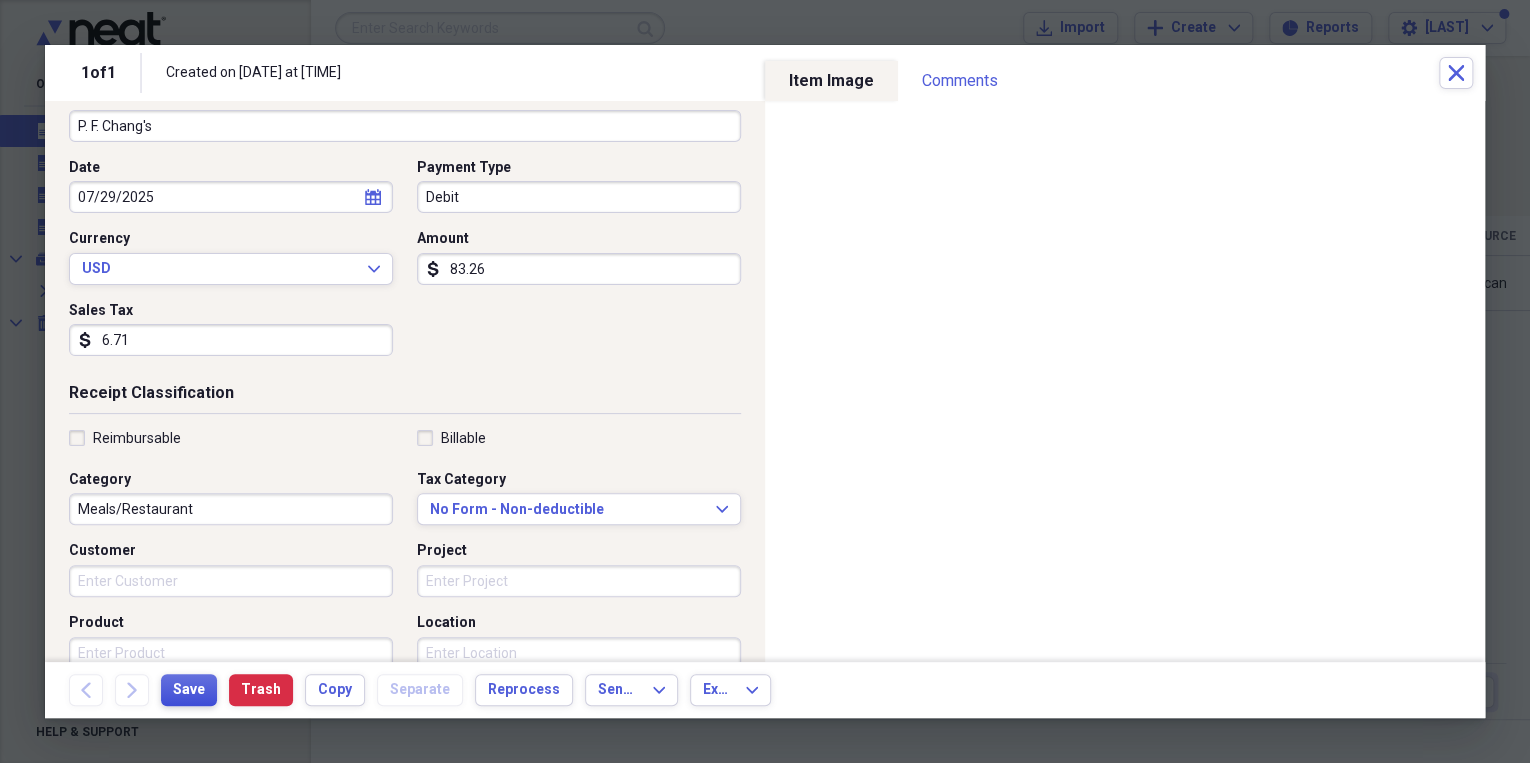 type on "6.71" 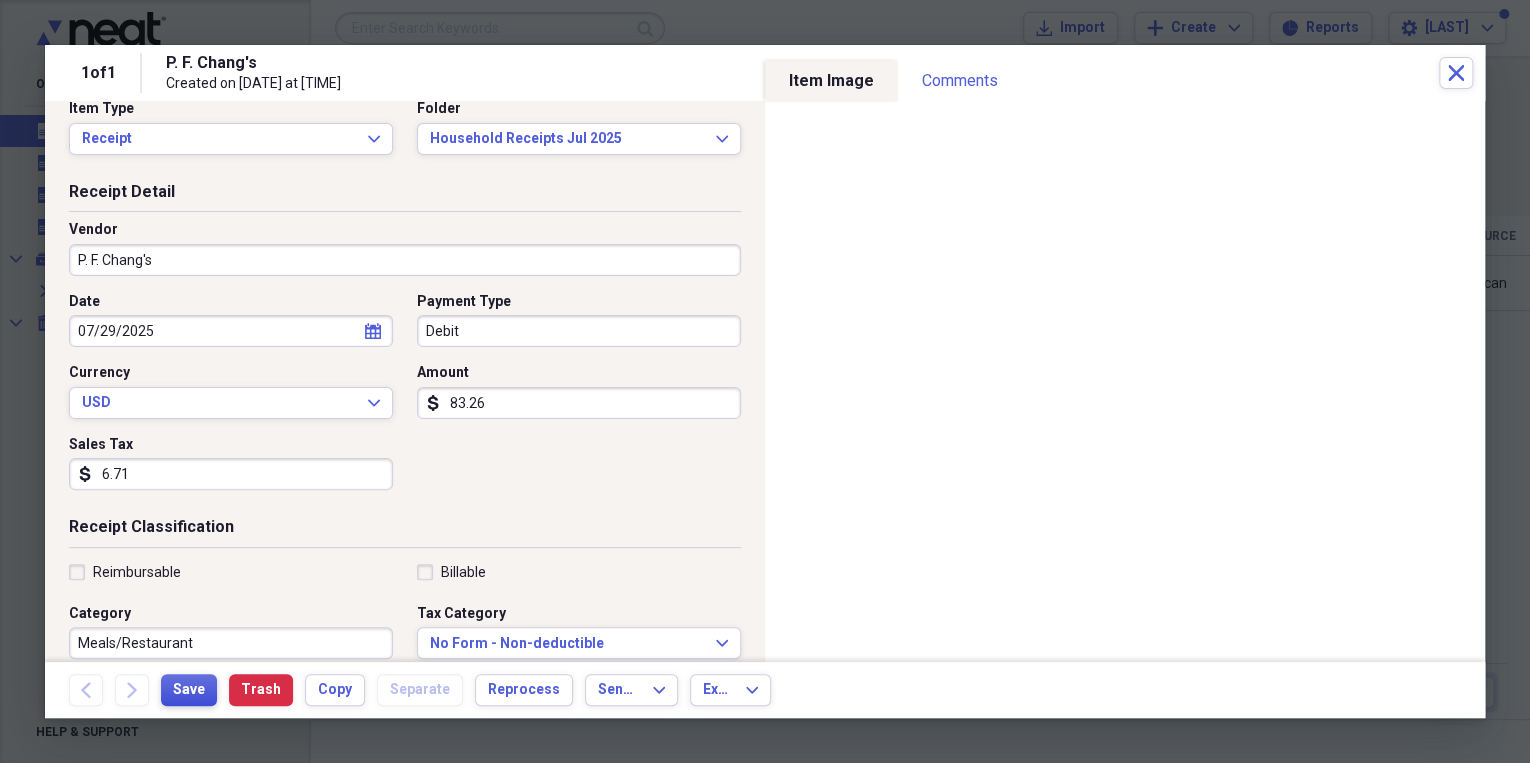 scroll, scrollTop: 0, scrollLeft: 0, axis: both 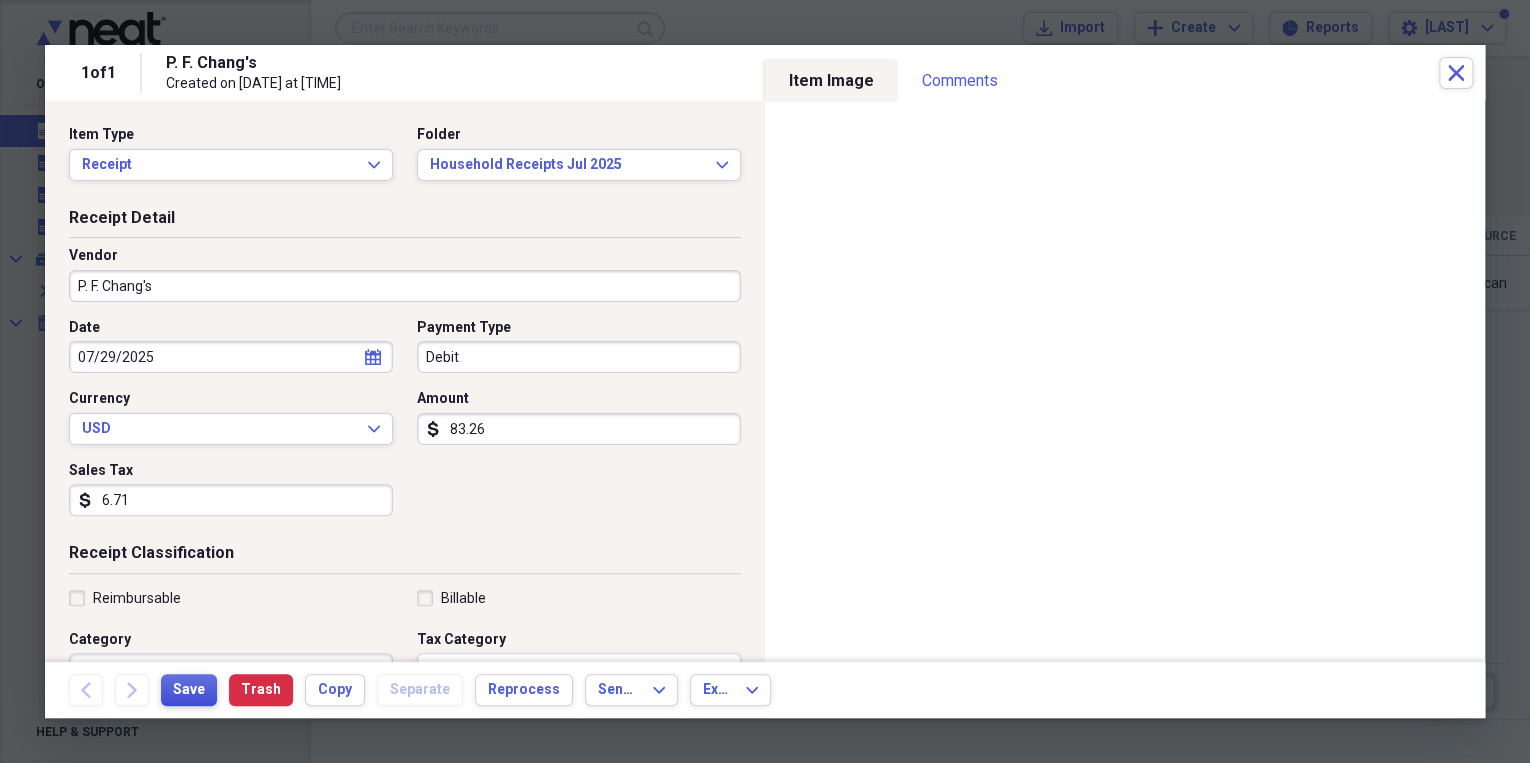 click on "Back Forward Save Trash Copy Separate Reprocess Send To Expand Export Expand" at bounding box center [765, 690] 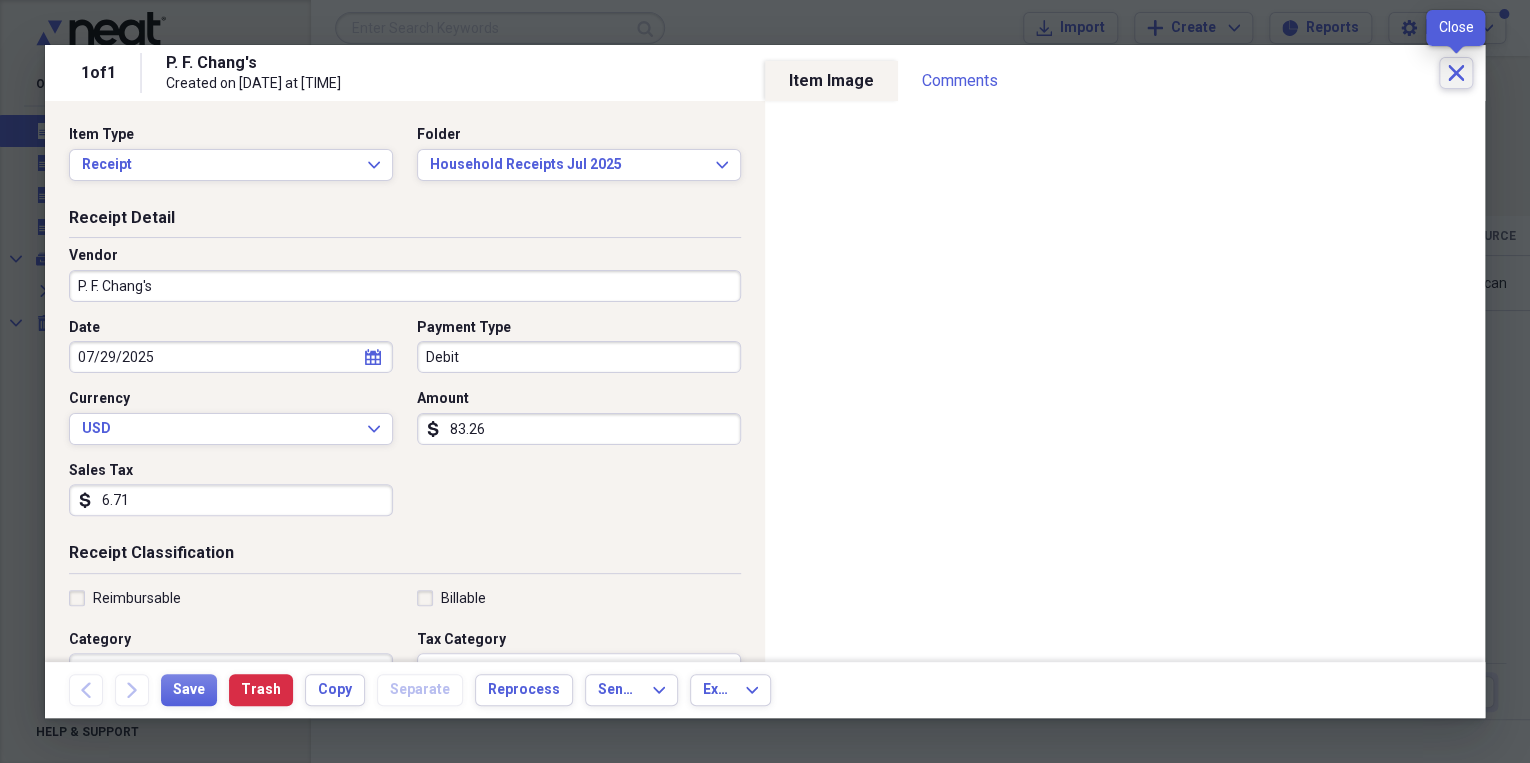 click on "Close" 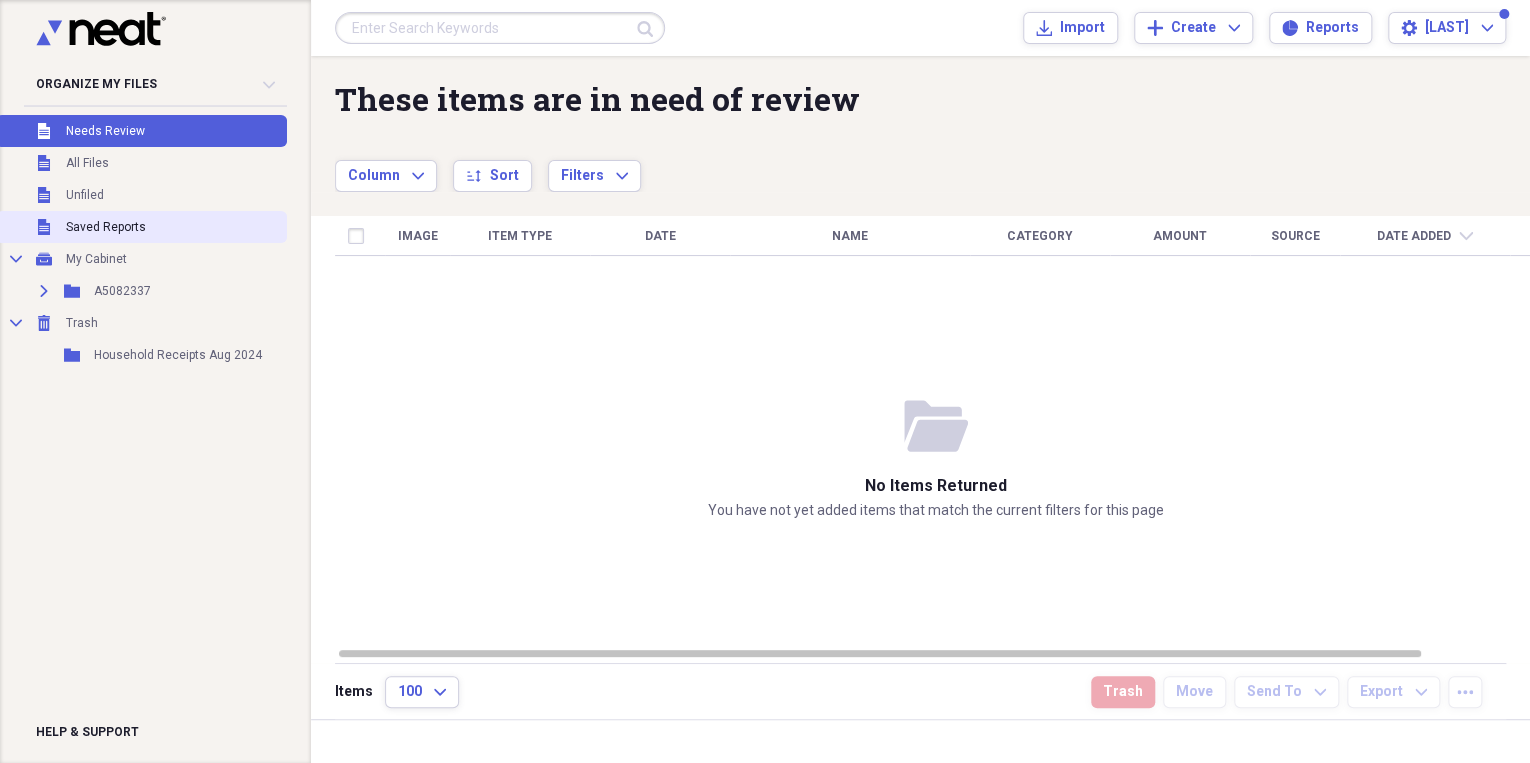 drag, startPoint x: 168, startPoint y: 214, endPoint x: 157, endPoint y: 230, distance: 19.416489 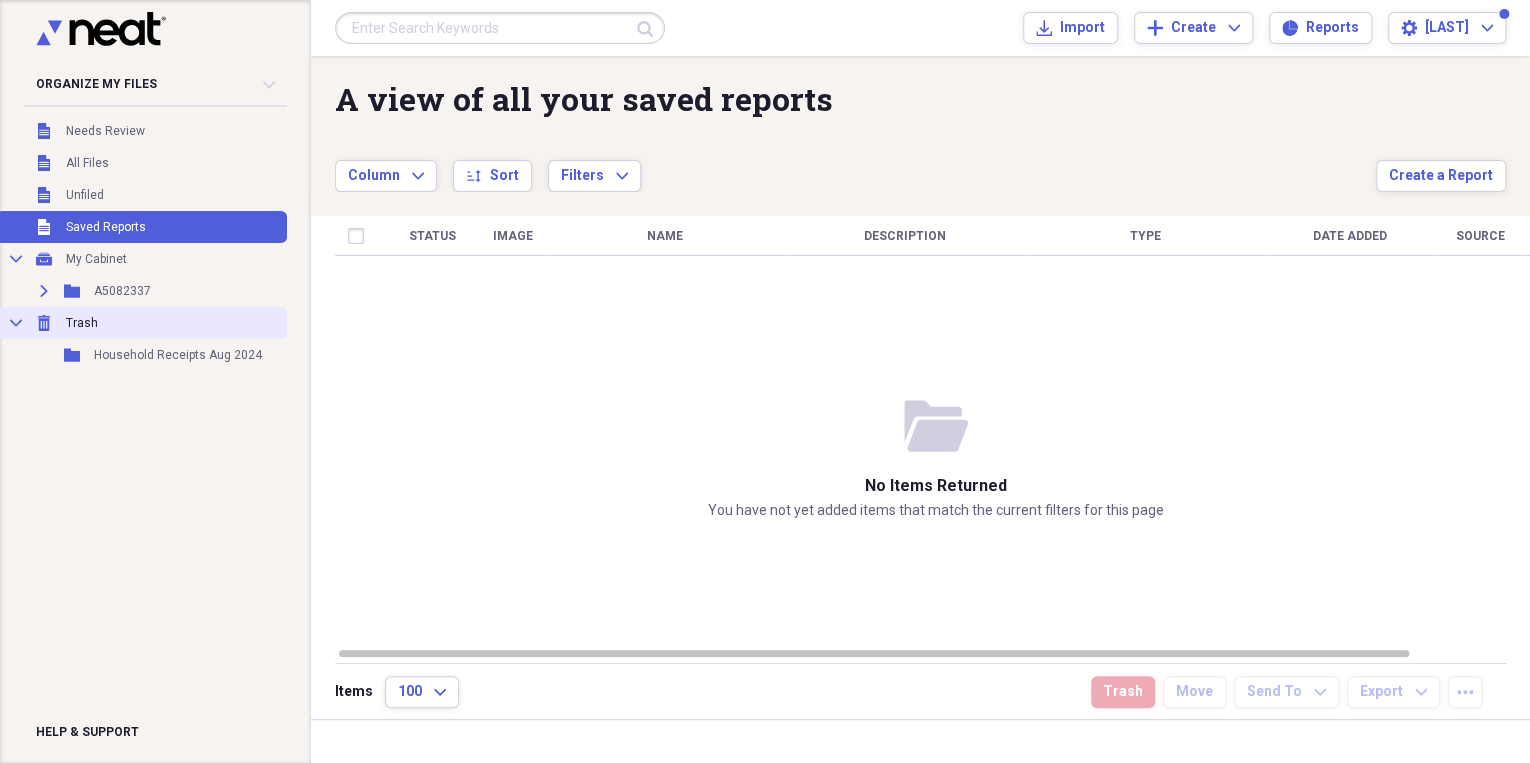 click on "Collapse" 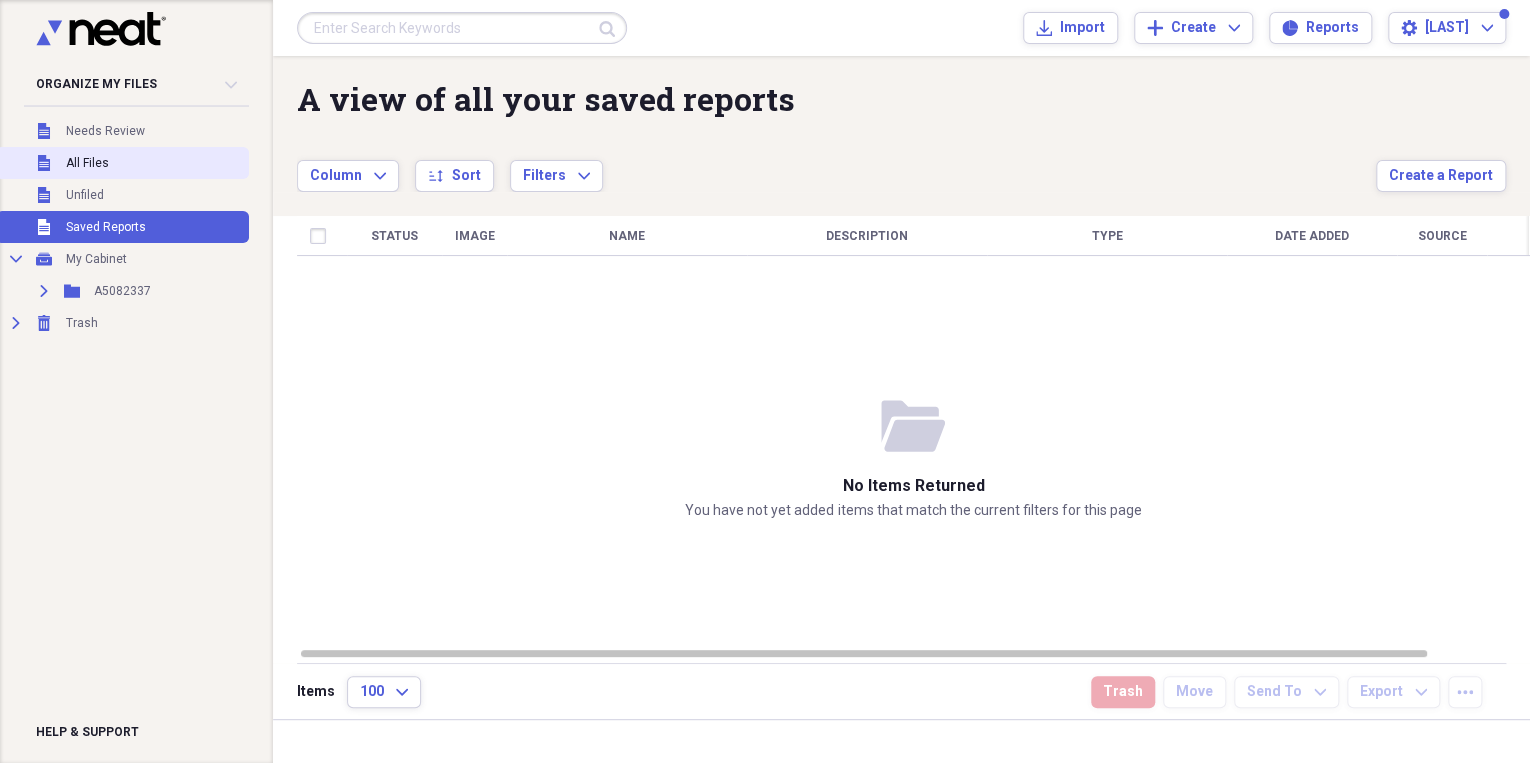 click on "All Files" at bounding box center (87, 163) 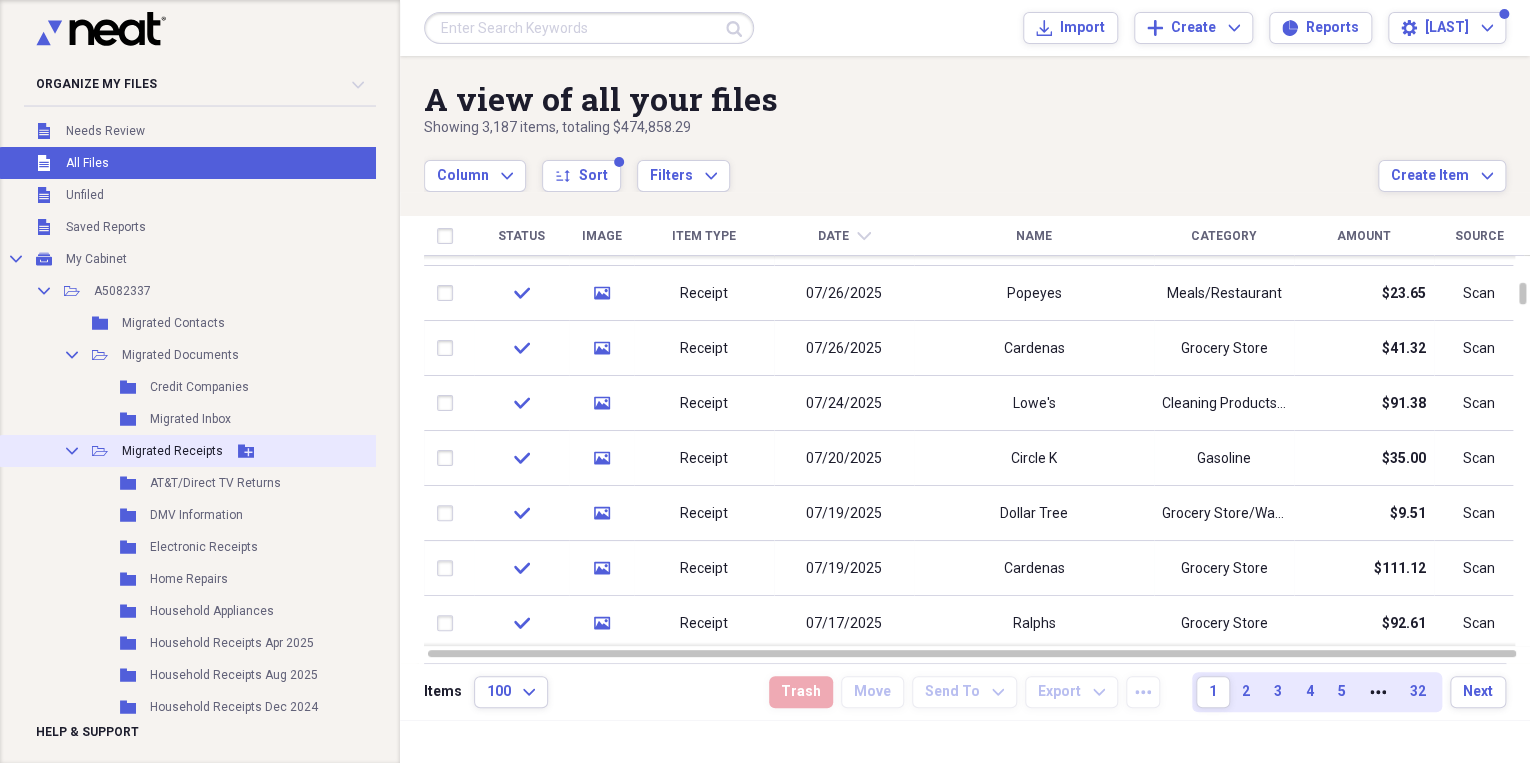 click on "Migrated Receipts" at bounding box center (172, 451) 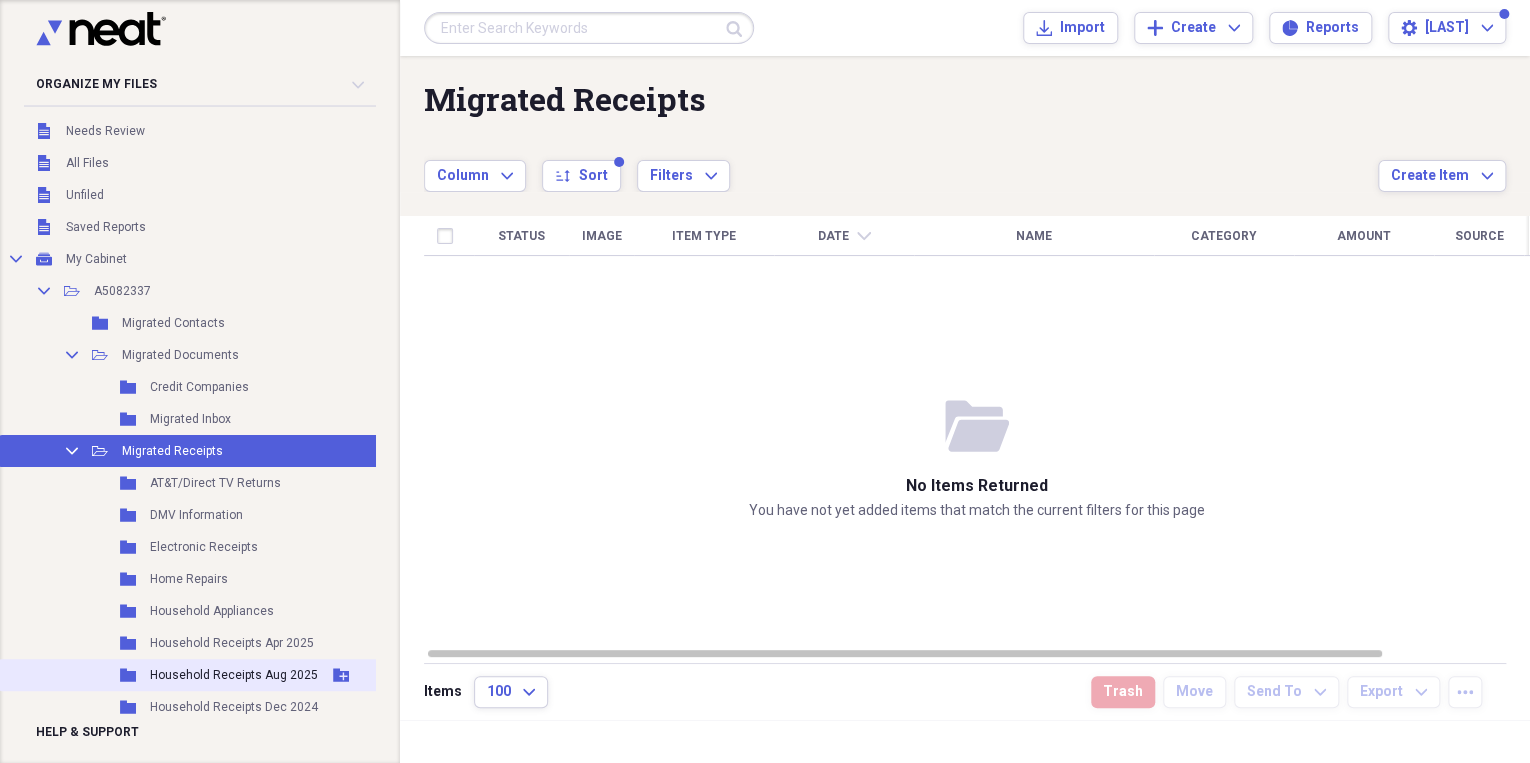 click on "Household Receipts Aug 2025" at bounding box center [234, 675] 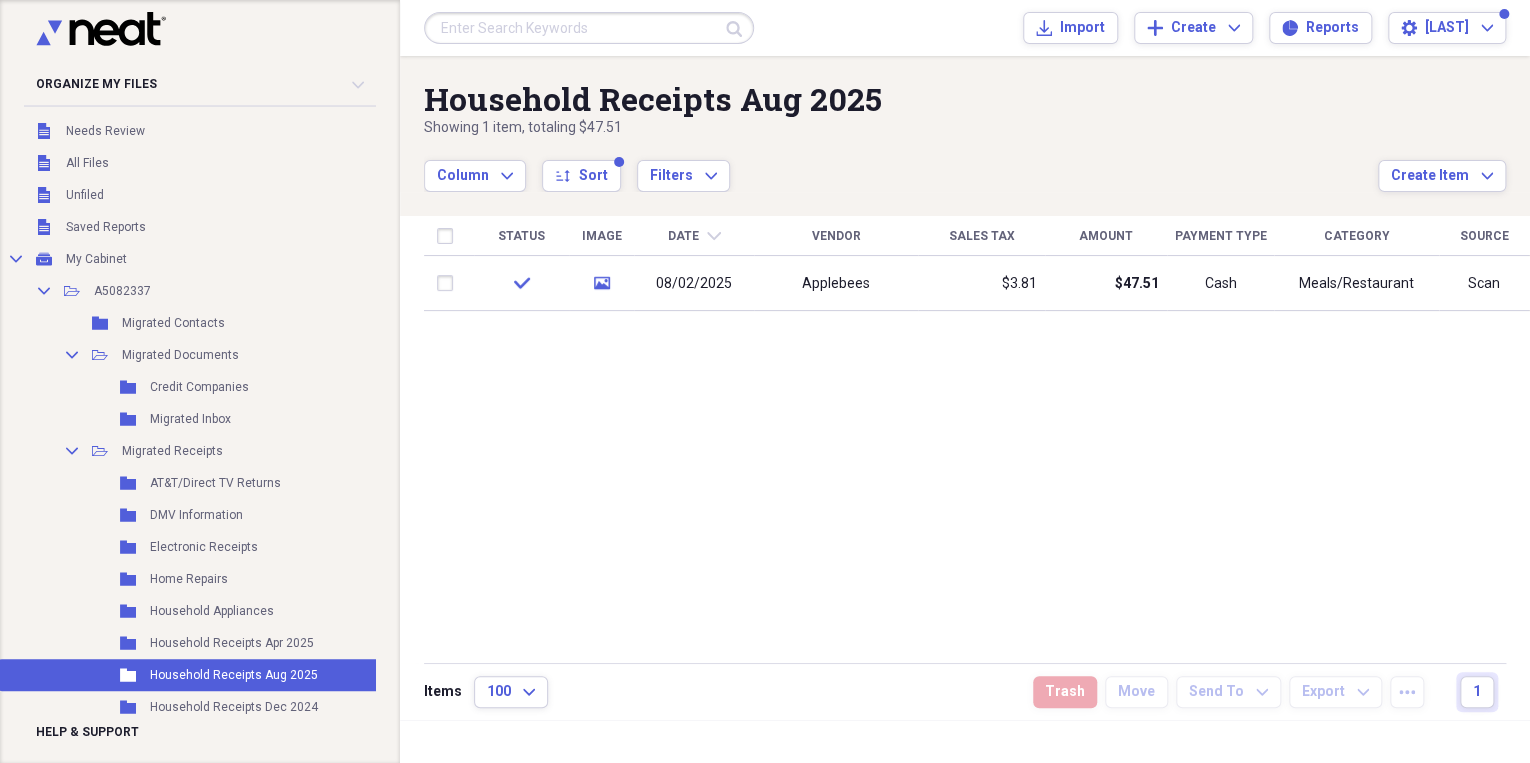 scroll, scrollTop: 160, scrollLeft: 0, axis: vertical 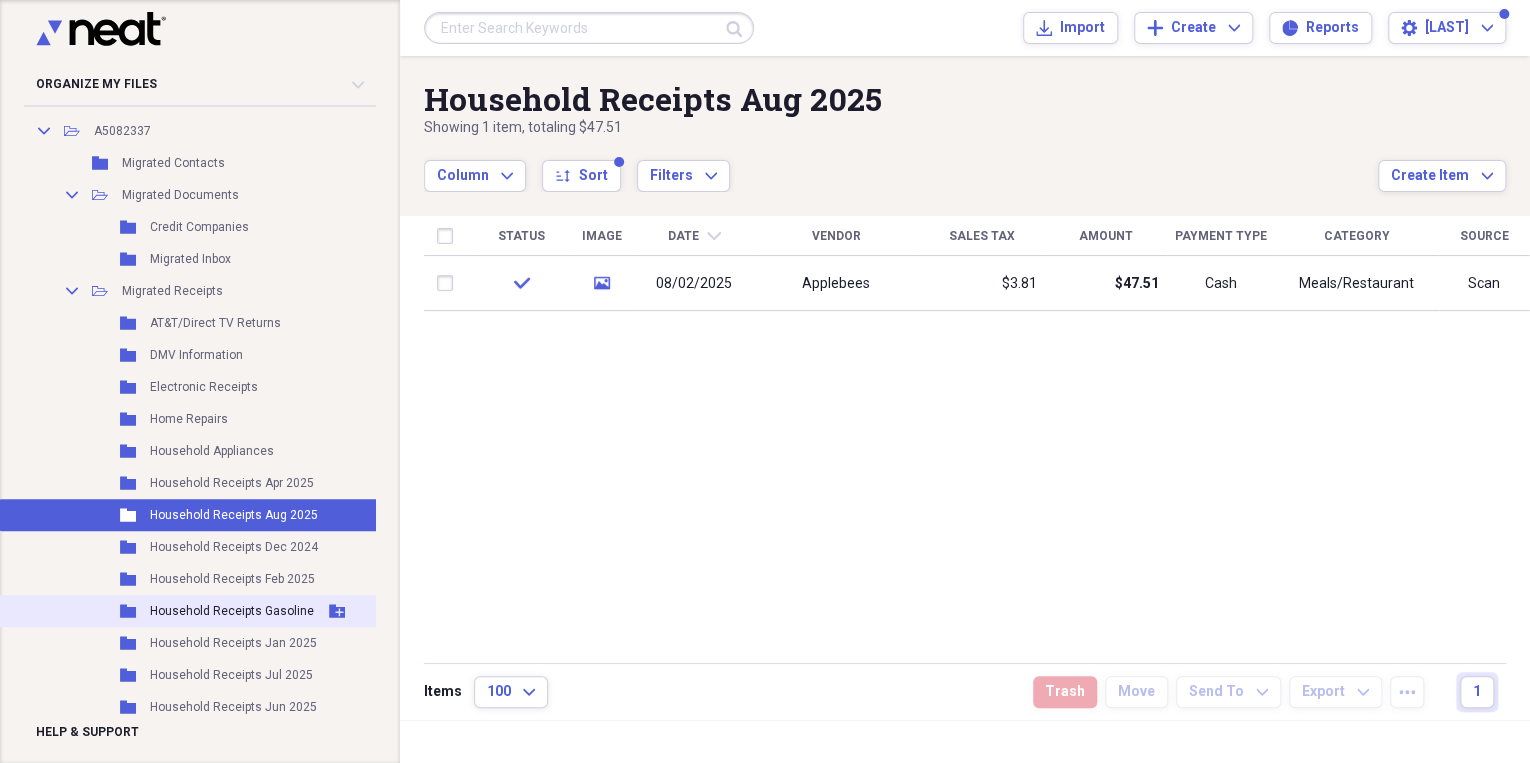 click on "Household Receipts Gasoline" at bounding box center (232, 611) 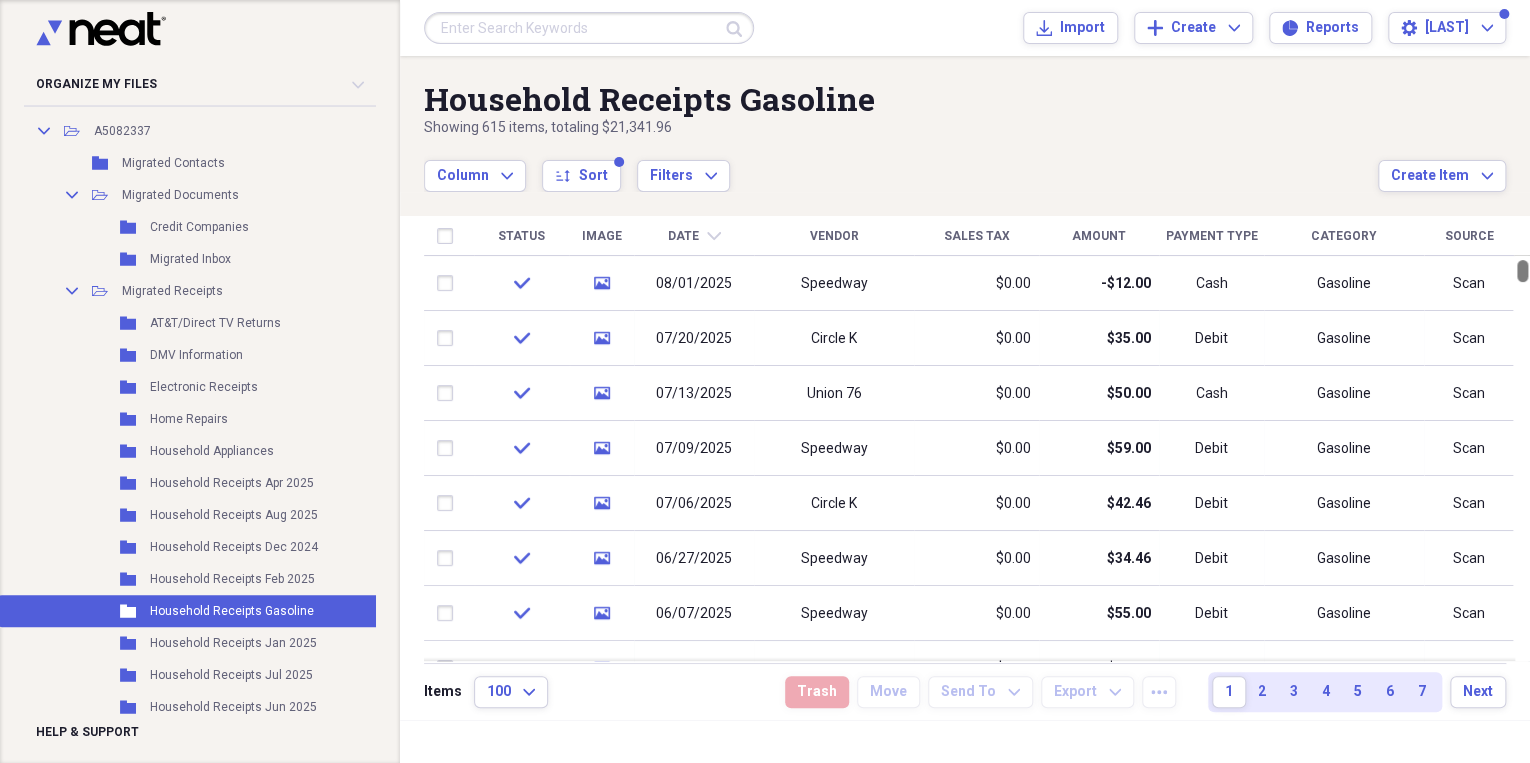 click at bounding box center [1522, 271] 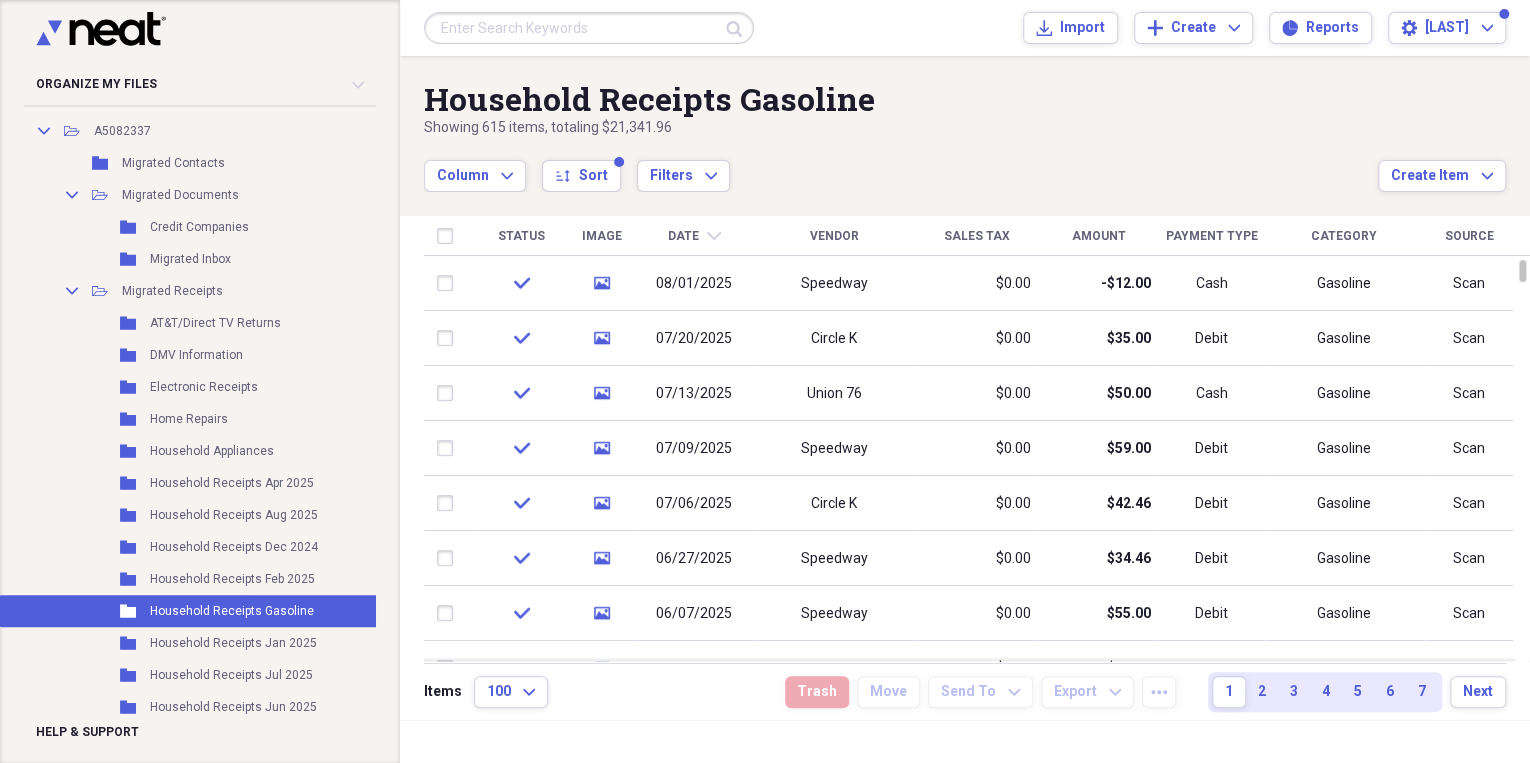 click on "chevron-down" 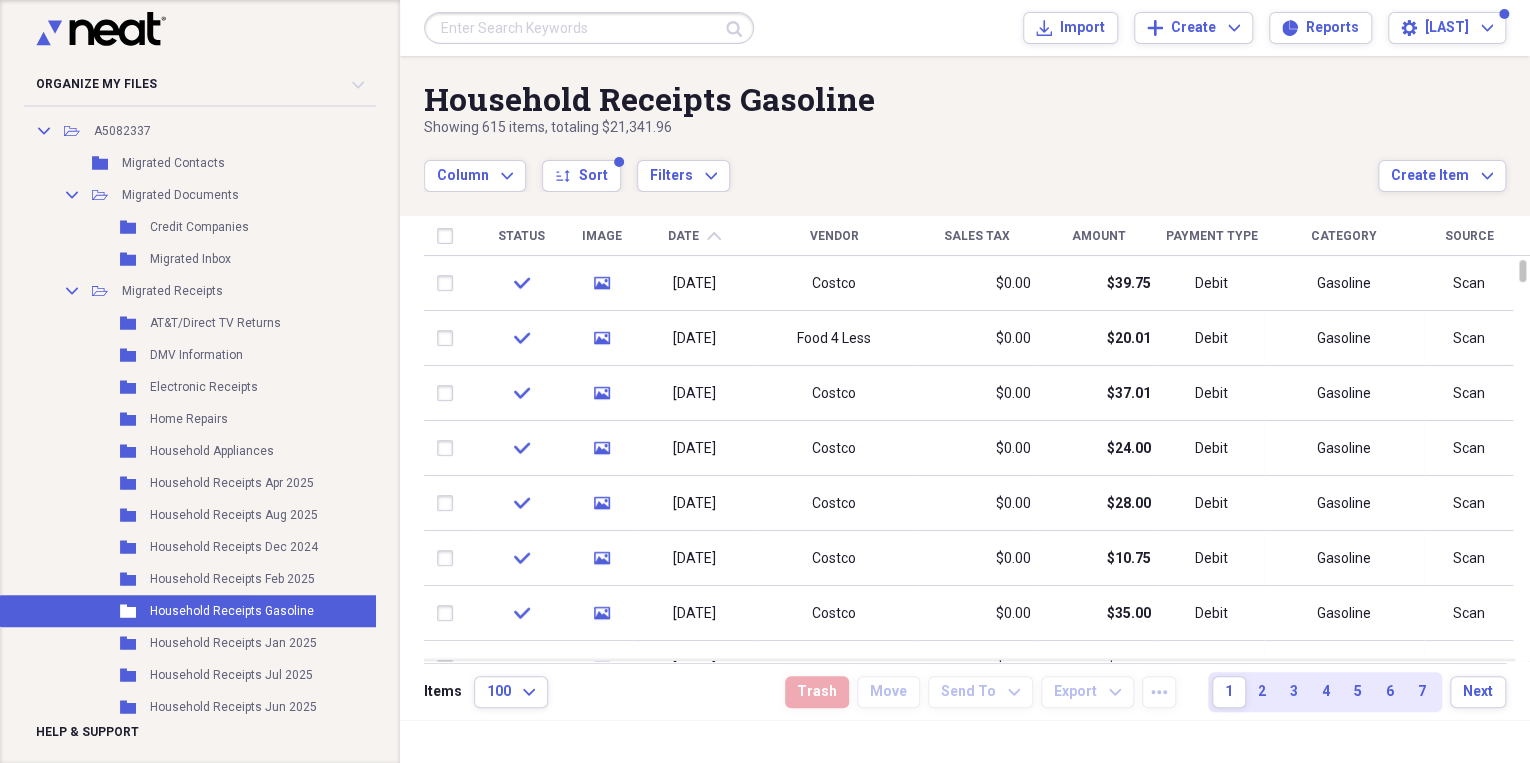 click on "Date chevron-up" at bounding box center [694, 236] 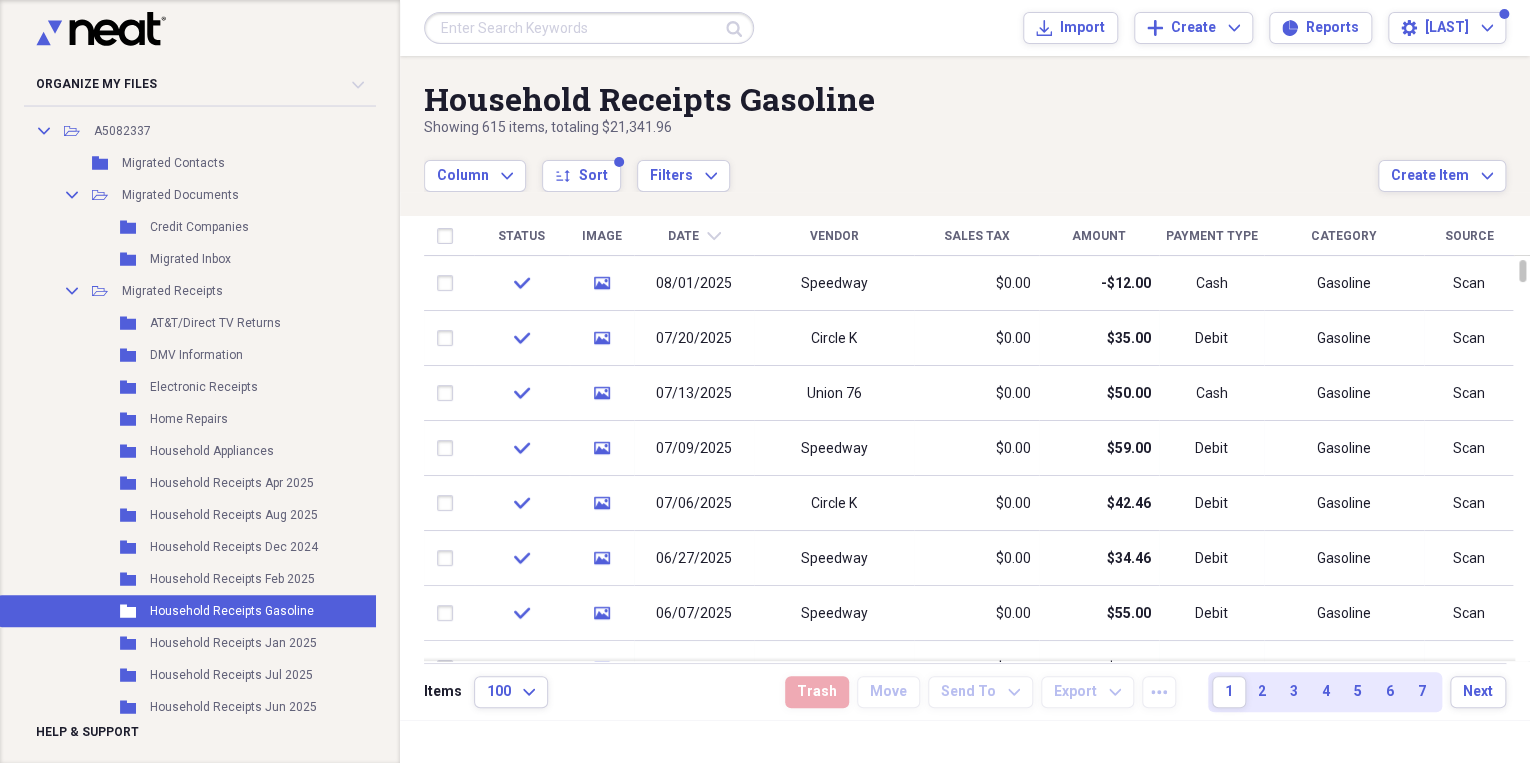 click on "Amount" at bounding box center [1099, 236] 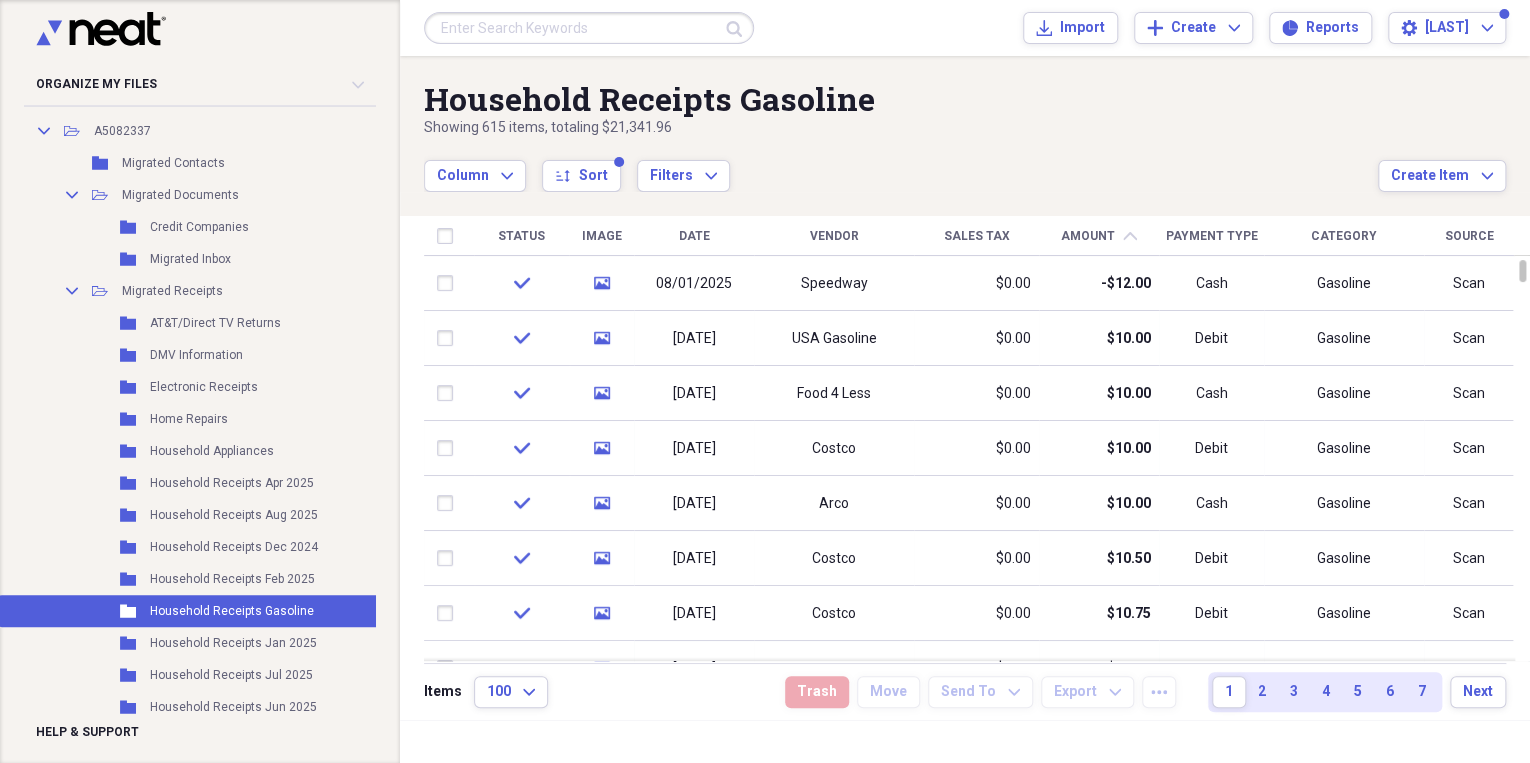 click on "chevron-up" 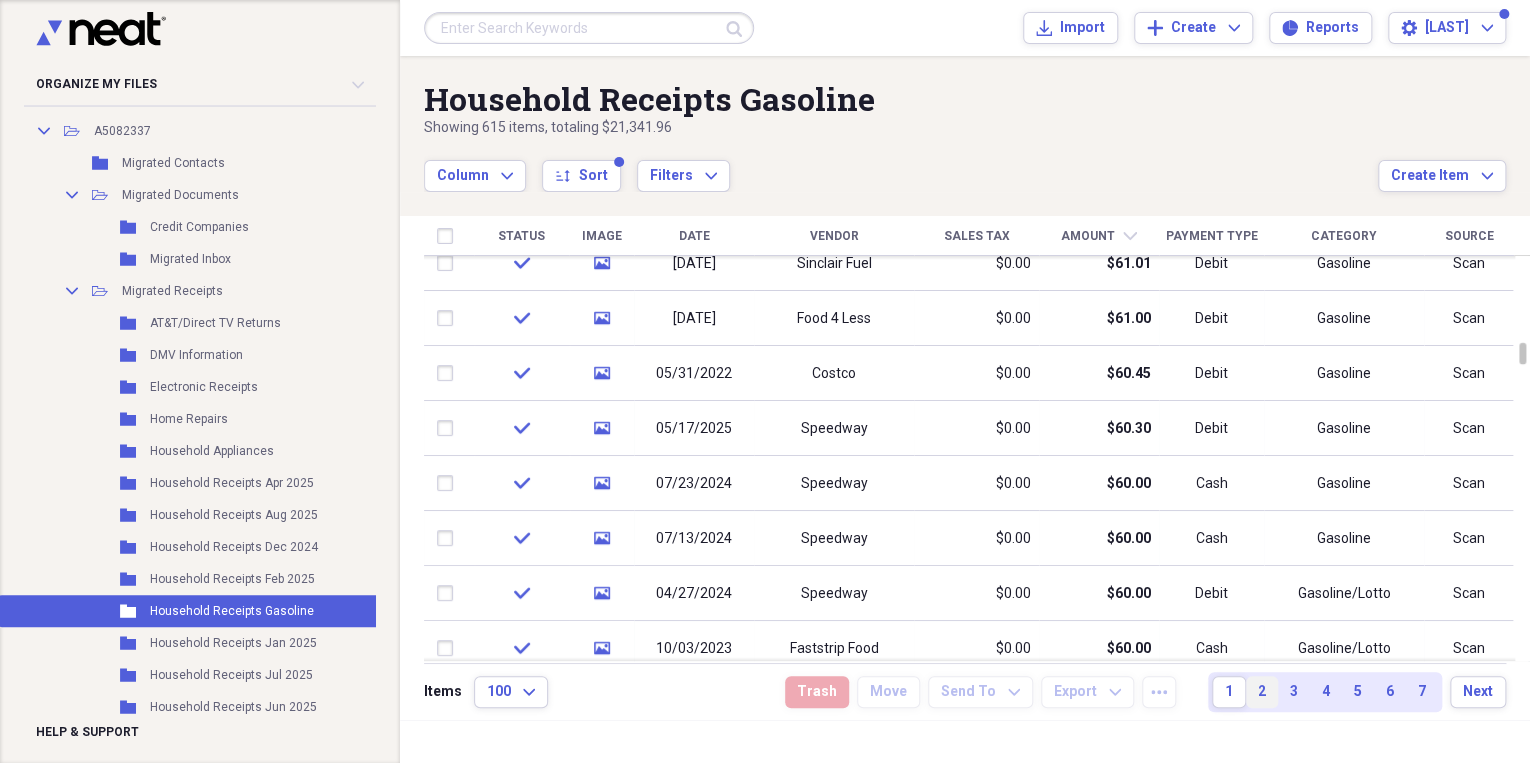 click on "2" at bounding box center (1262, 692) 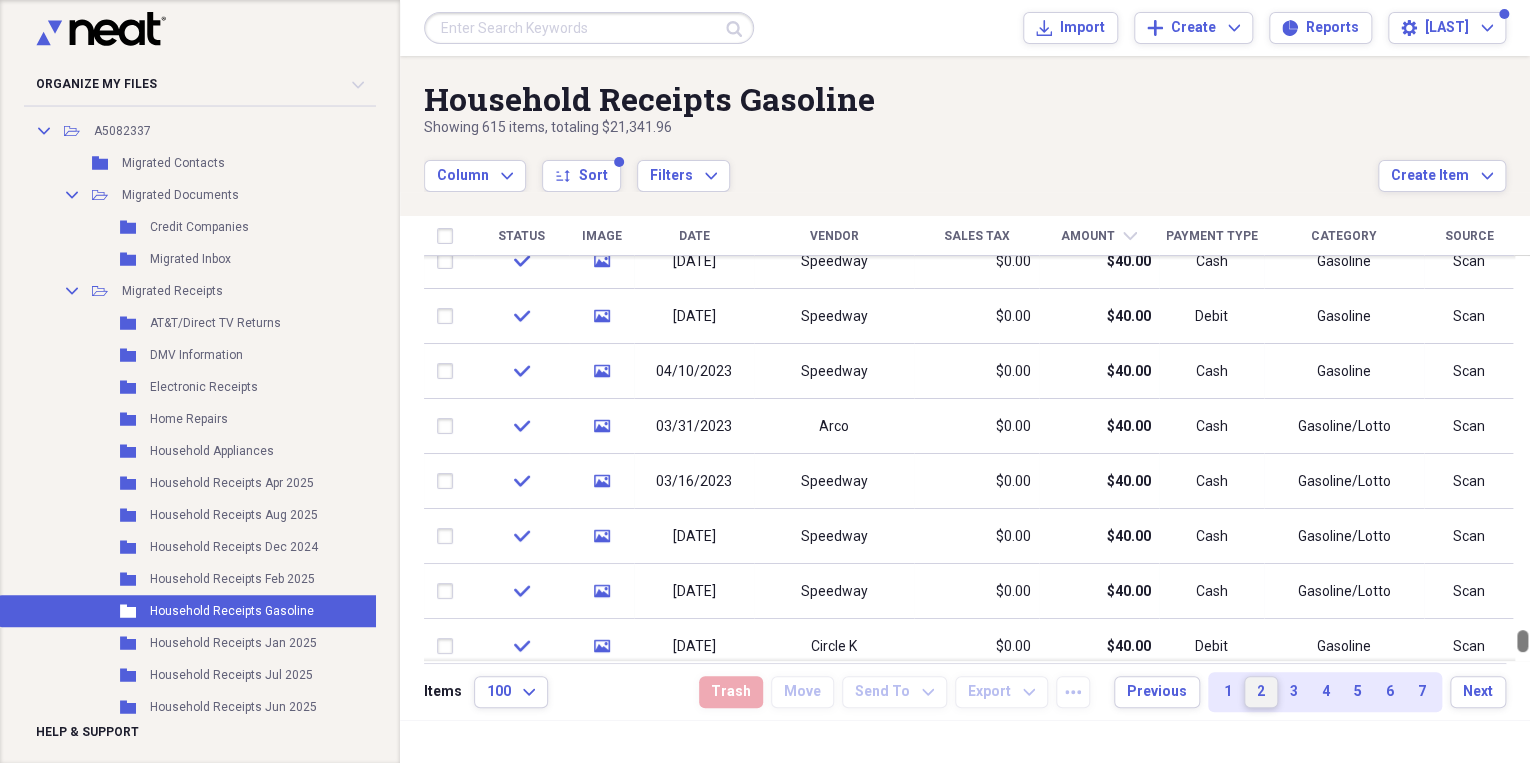 click at bounding box center (1522, 458) 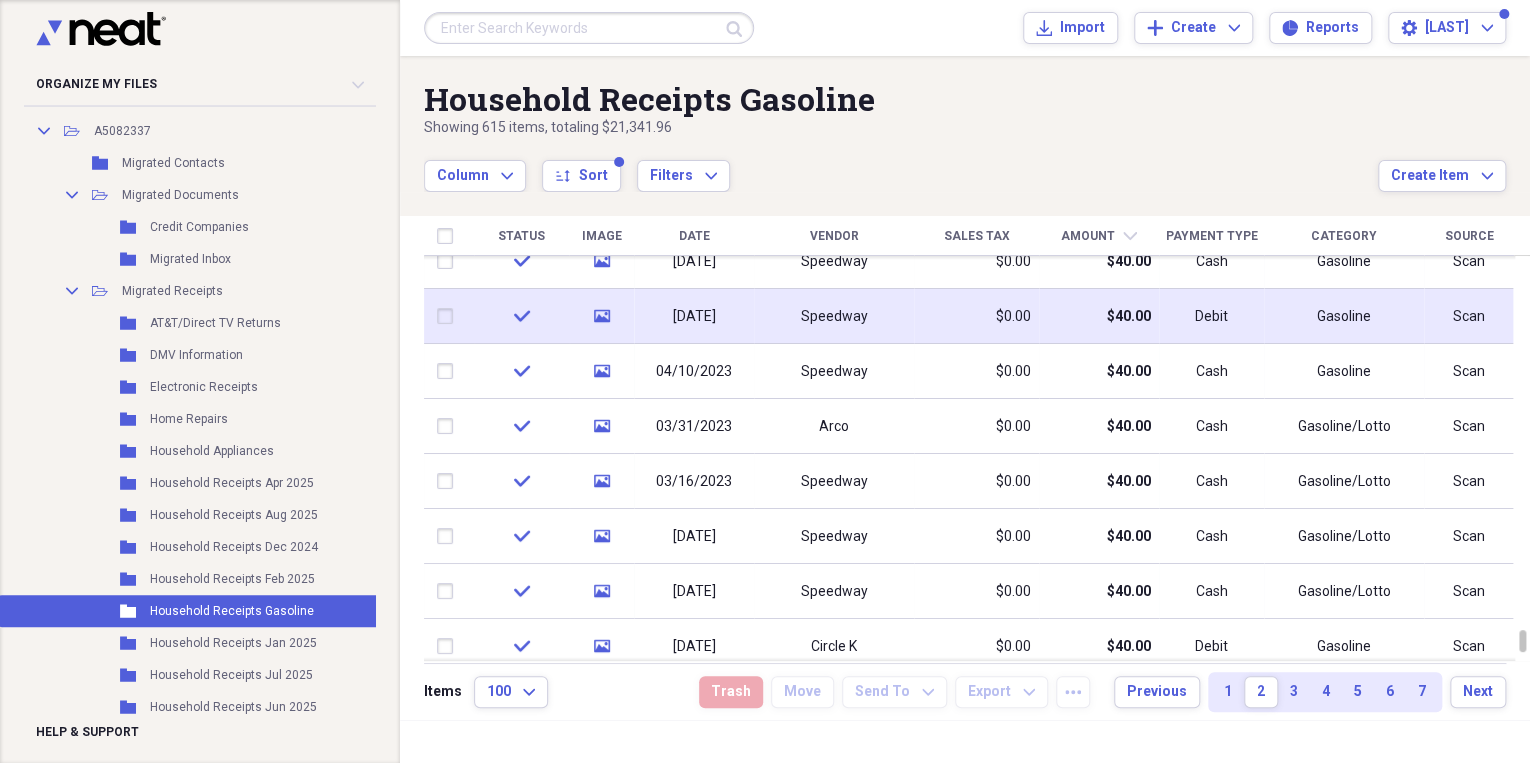 click on "$40.00" at bounding box center [1129, 317] 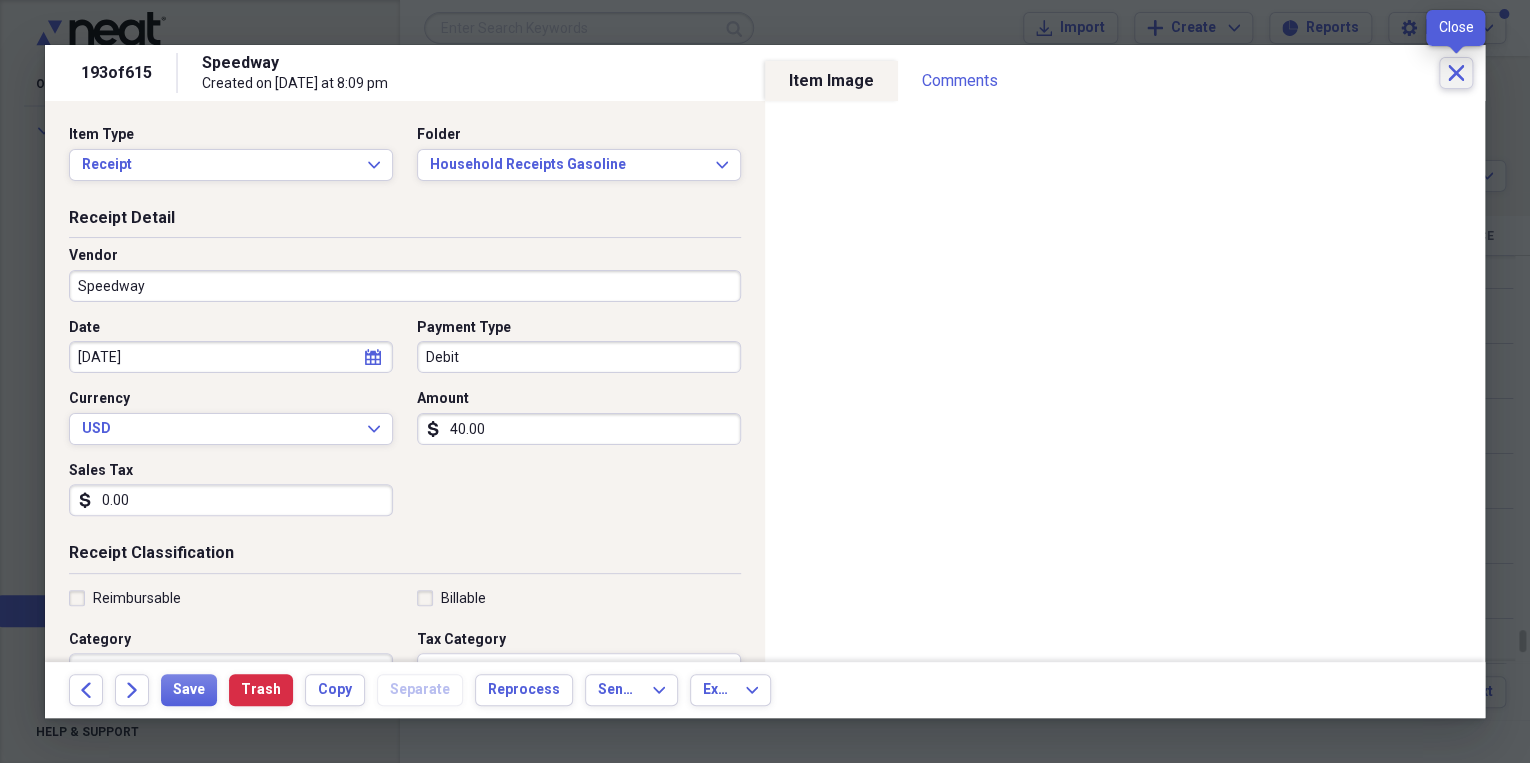 click on "Close" 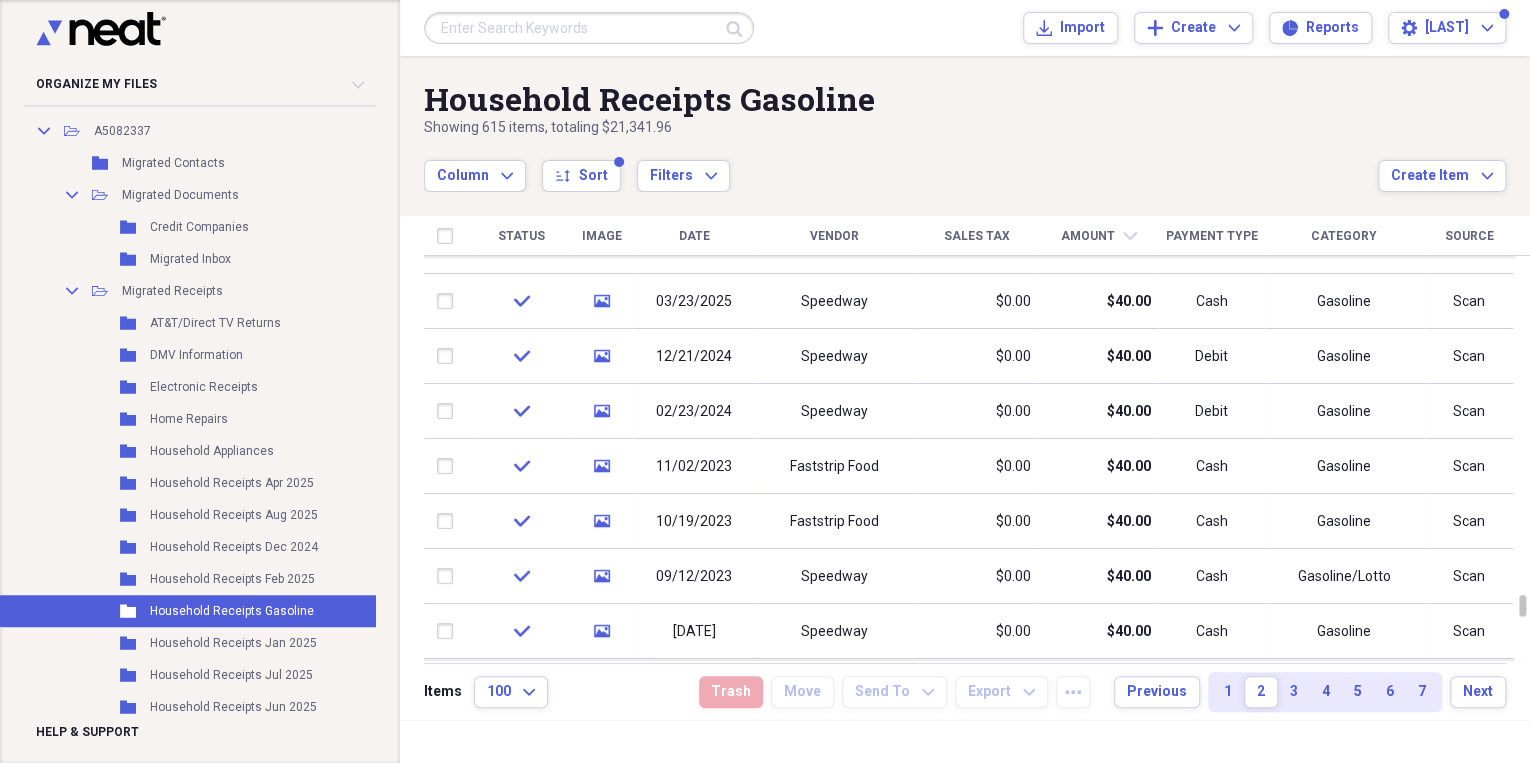 click on "Payment Type" at bounding box center (1212, 236) 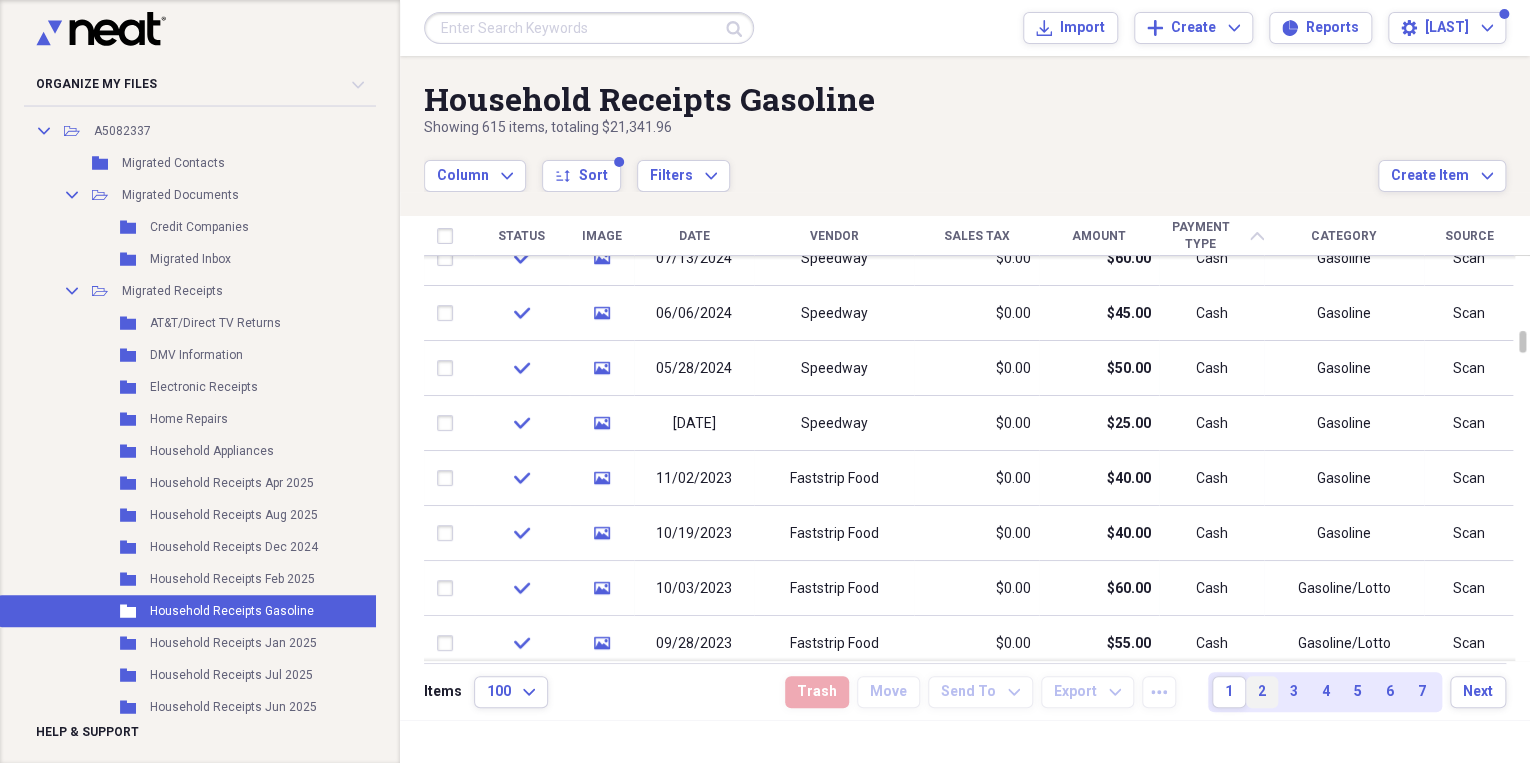 click on "2" at bounding box center (1262, 692) 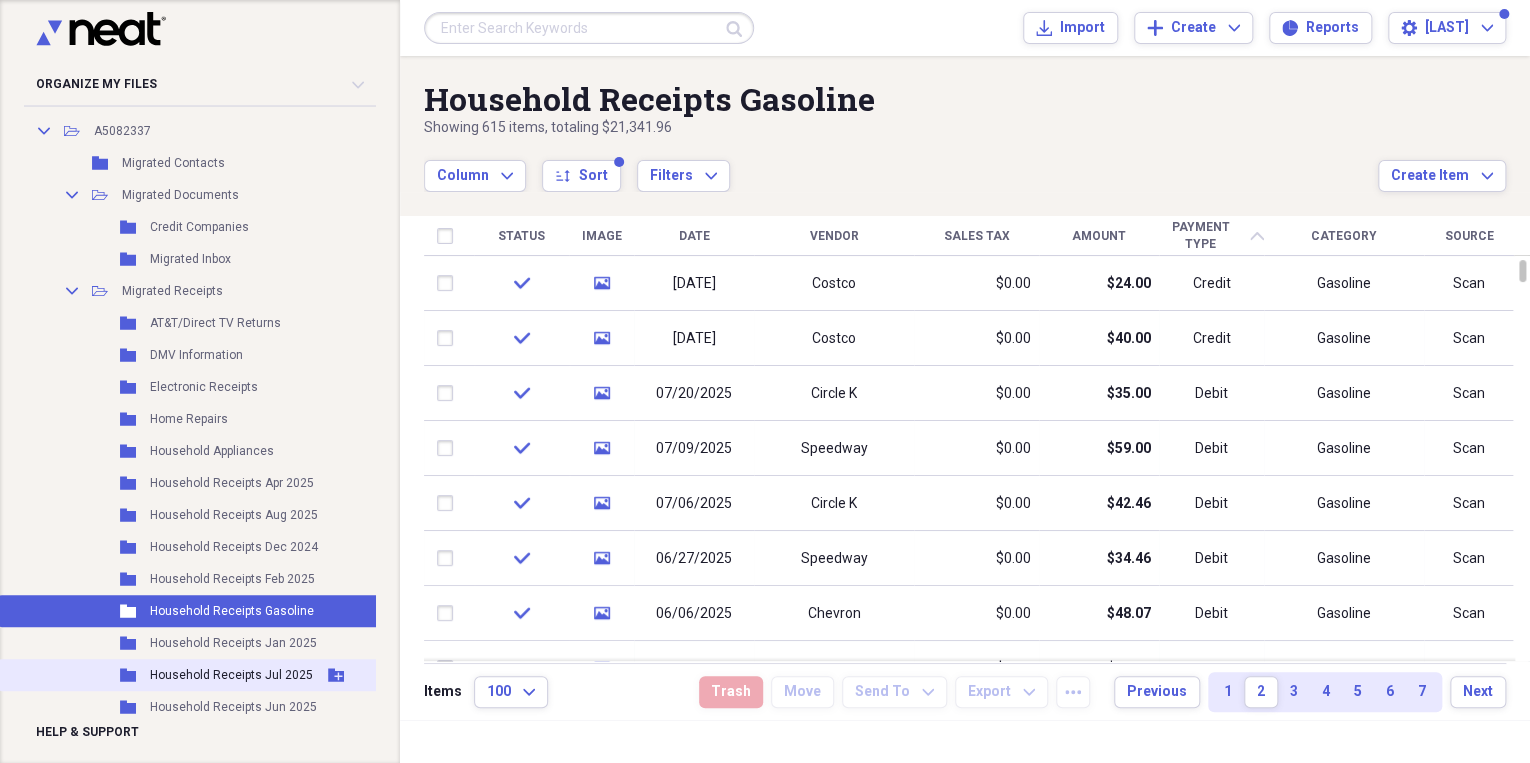 click on "Household Receipts Jul 2025" at bounding box center (231, 675) 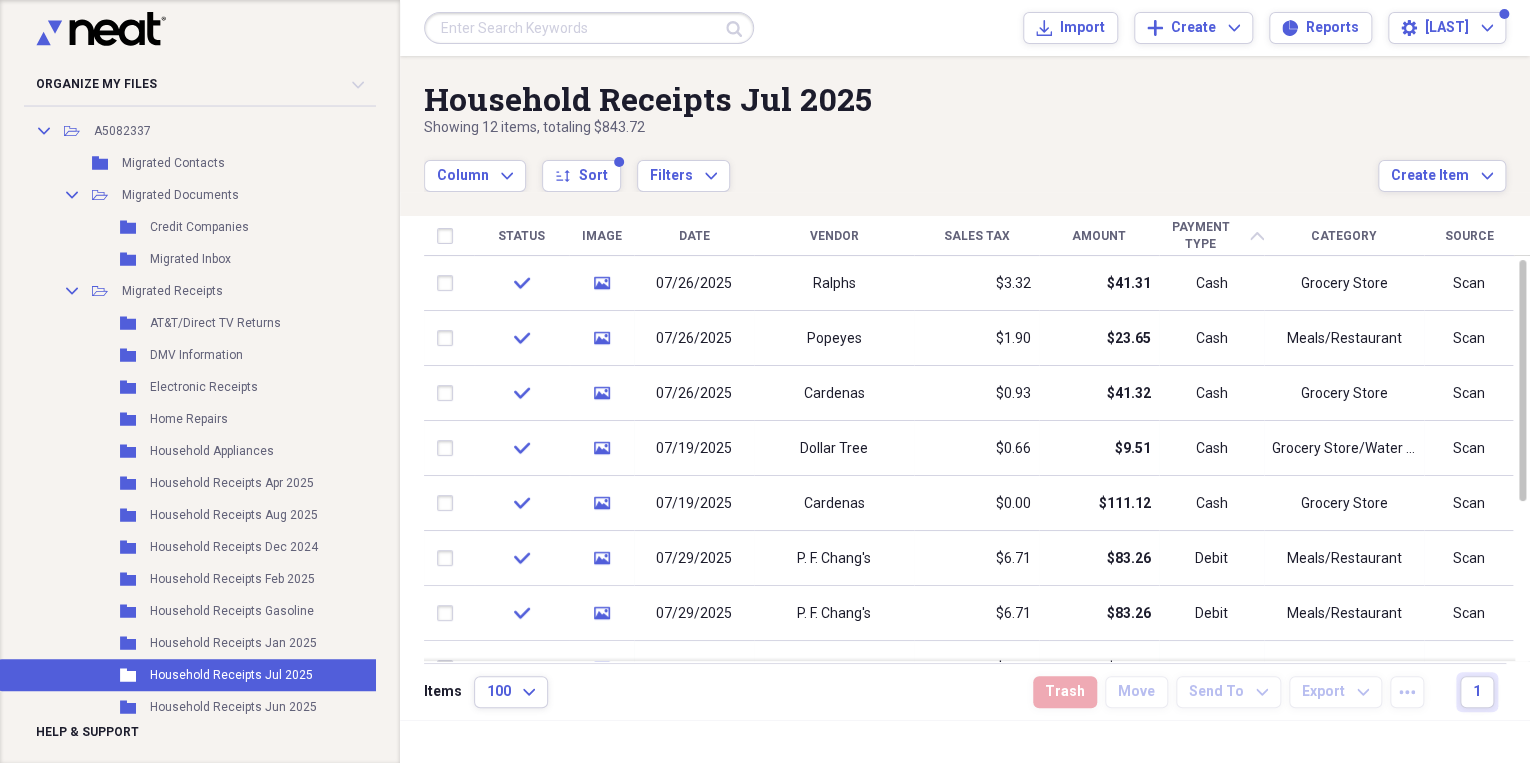 click on "Date" at bounding box center (694, 236) 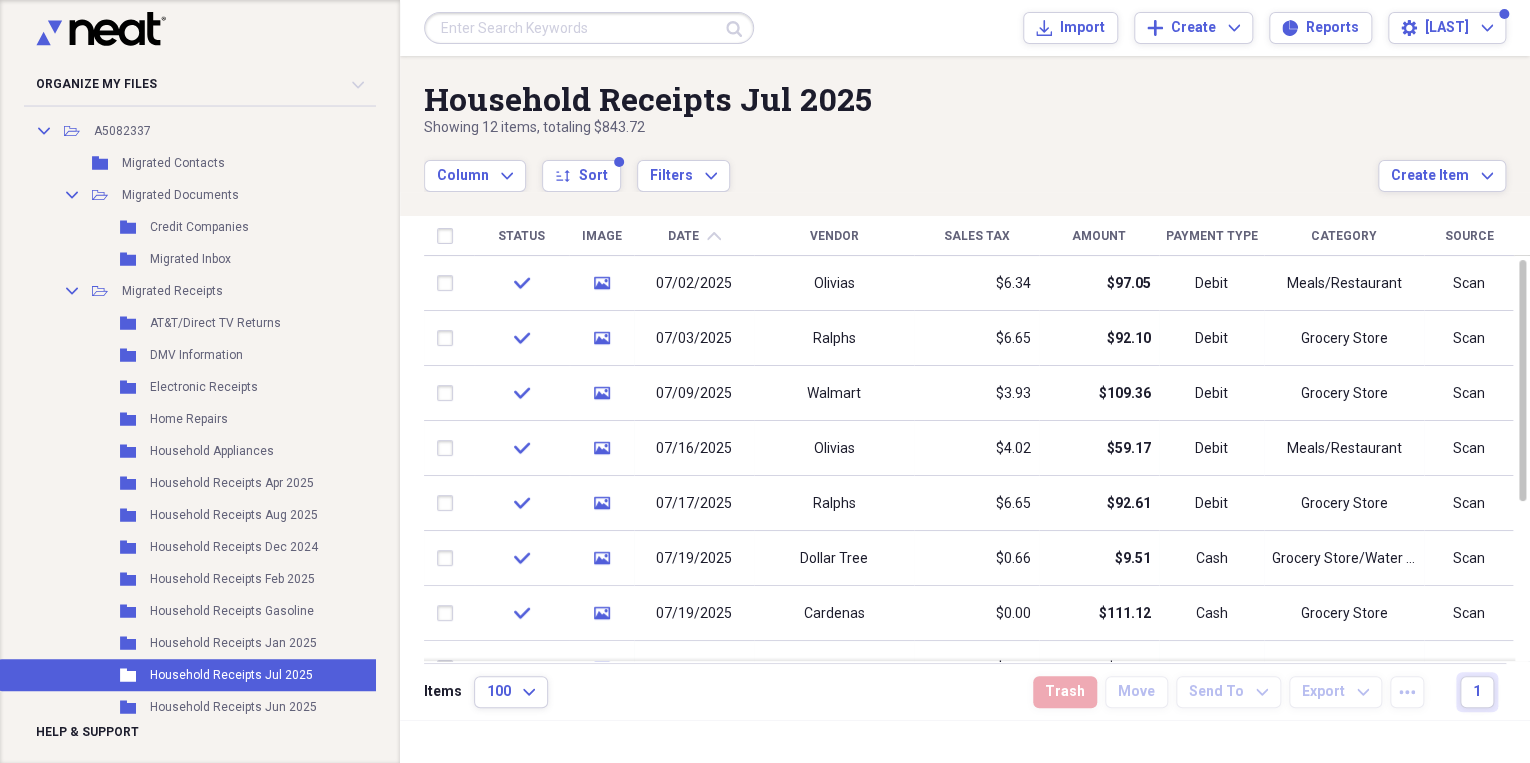 click on "chevron-up" 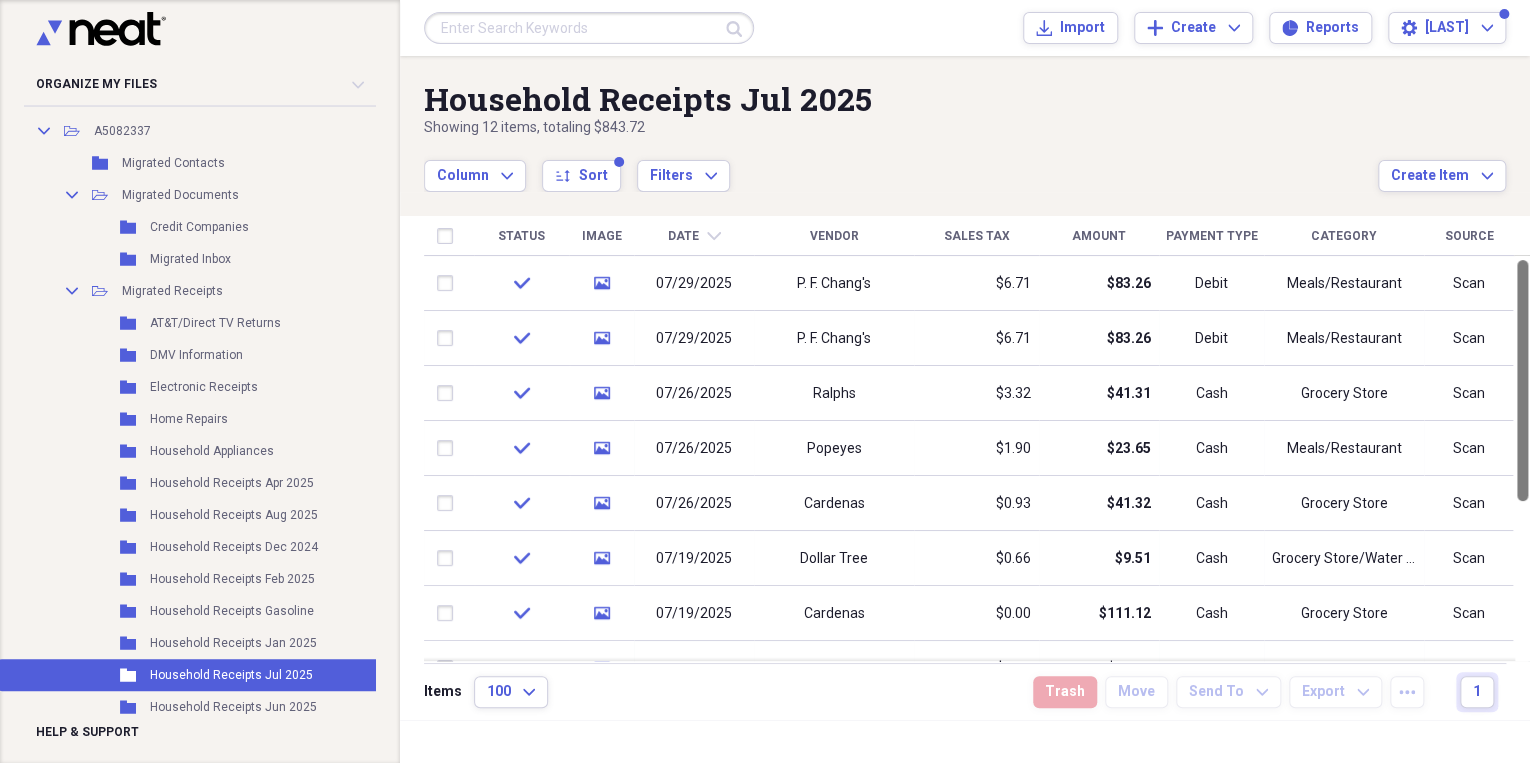 drag, startPoint x: 1524, startPoint y: 265, endPoint x: 1524, endPoint y: 251, distance: 14 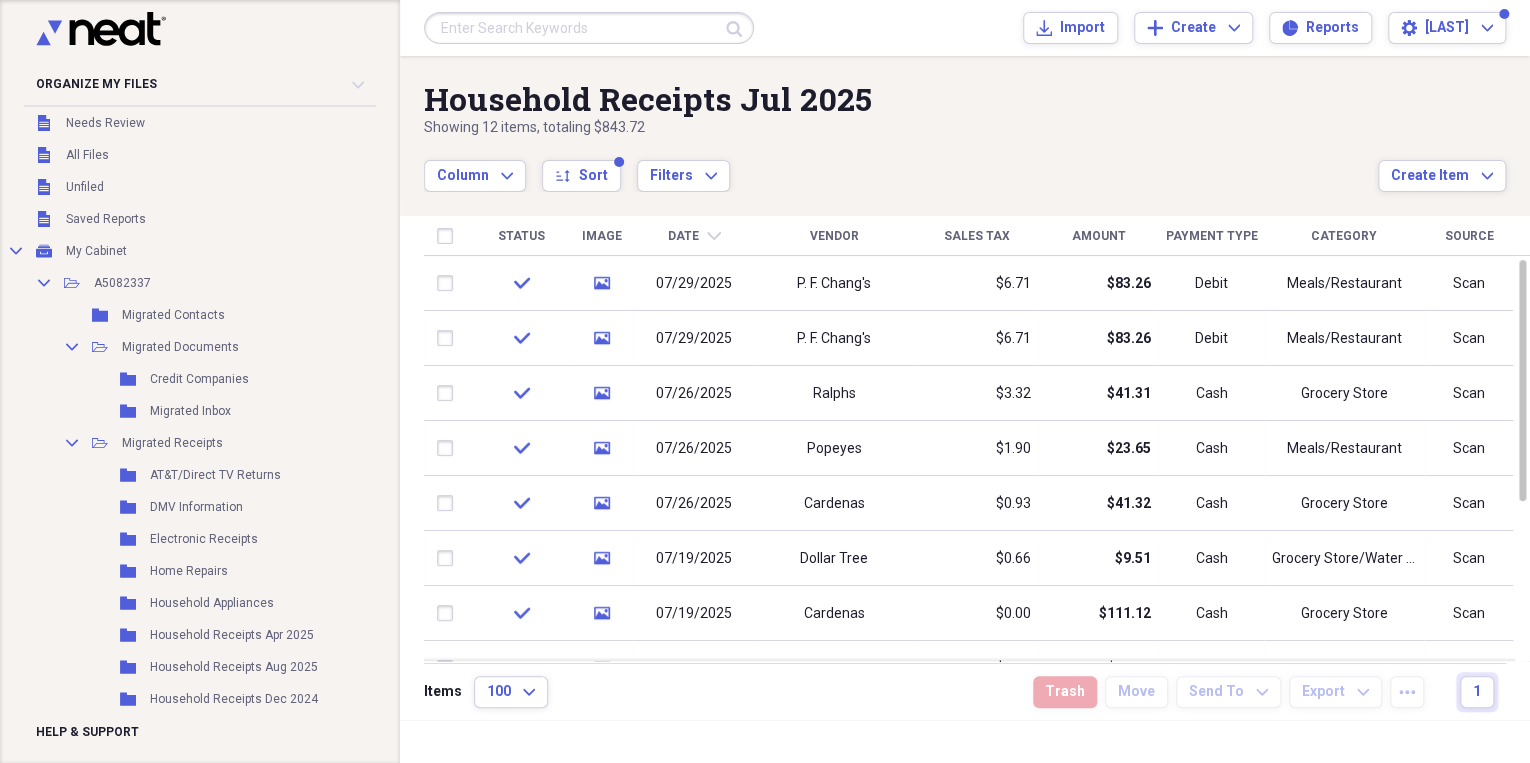 scroll, scrollTop: 0, scrollLeft: 0, axis: both 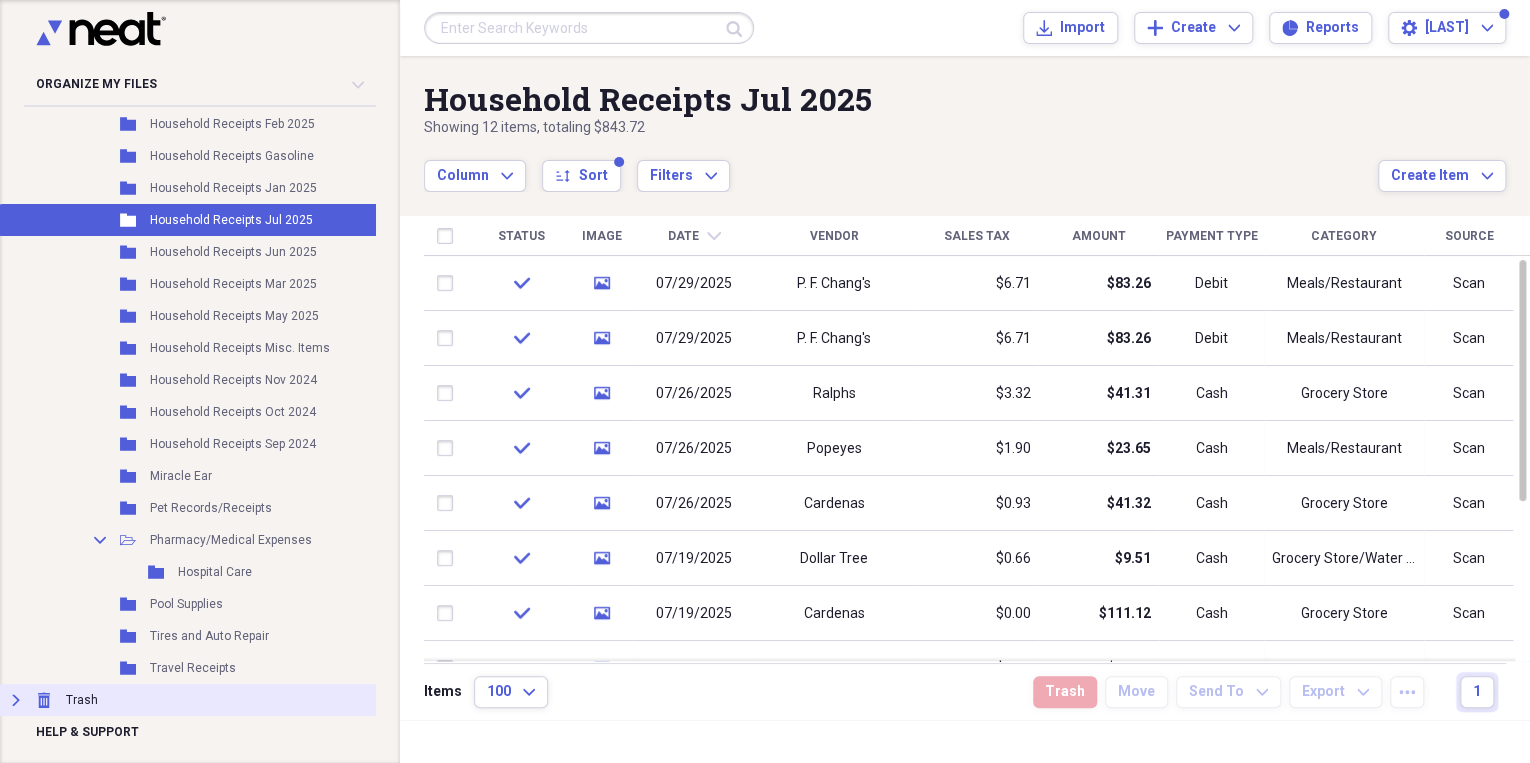 click on "Trash" at bounding box center (82, 700) 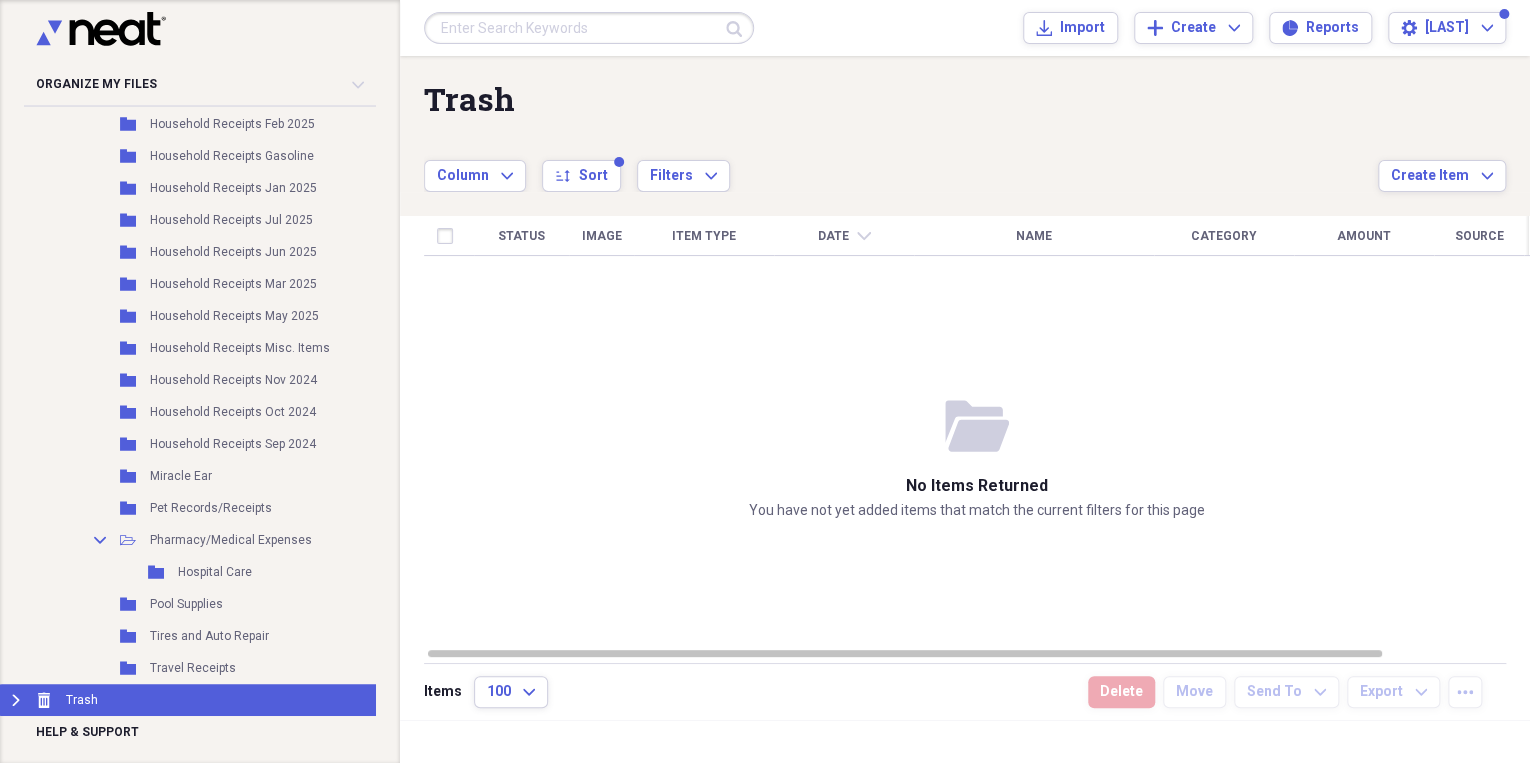 click on "Expand" 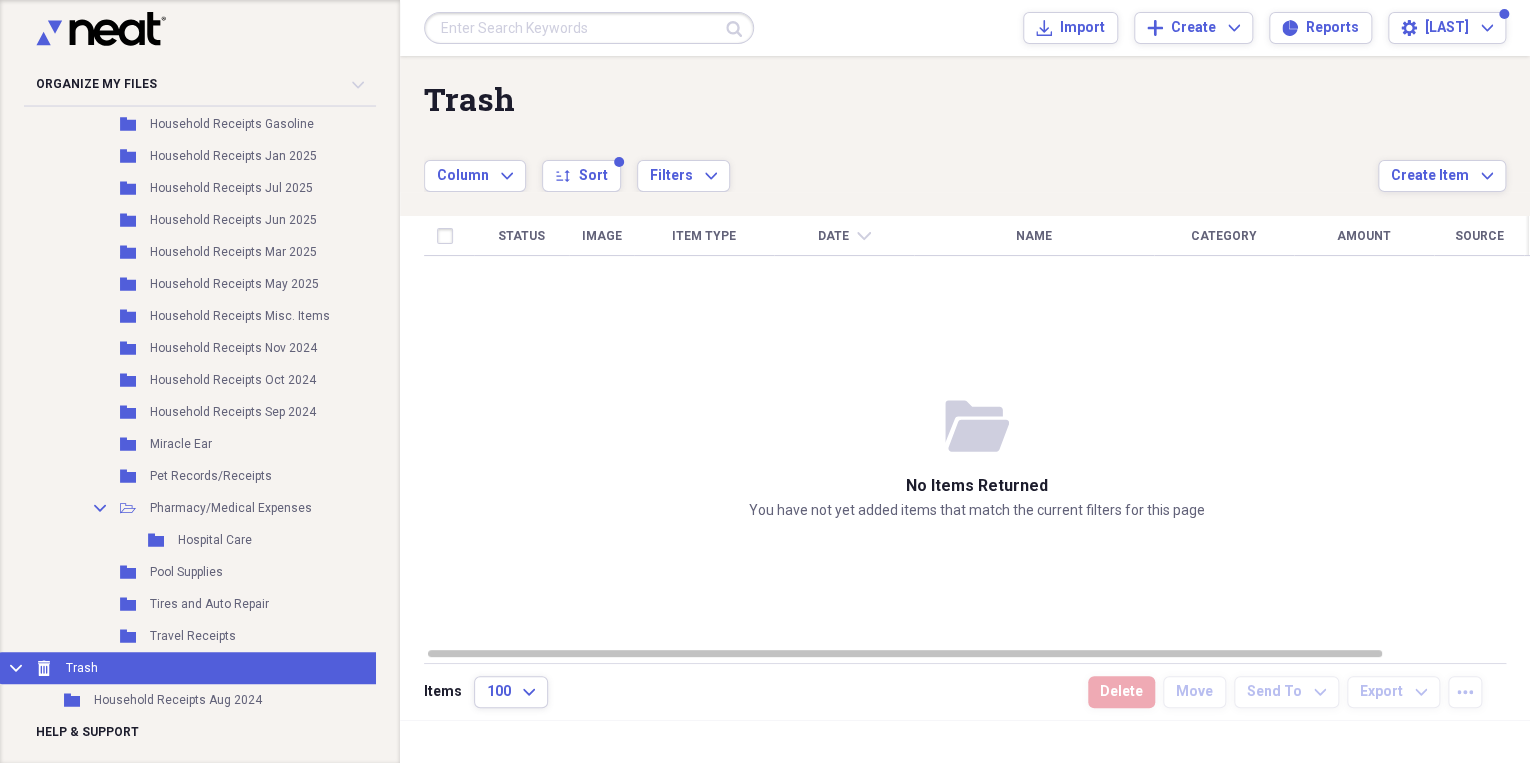 scroll, scrollTop: 656, scrollLeft: 0, axis: vertical 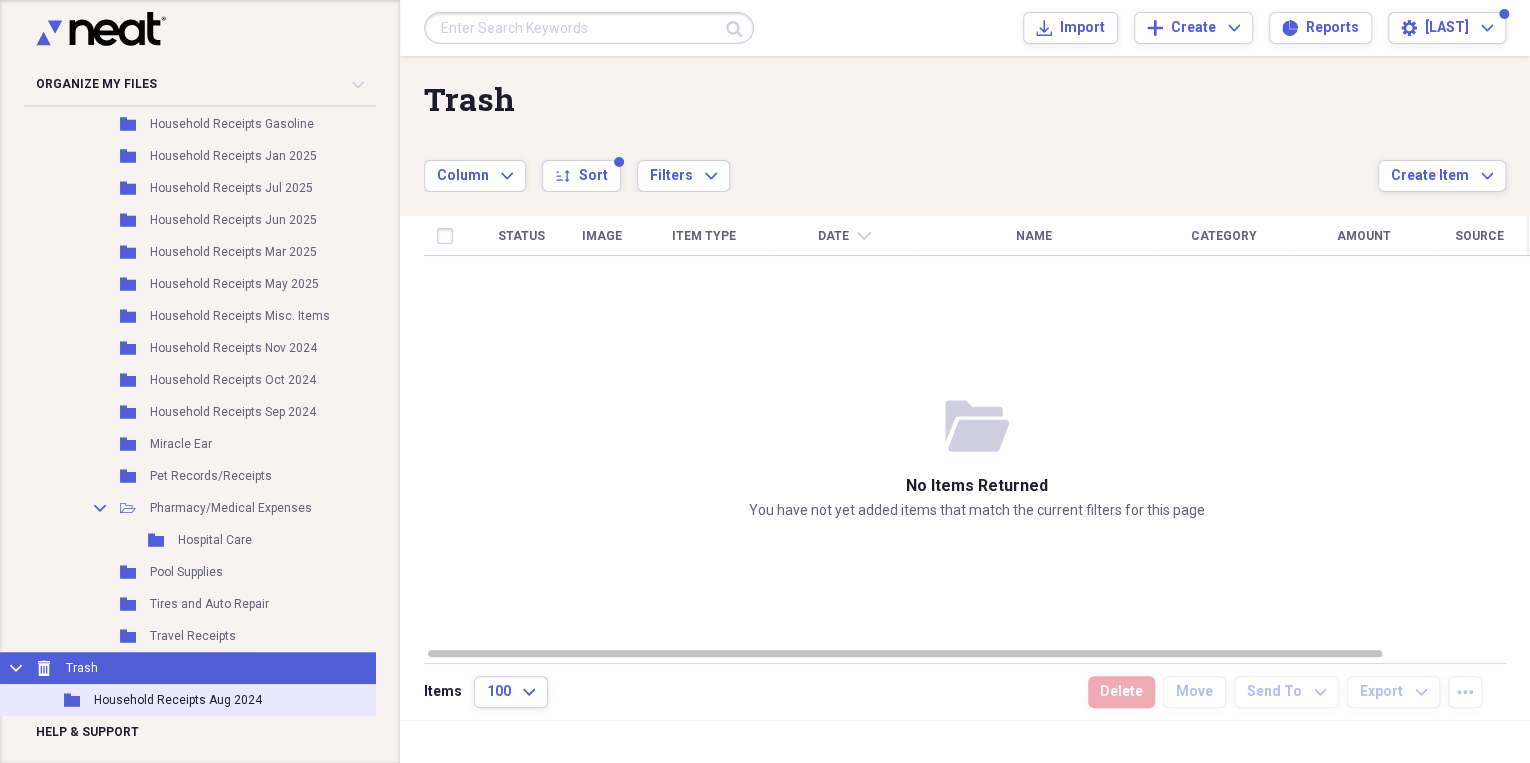 click on "Household Receipts Aug 2024" at bounding box center (178, 700) 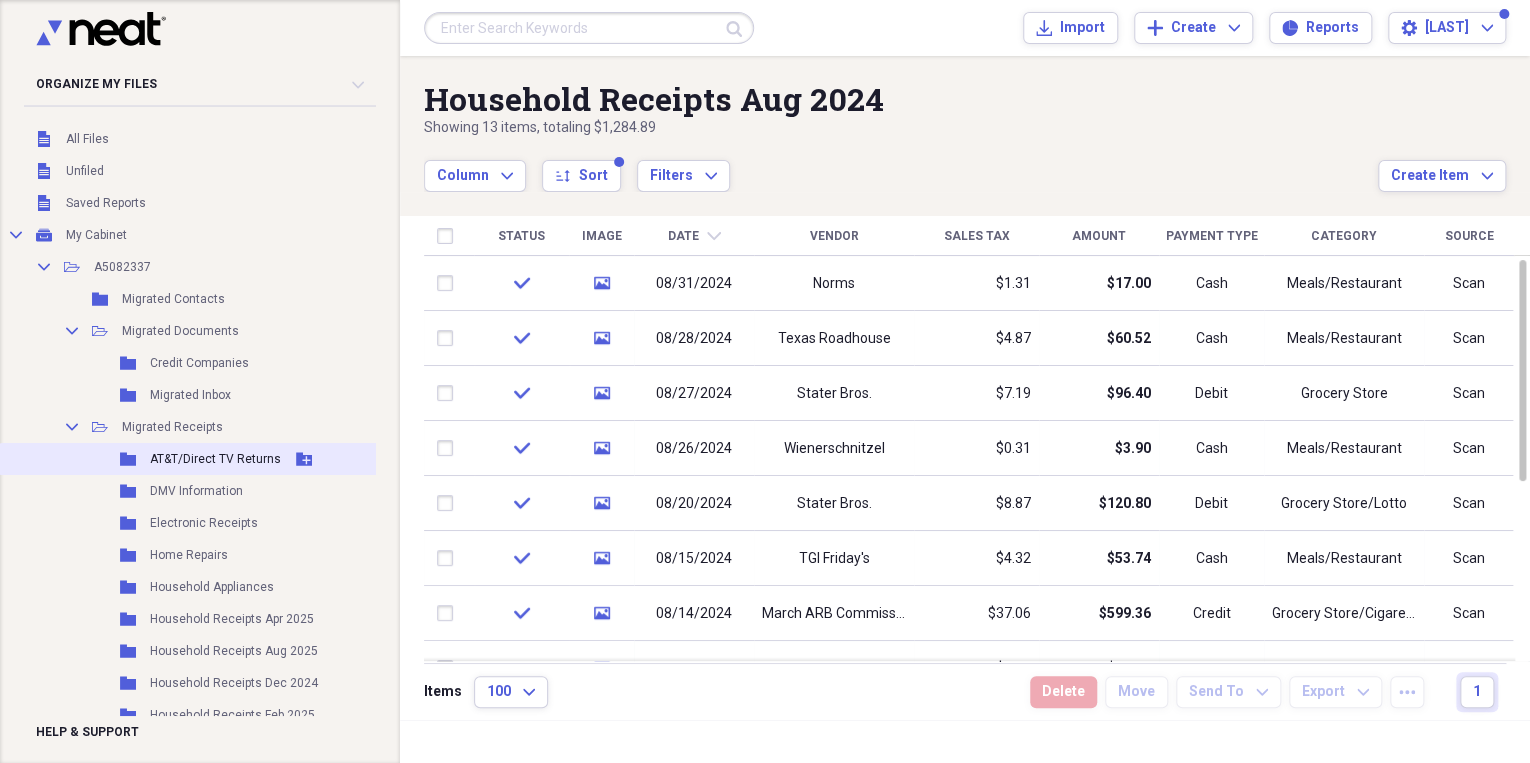 scroll, scrollTop: 16, scrollLeft: 0, axis: vertical 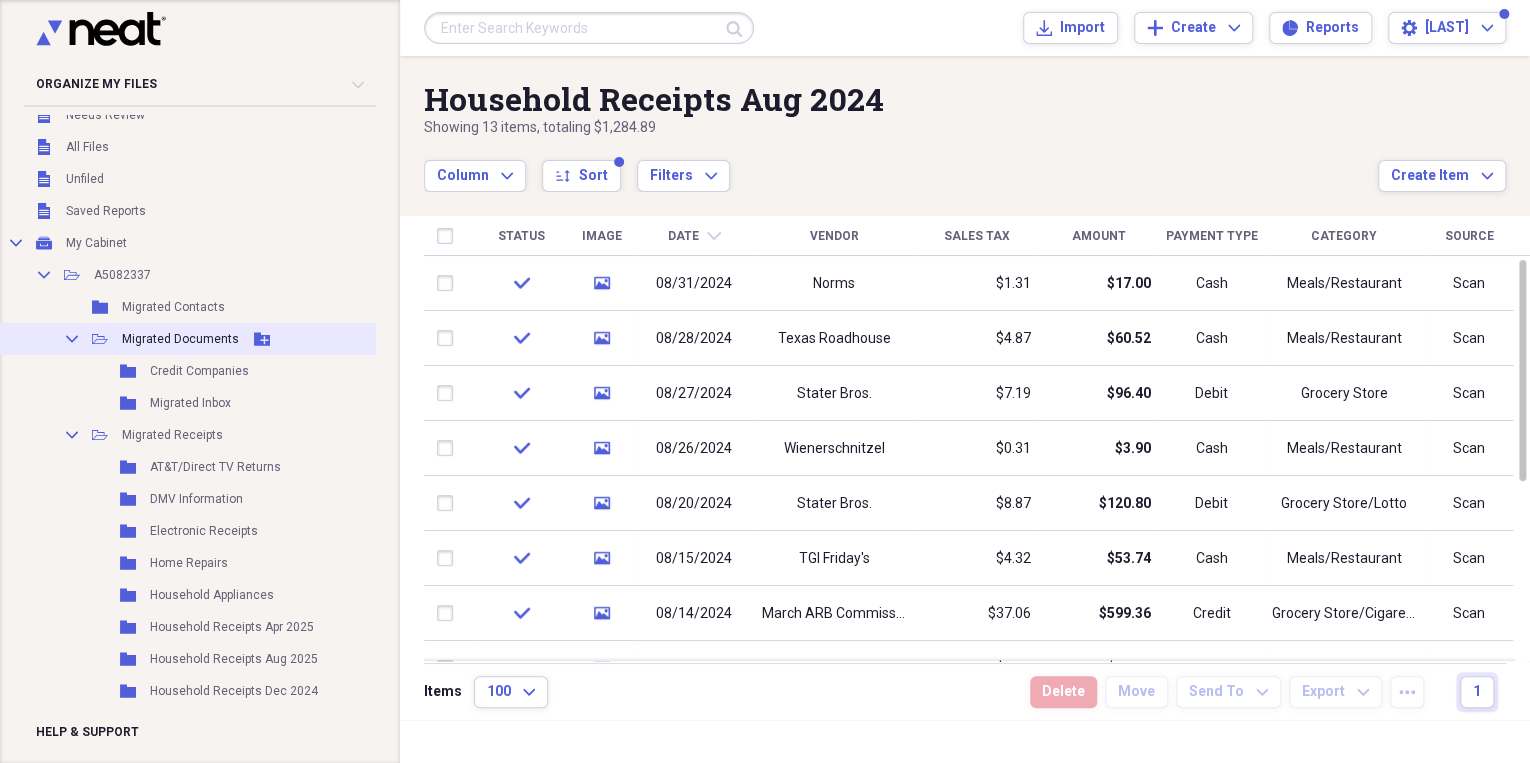click on "Migrated Documents" at bounding box center [180, 339] 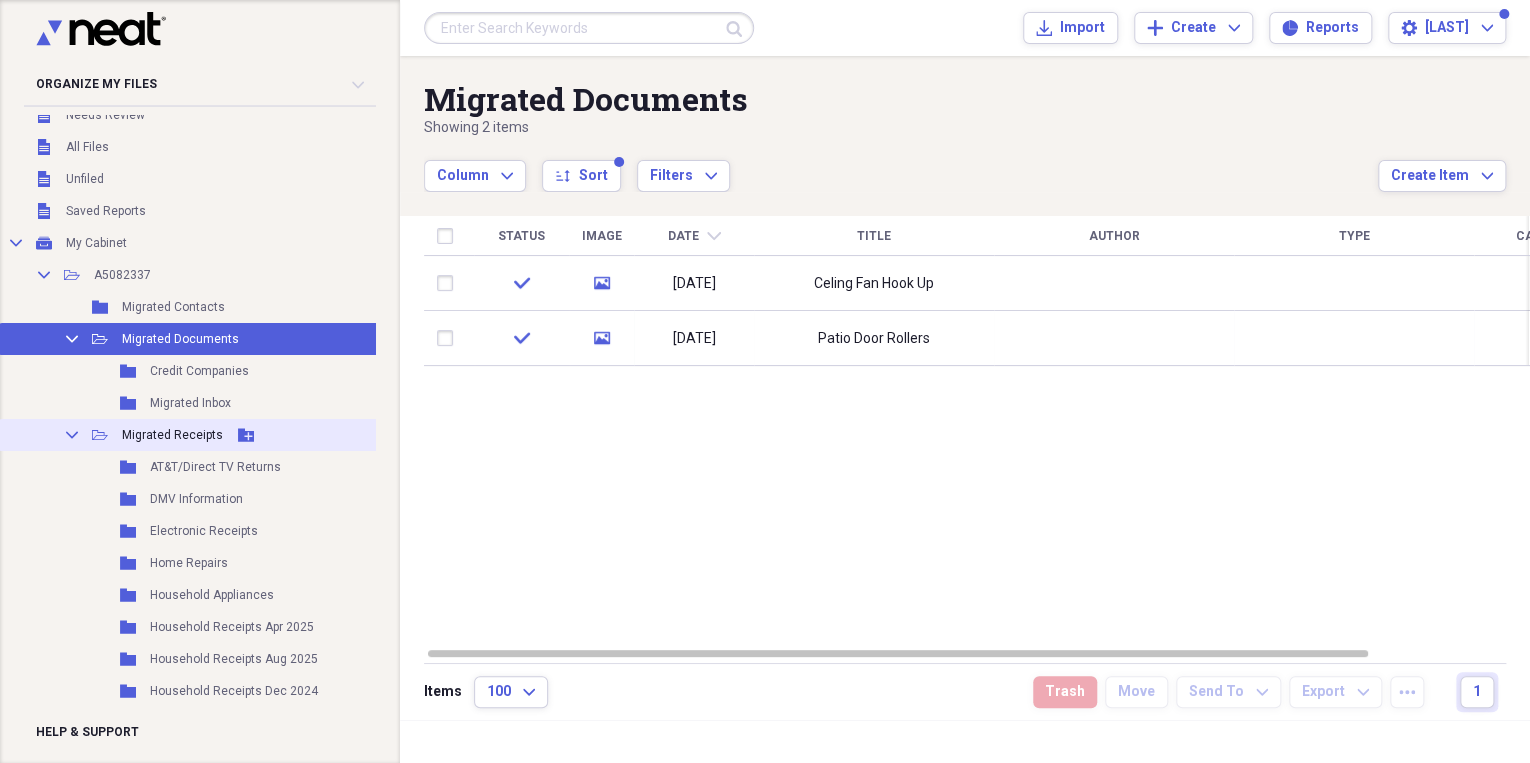 click on "Migrated Receipts" at bounding box center (172, 435) 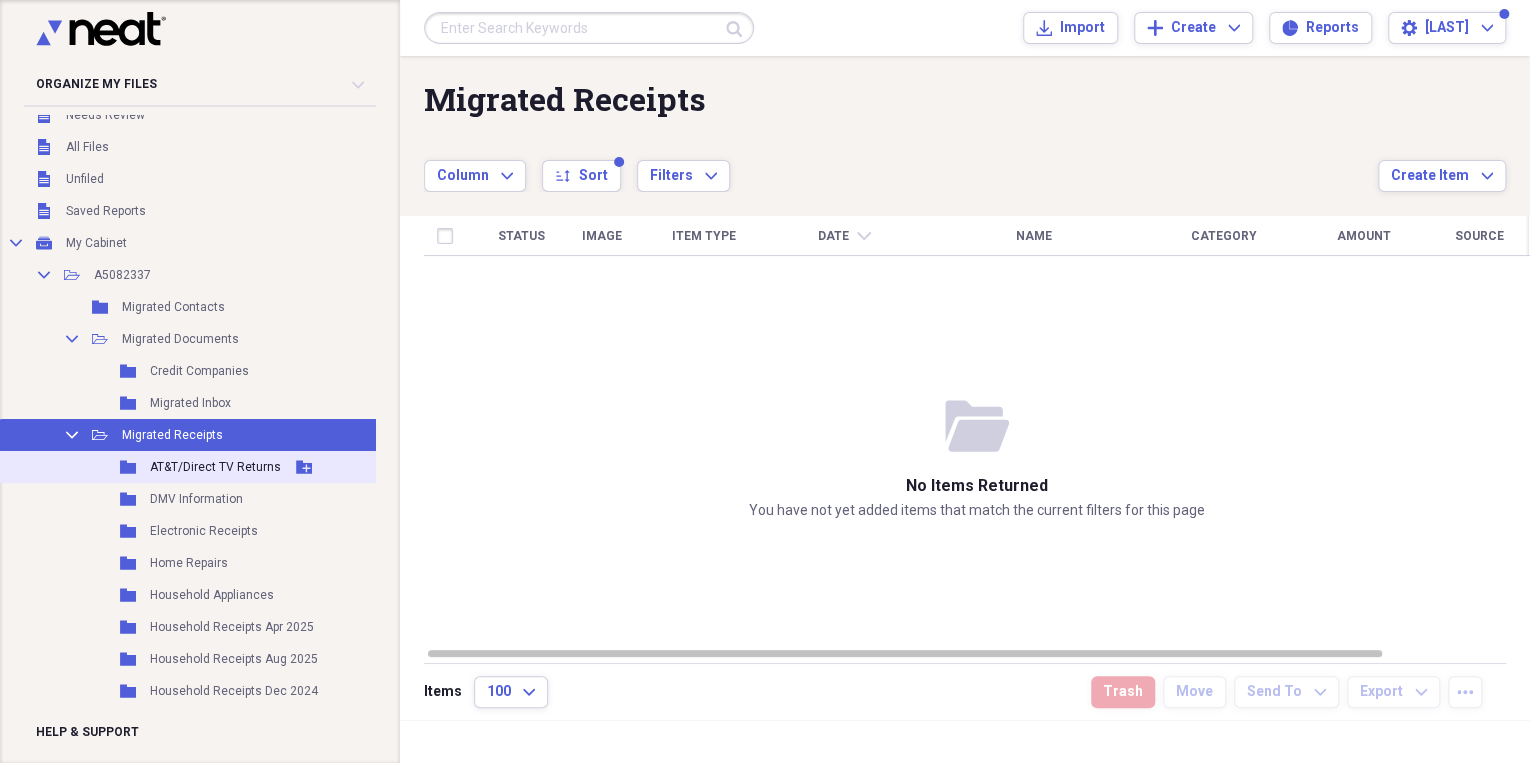 click on "AT&T/Direct TV Returns" at bounding box center [215, 467] 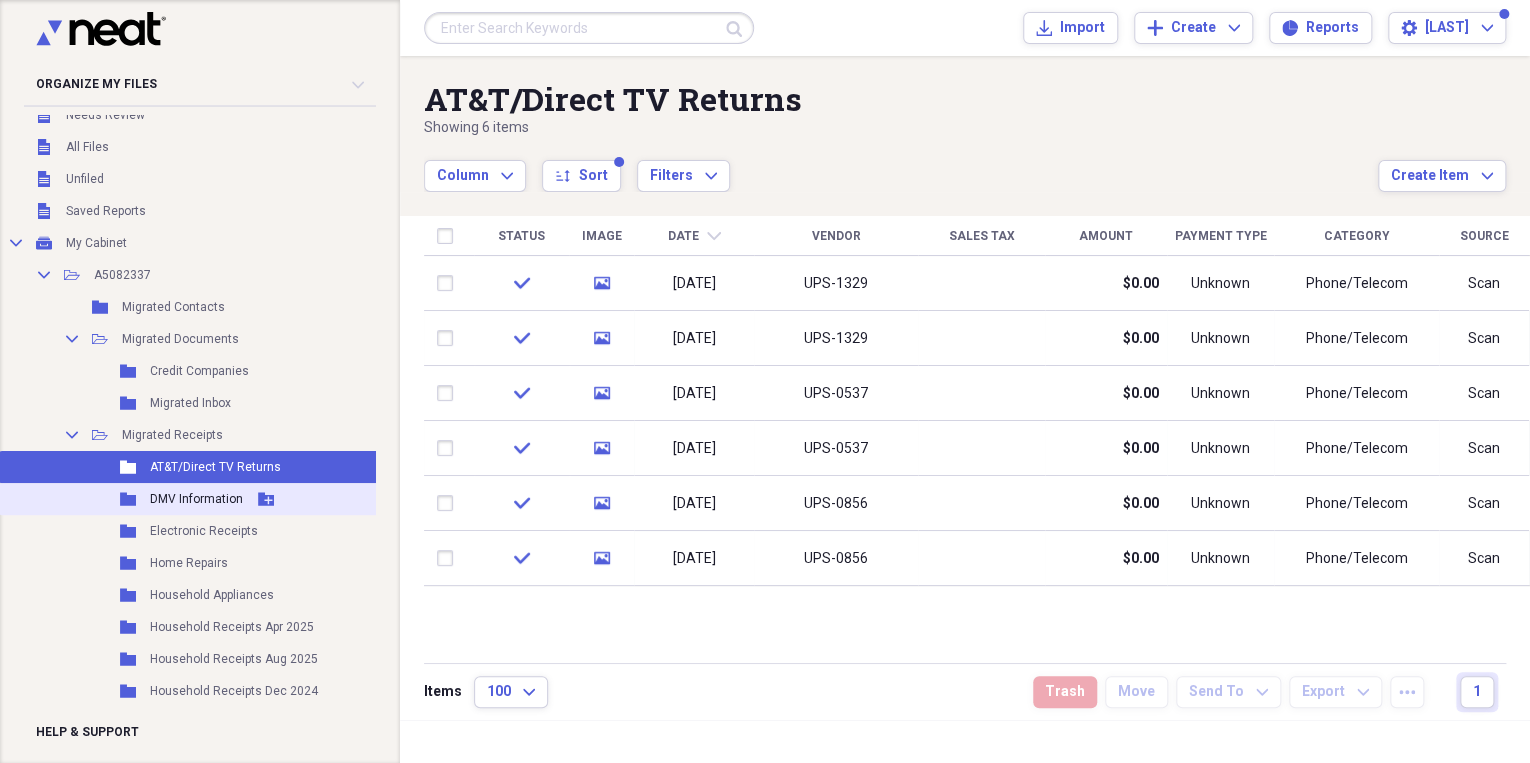 click on "DMV Information" at bounding box center (196, 499) 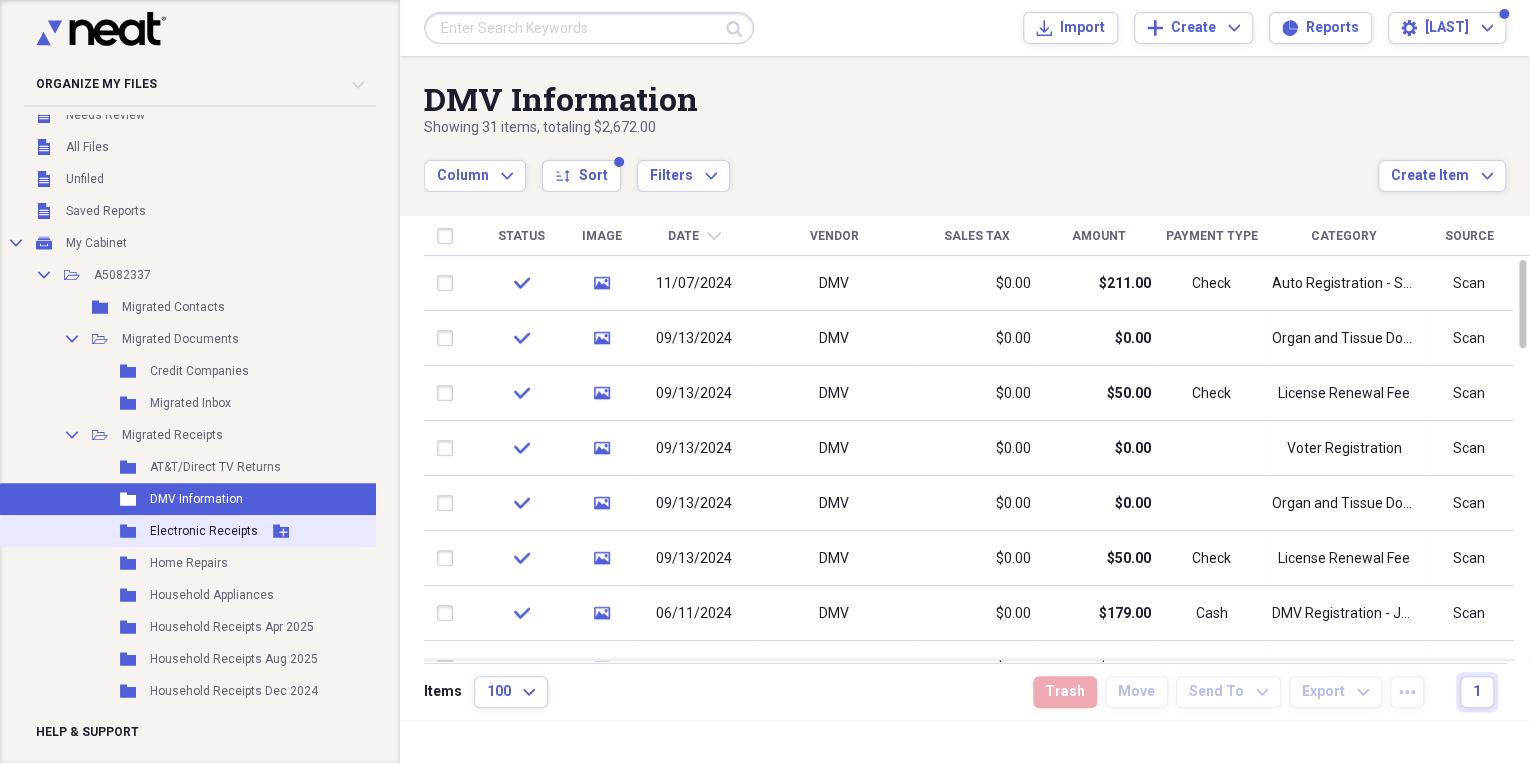 click on "Electronic Receipts" at bounding box center [204, 531] 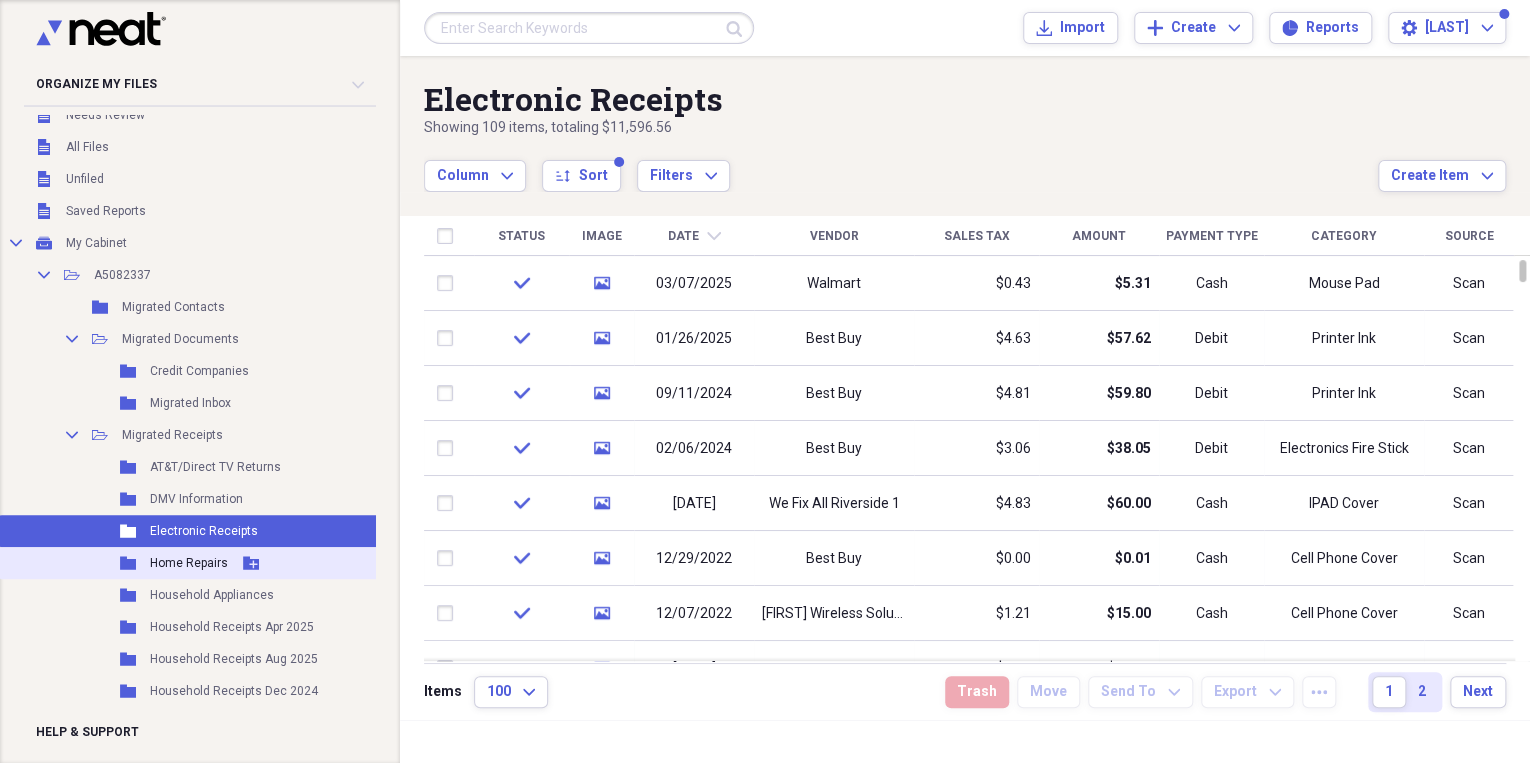 click on "Home Repairs" at bounding box center [189, 563] 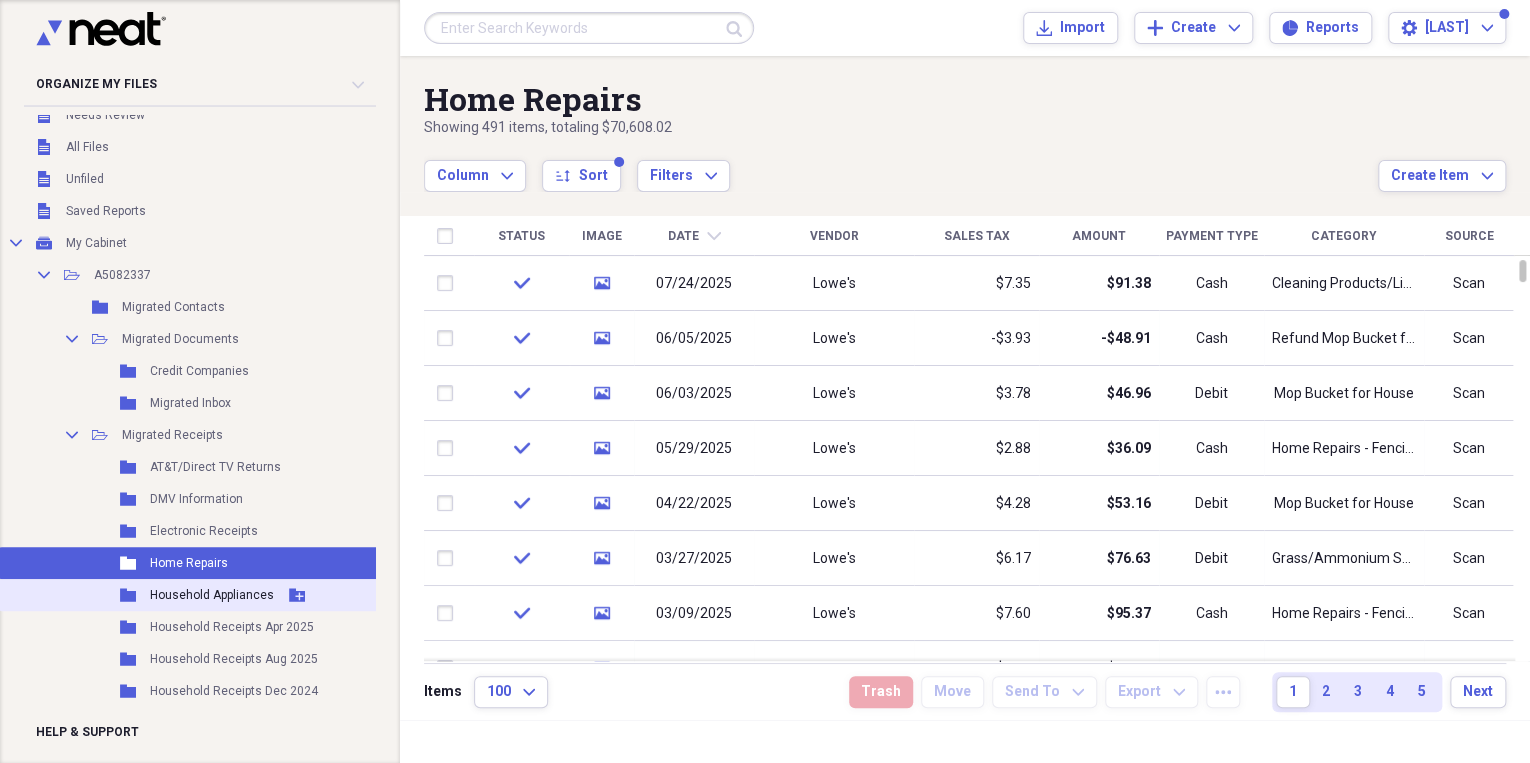click on "Household Appliances" at bounding box center (212, 595) 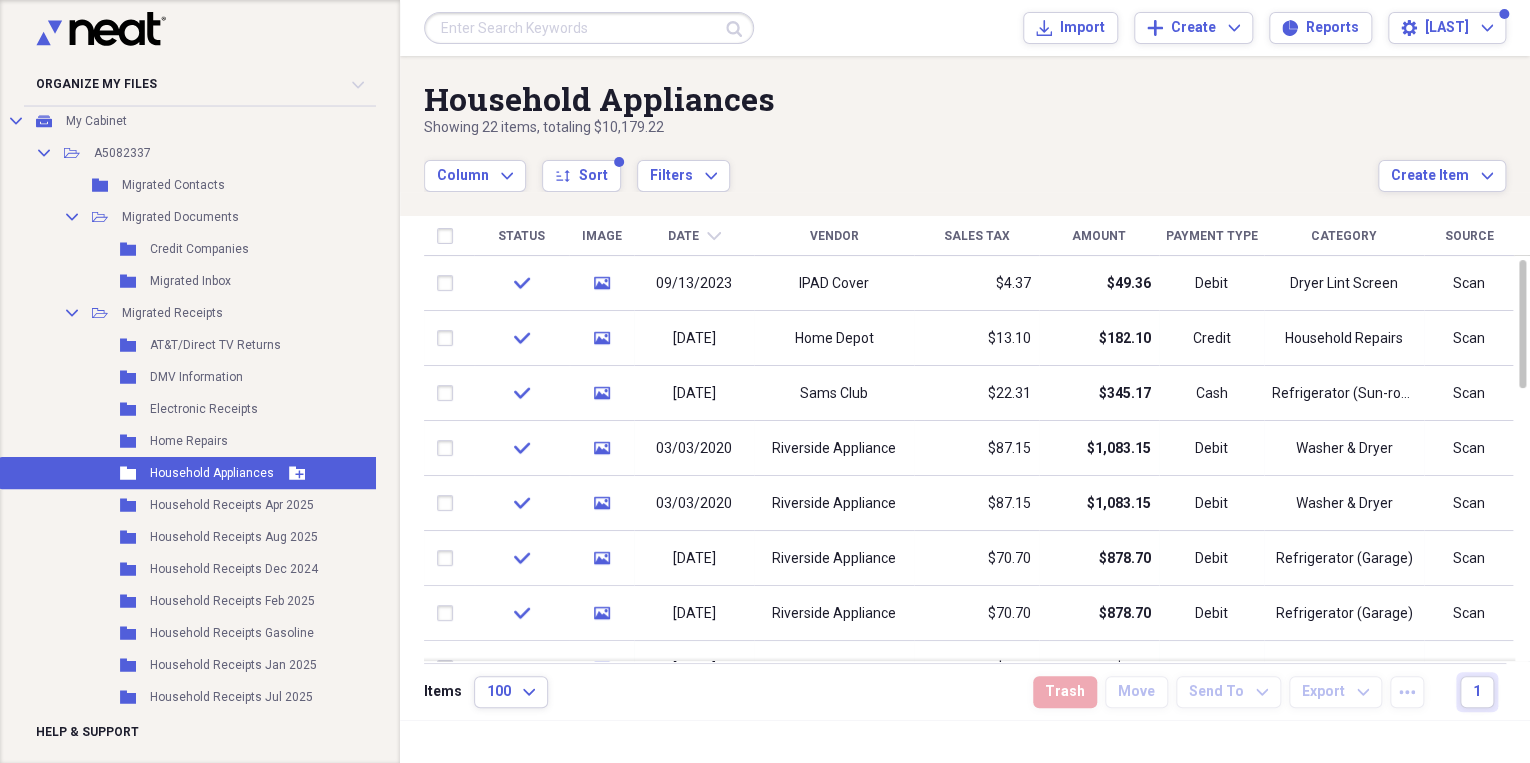 scroll, scrollTop: 176, scrollLeft: 0, axis: vertical 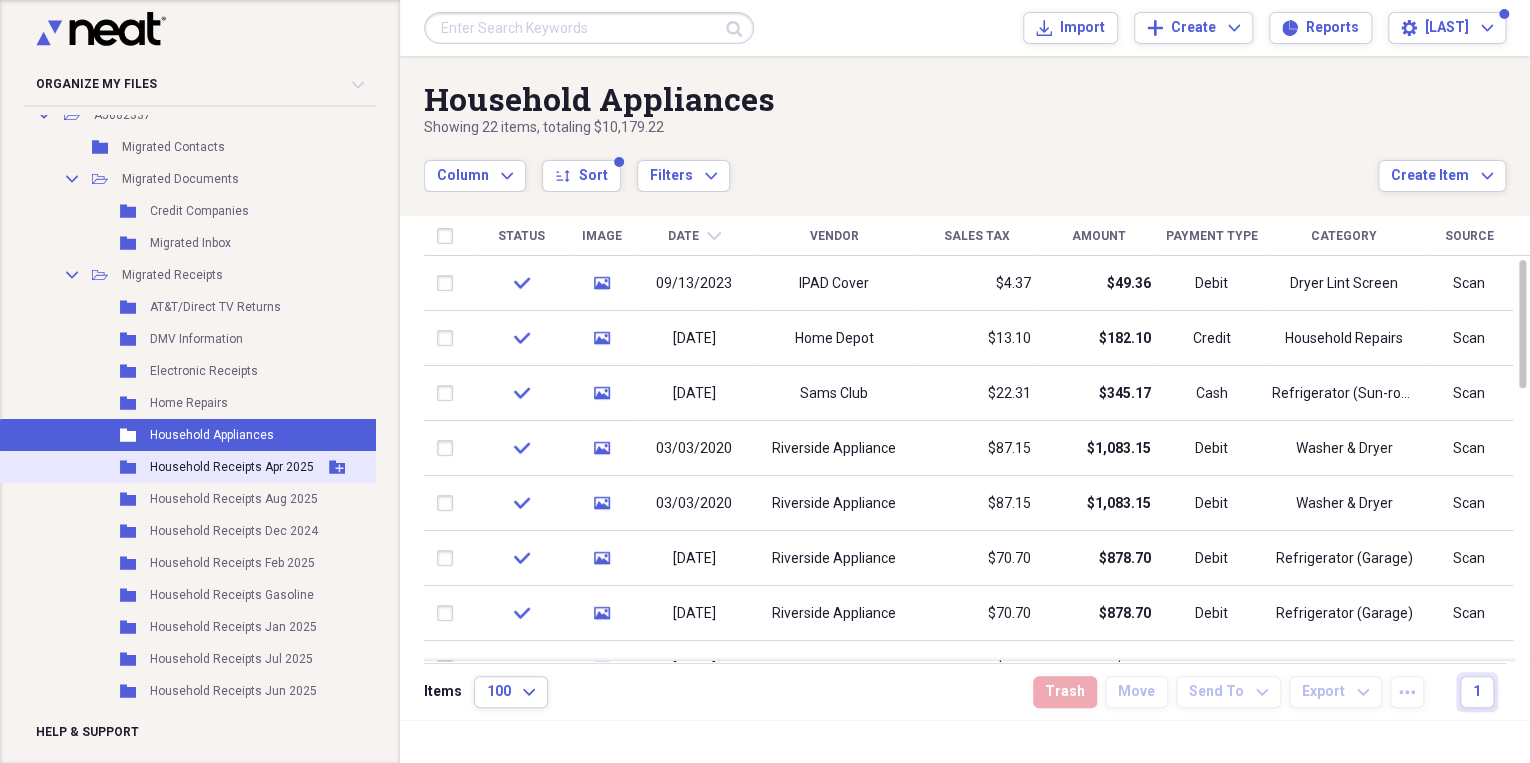 click on "Household Receipts Apr 2025" at bounding box center (232, 467) 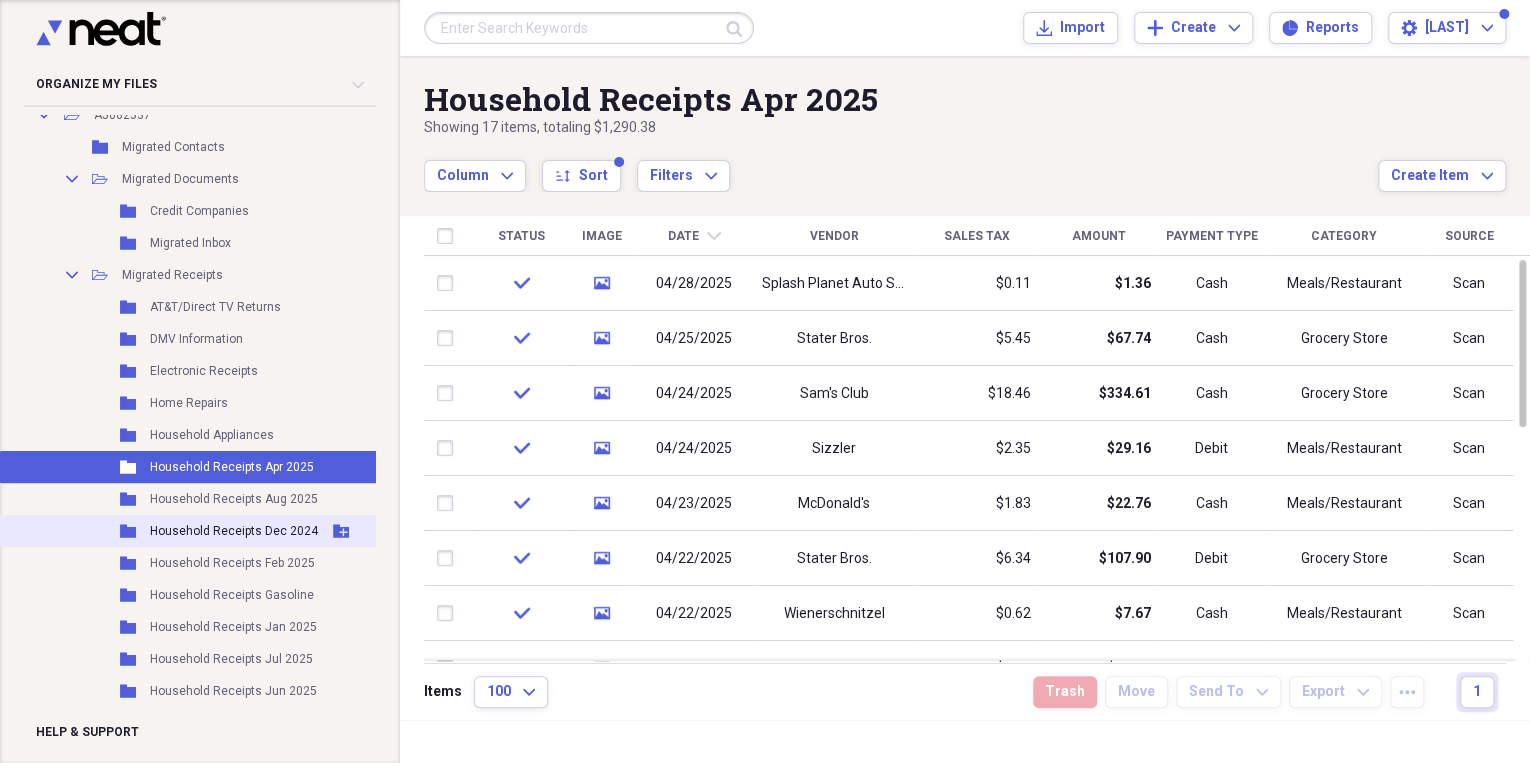click on "Household Receipts Dec 2024" at bounding box center [234, 531] 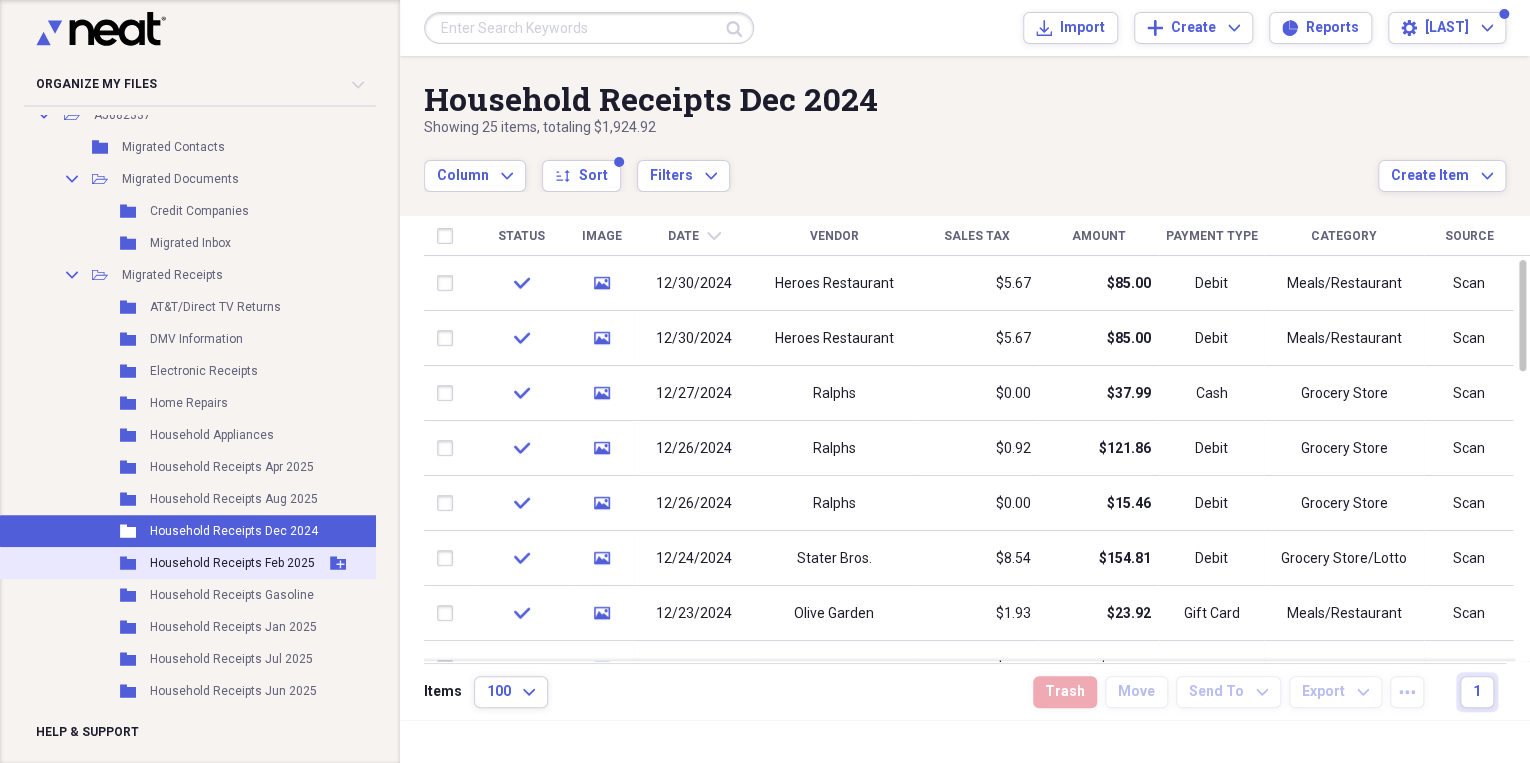 click on "Household Receipts Feb 2025" at bounding box center [232, 563] 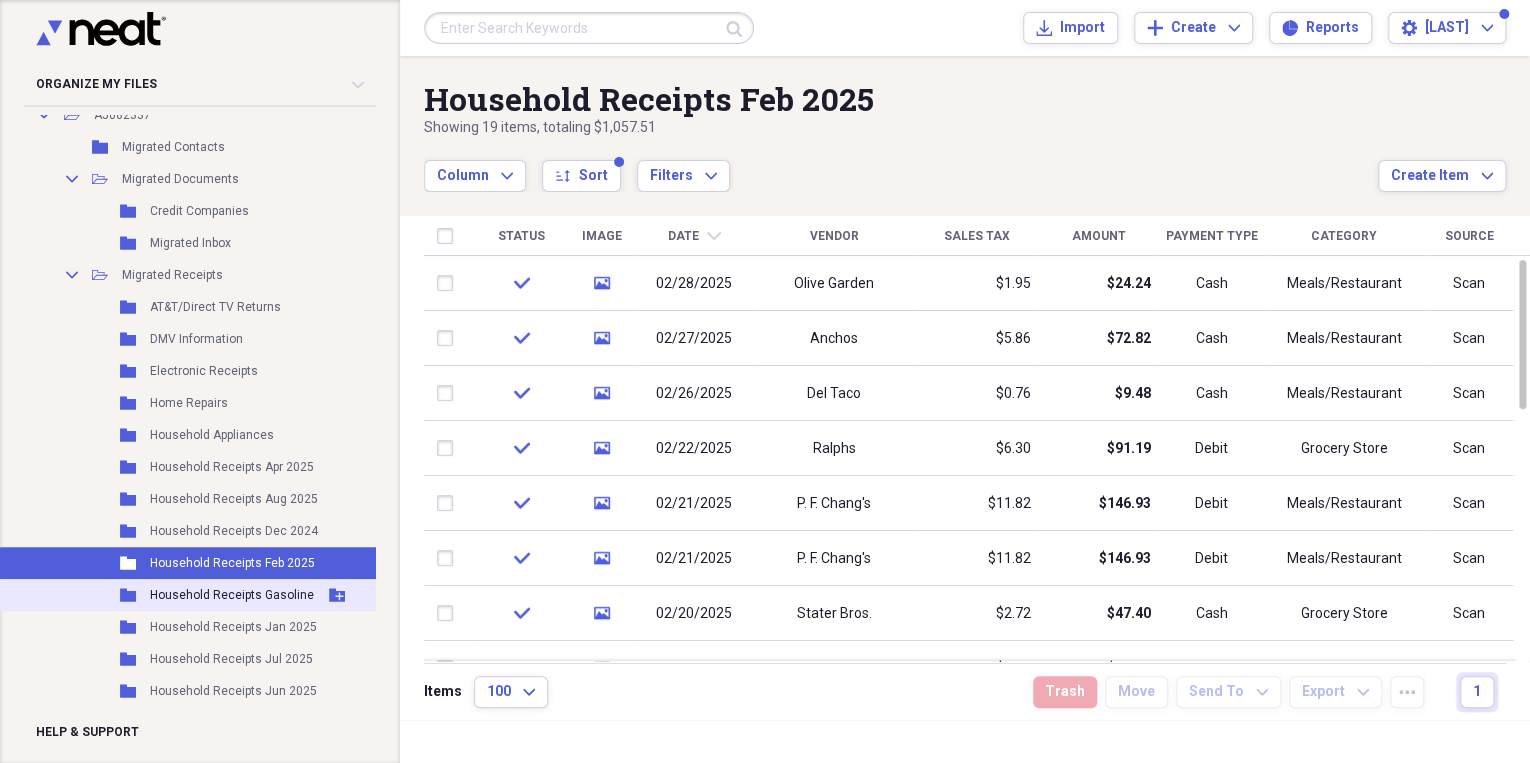 click on "Household Receipts Gasoline" at bounding box center [232, 595] 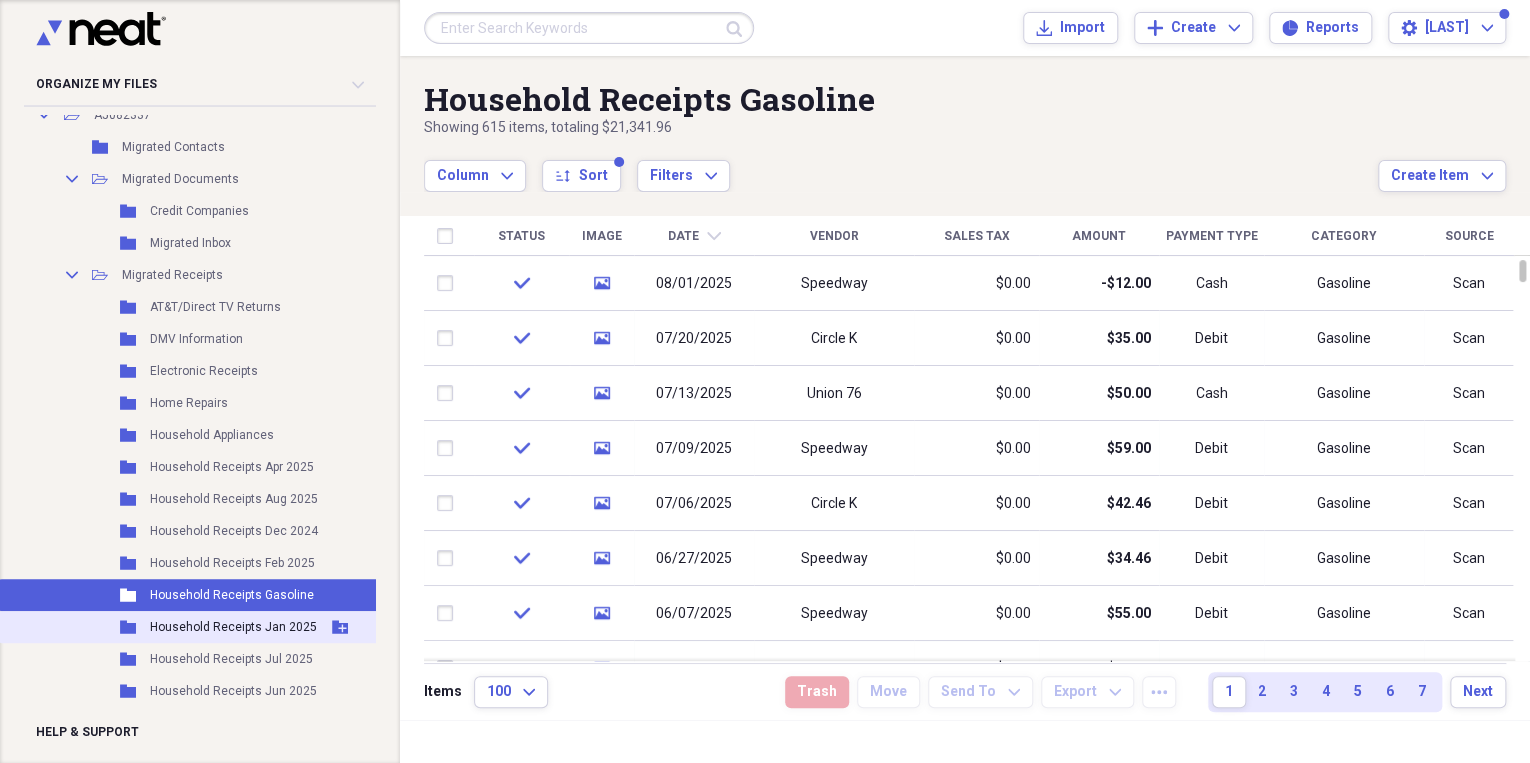 click on "Household Receipts Jan 2025" at bounding box center [233, 627] 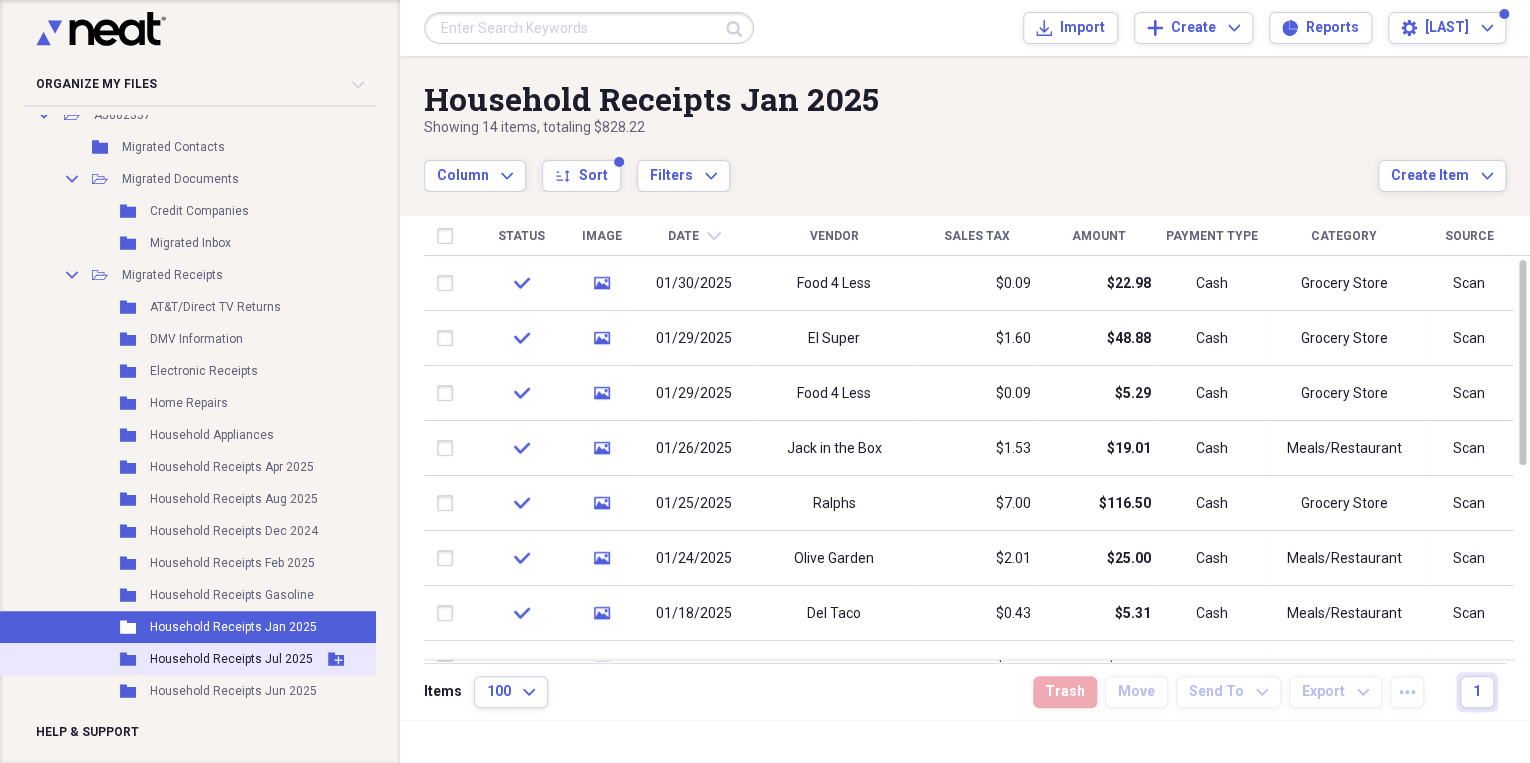 click on "Folder Household Receipts Jul 2025 Add Folder" at bounding box center [195, 659] 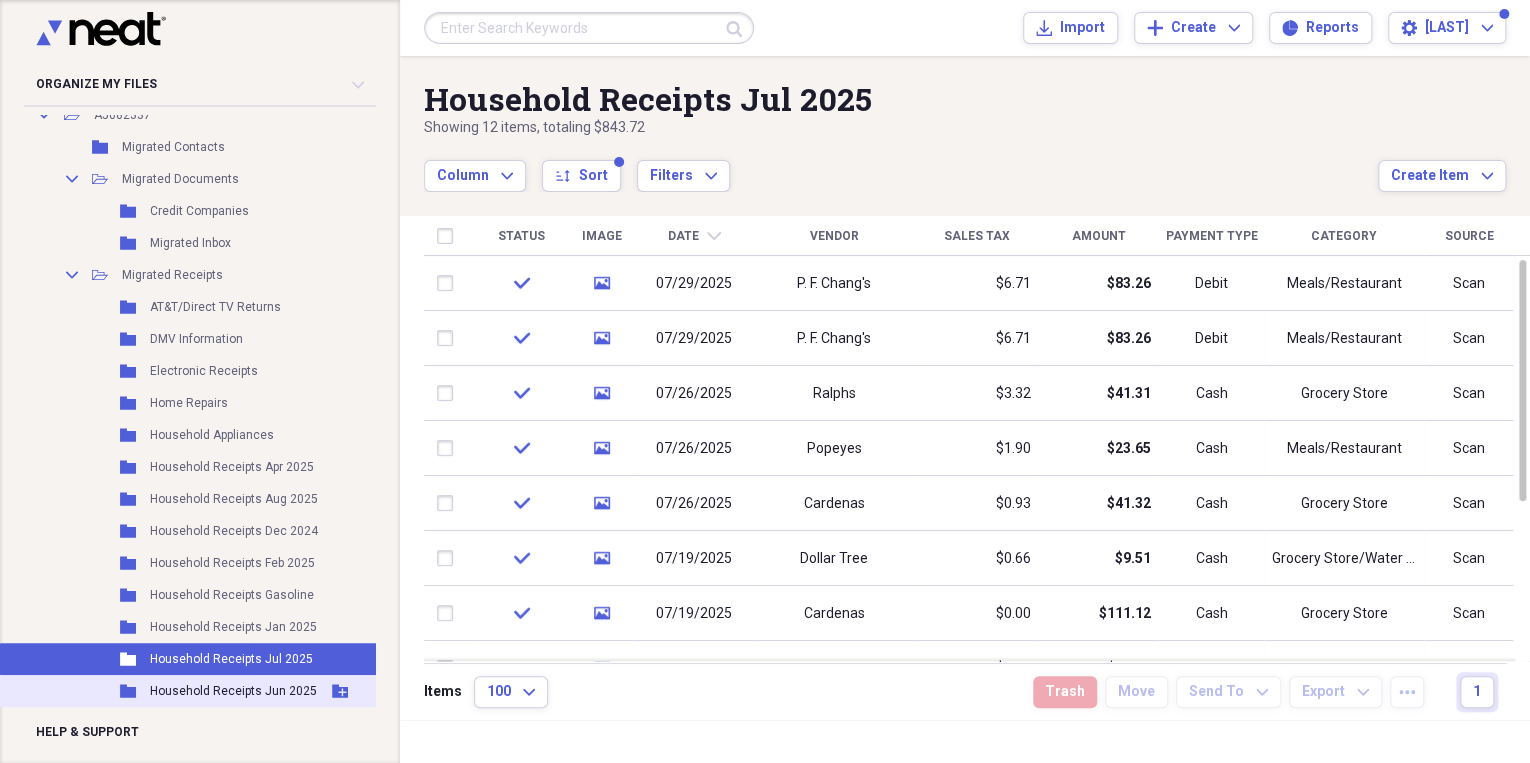 click on "Folder Household Receipts Jun 2025 Add Folder" at bounding box center [195, 691] 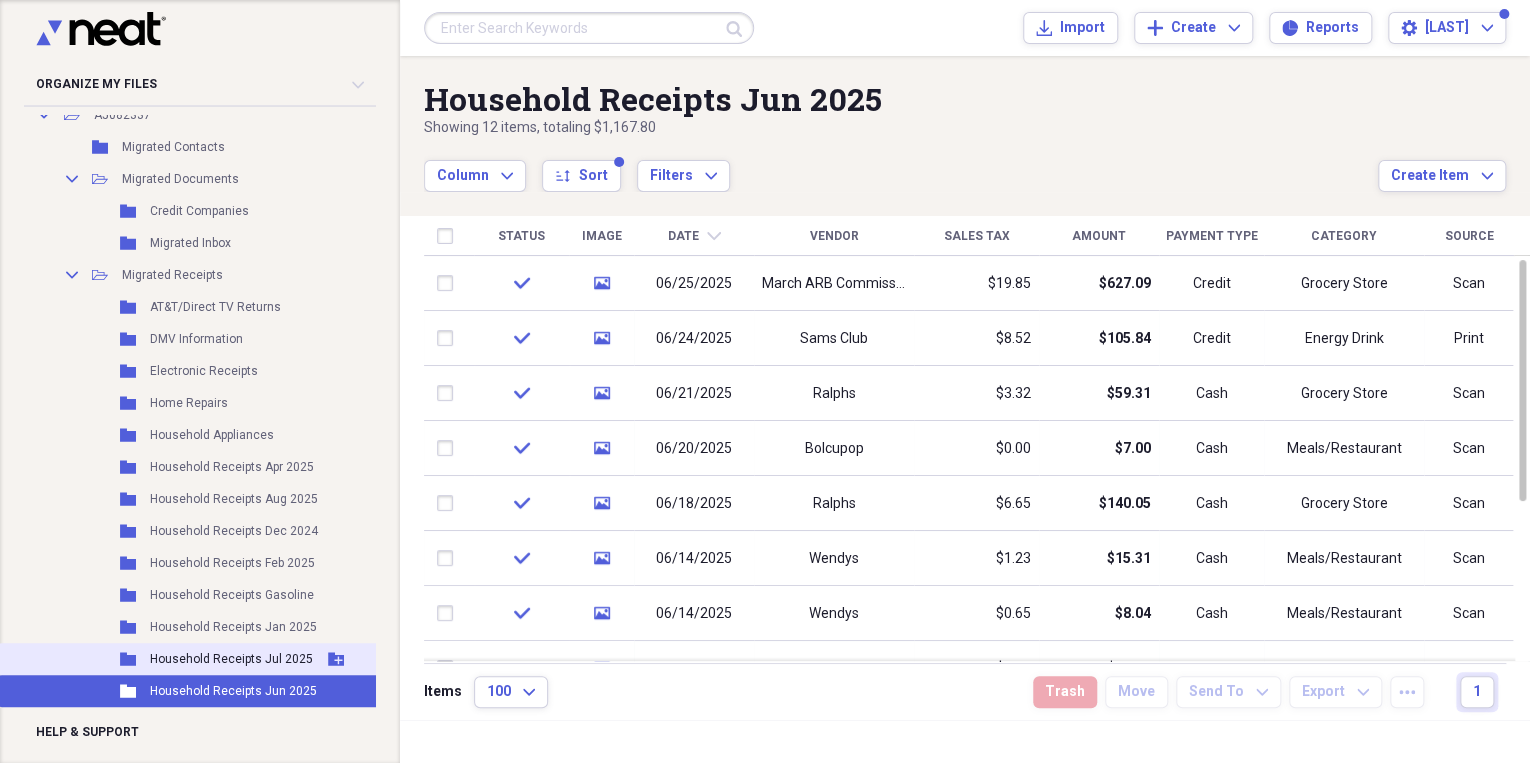 scroll, scrollTop: 336, scrollLeft: 0, axis: vertical 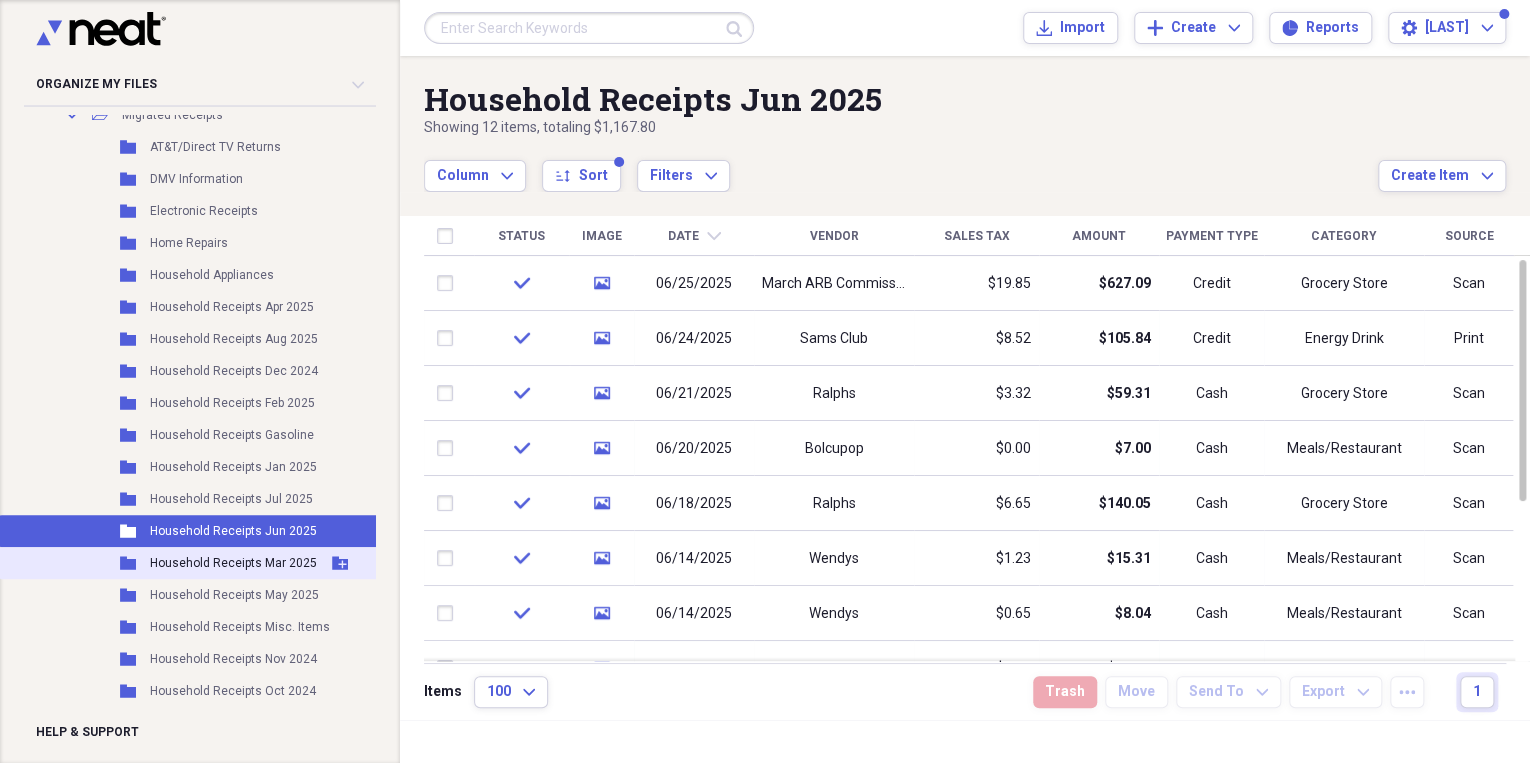 click on "Household Receipts Mar 2025" at bounding box center (233, 563) 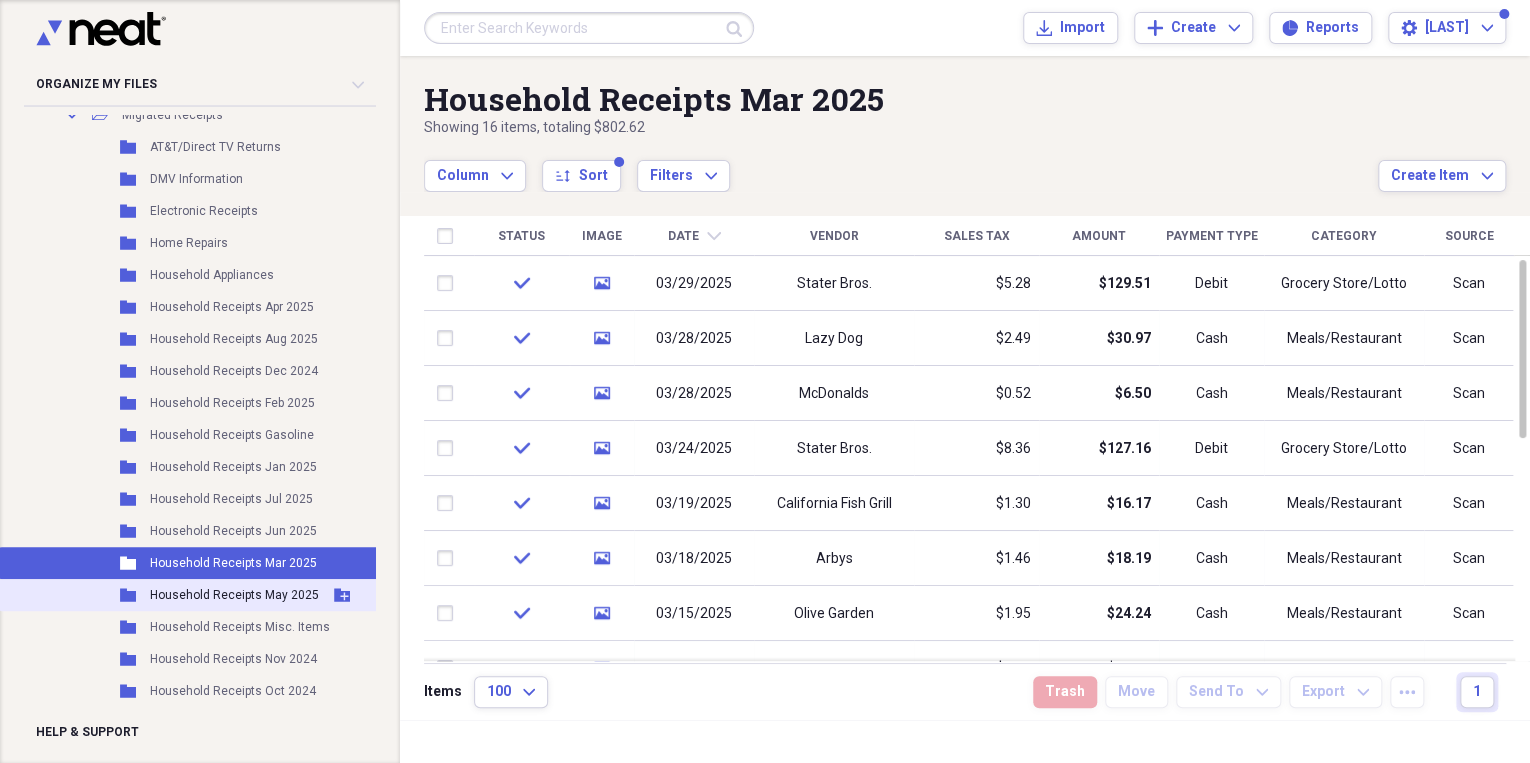 click on "Household Receipts May 2025" at bounding box center [234, 595] 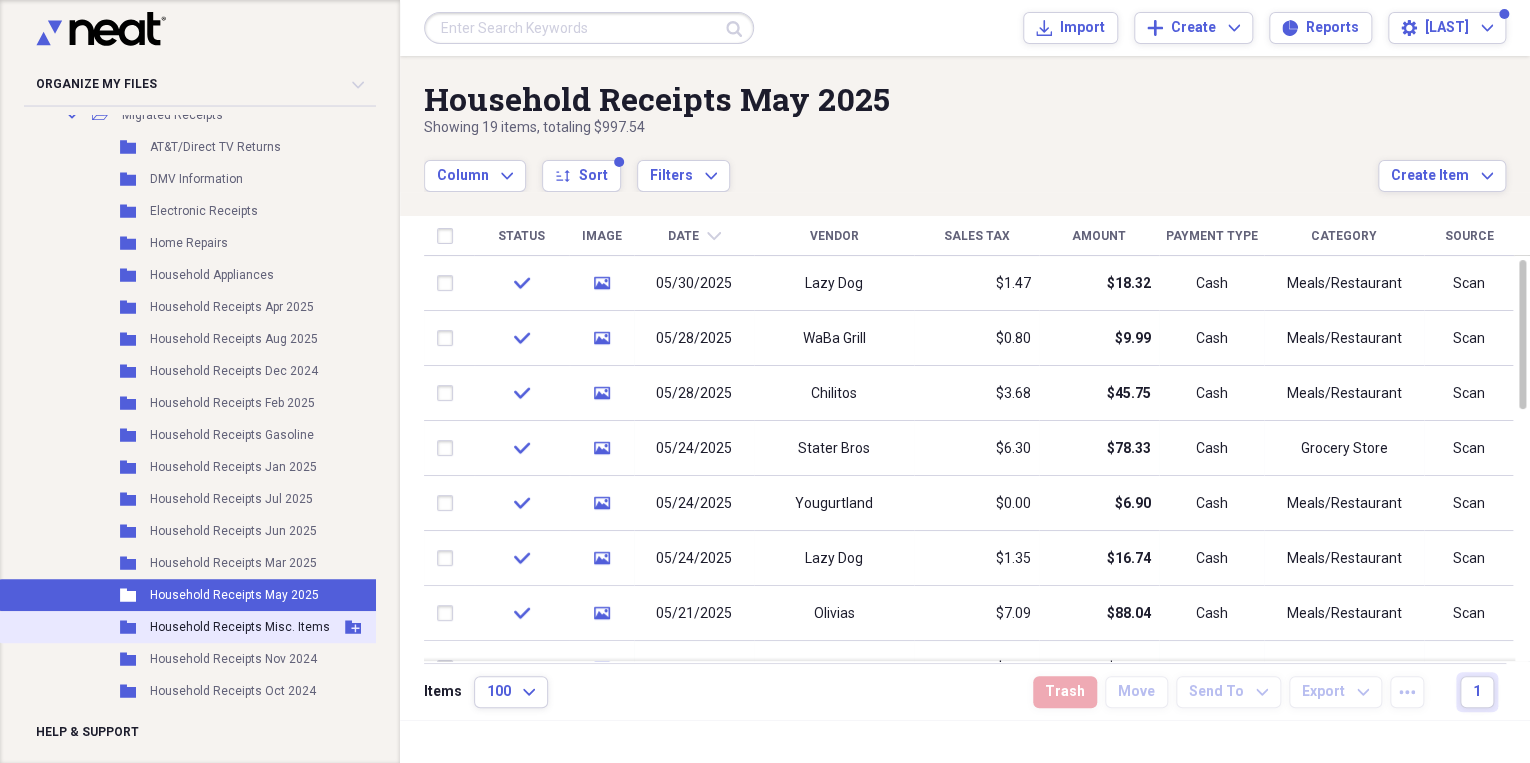 click on "Household Receipts Misc. Items" at bounding box center [240, 627] 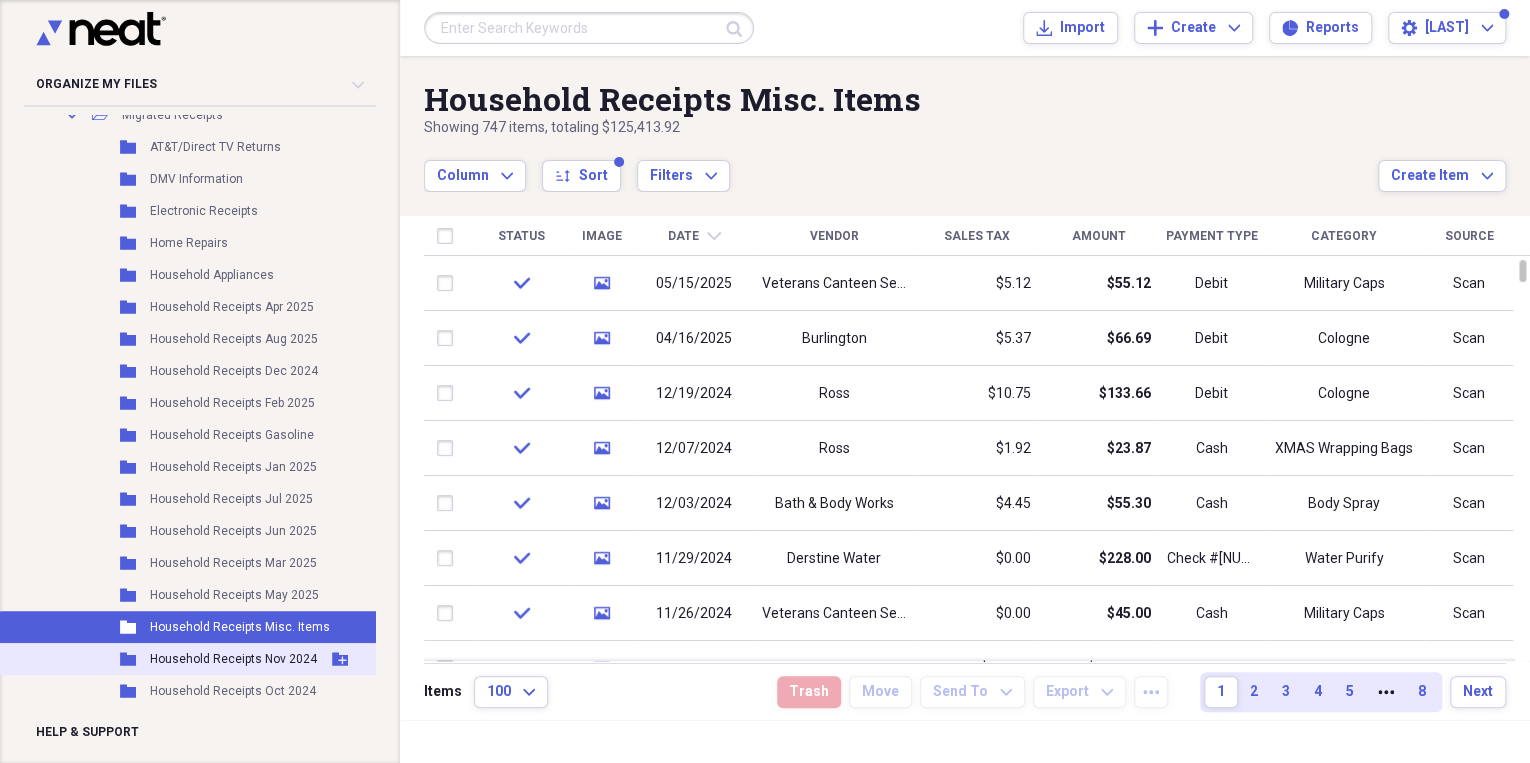 click on "Household Receipts Nov 2024" at bounding box center (233, 659) 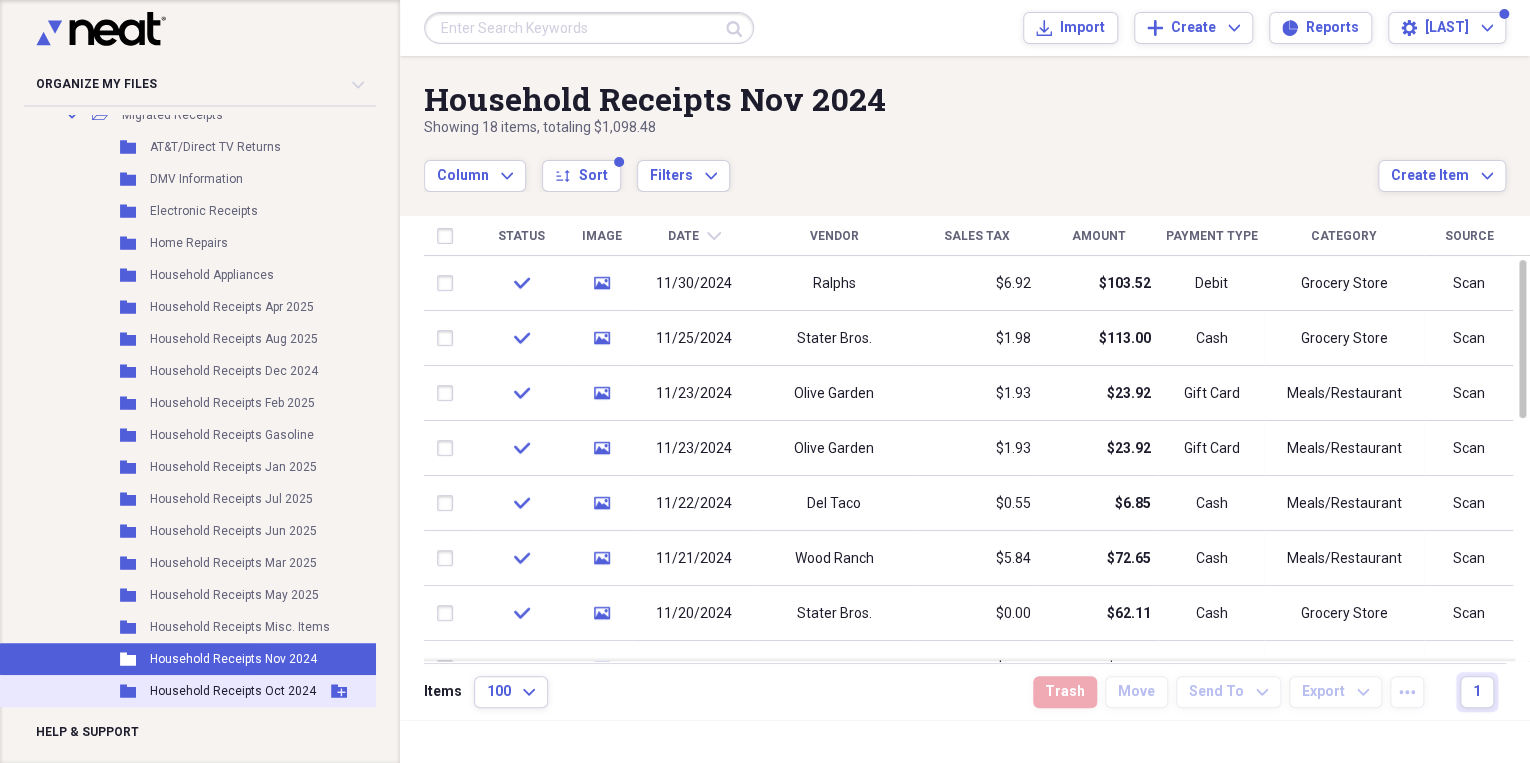 click on "Household Receipts Oct 2024" at bounding box center (233, 691) 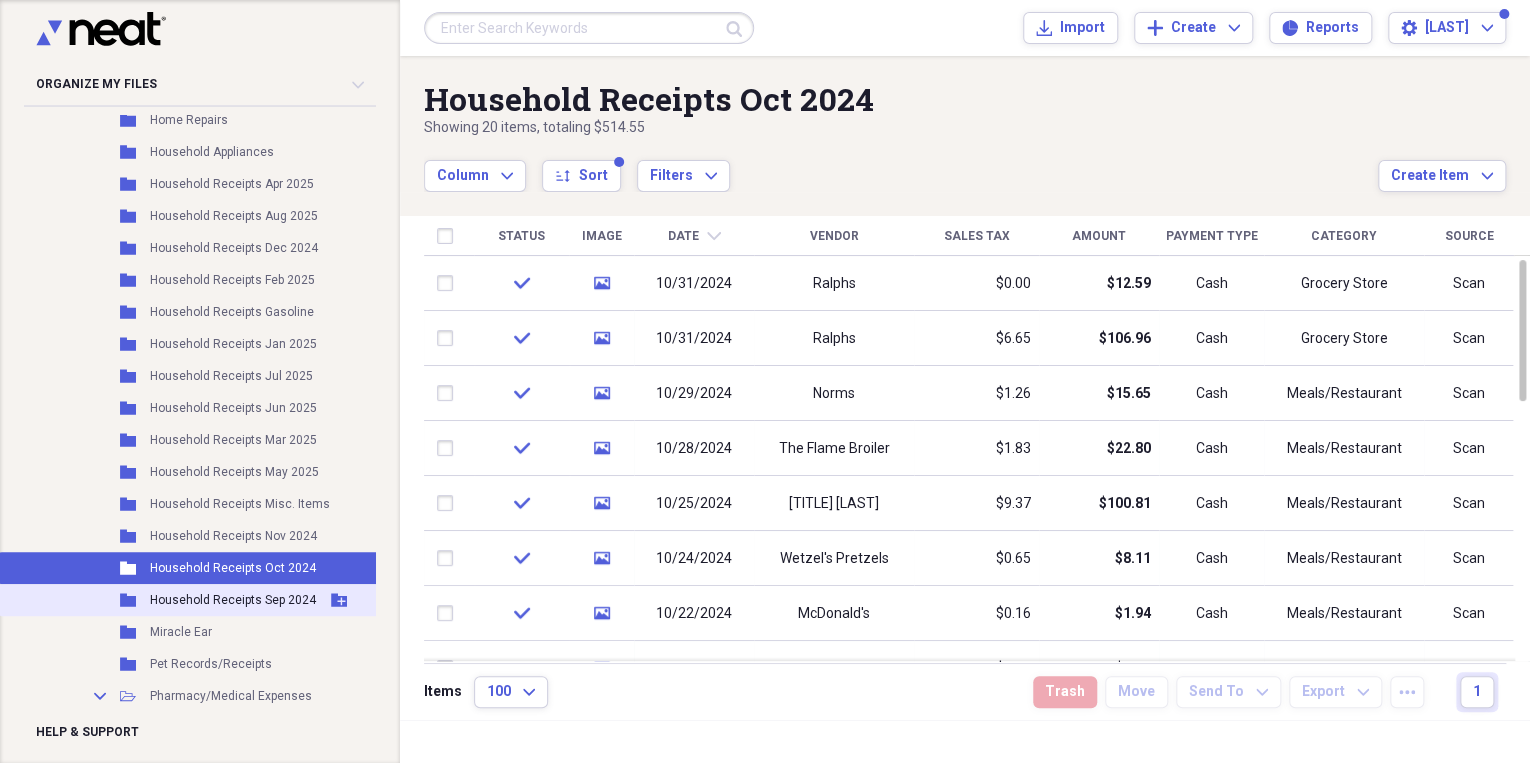 scroll, scrollTop: 496, scrollLeft: 0, axis: vertical 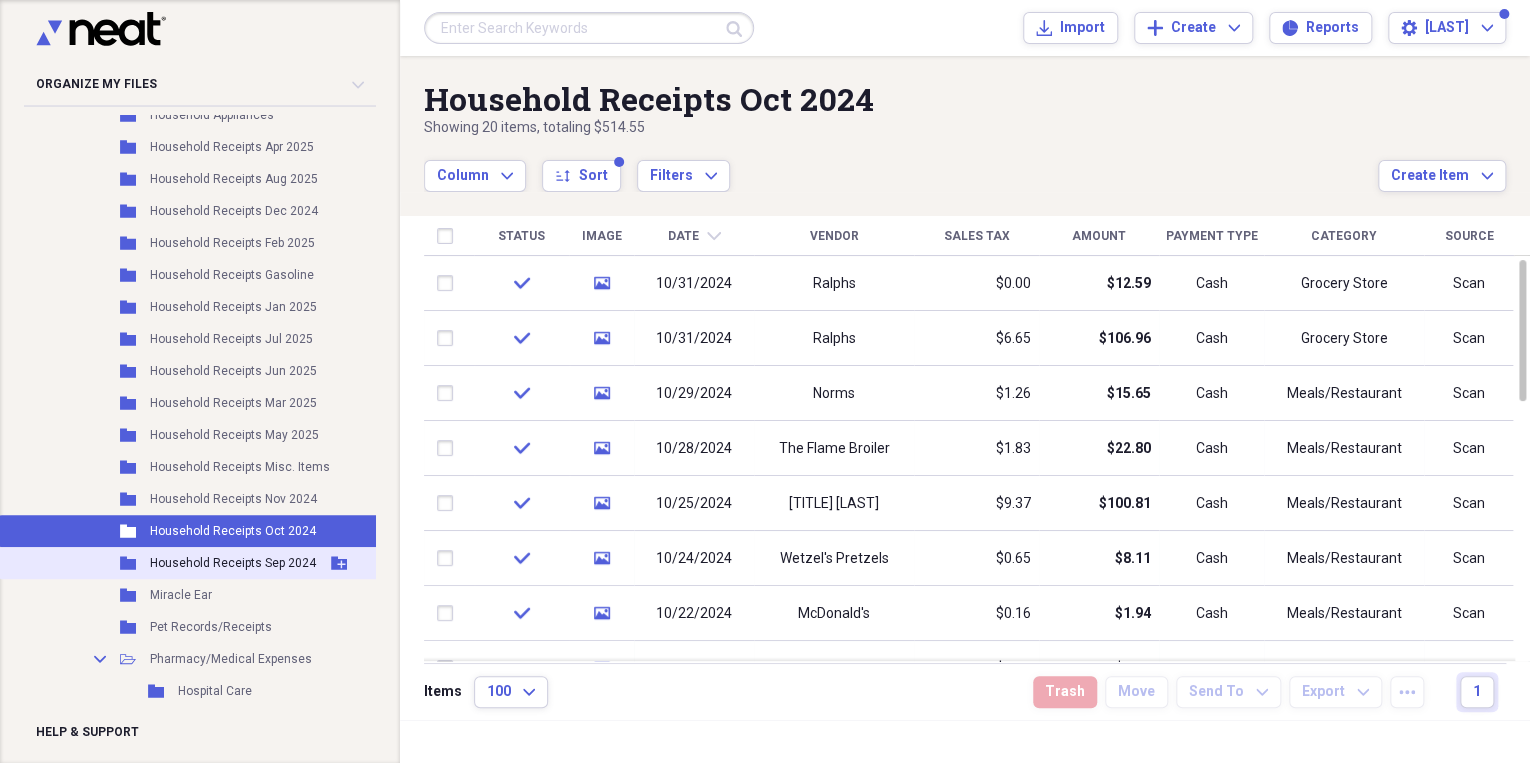 click on "Household Receipts Sep 2024" at bounding box center [233, 563] 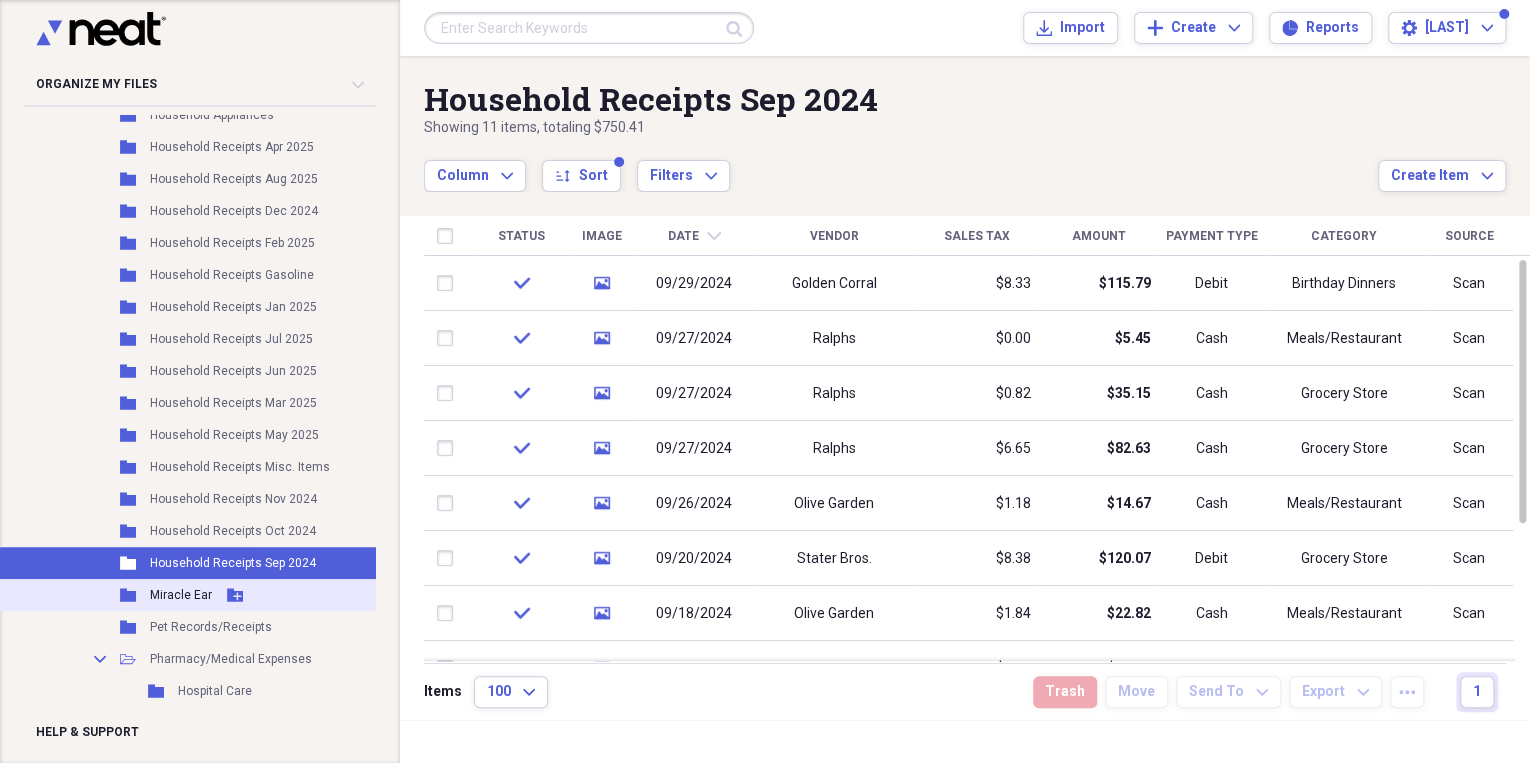 click on "Folder Miracle Ear Add Folder" at bounding box center [195, 595] 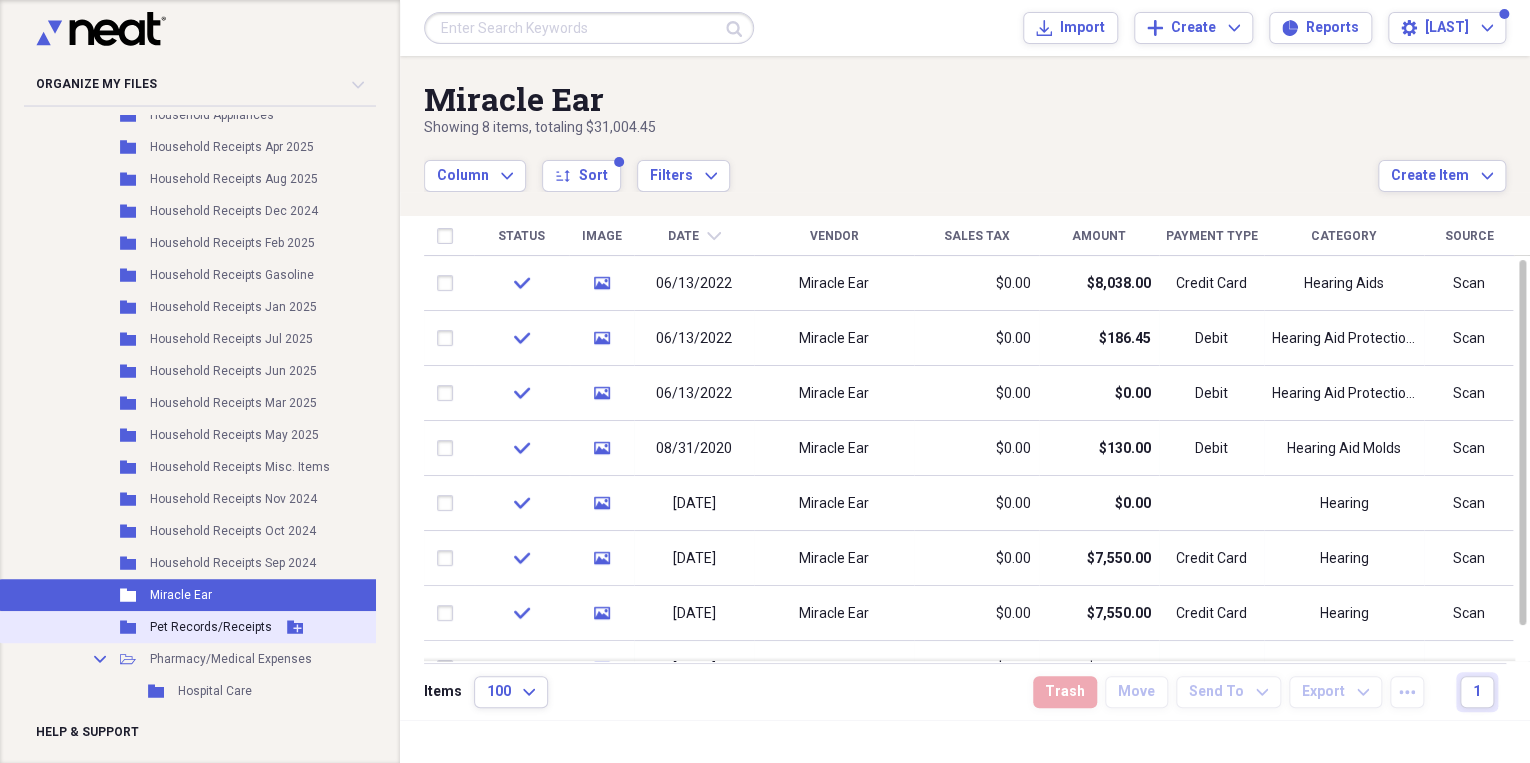 click on "Add Folder" at bounding box center [295, 627] 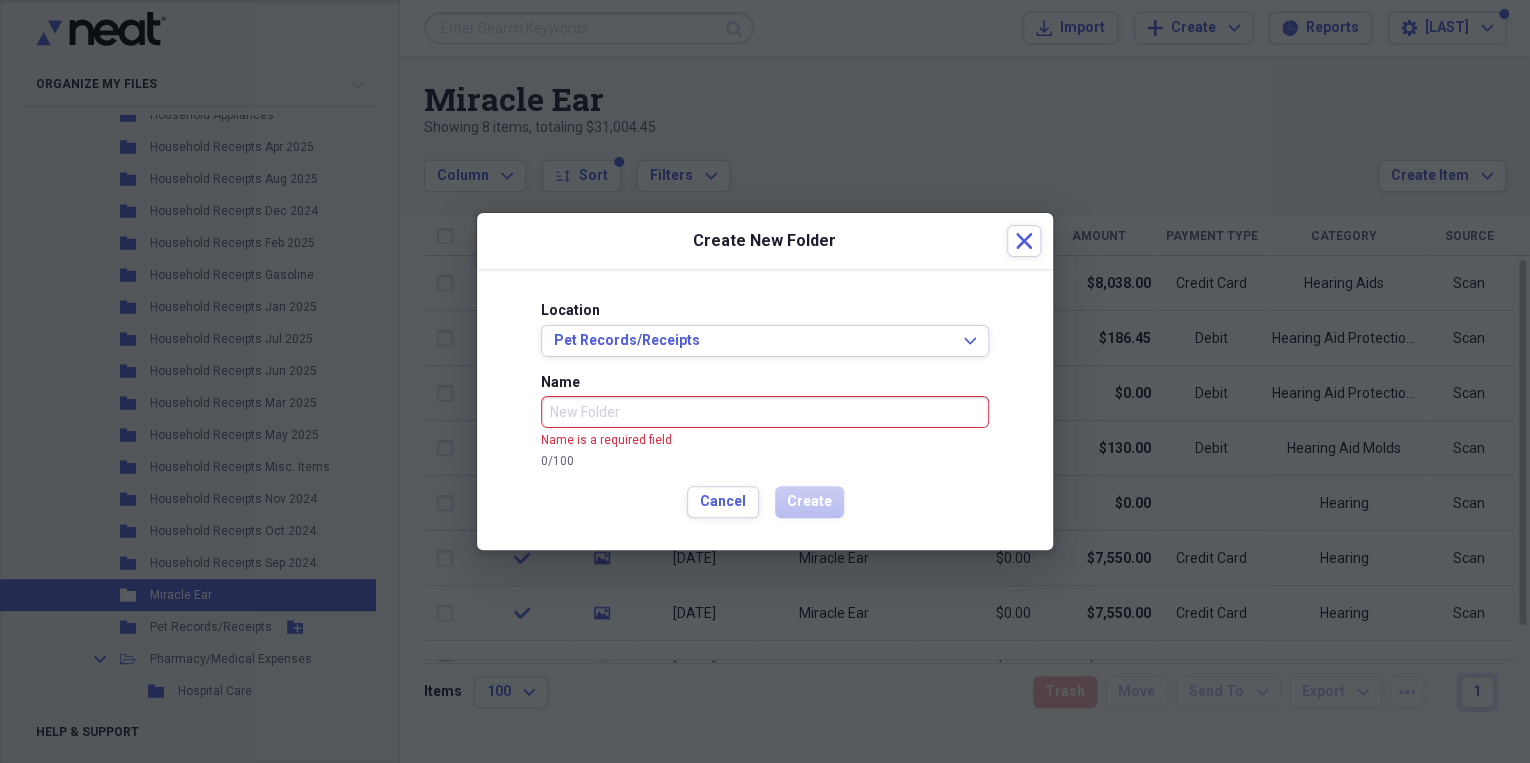 click at bounding box center (765, 381) 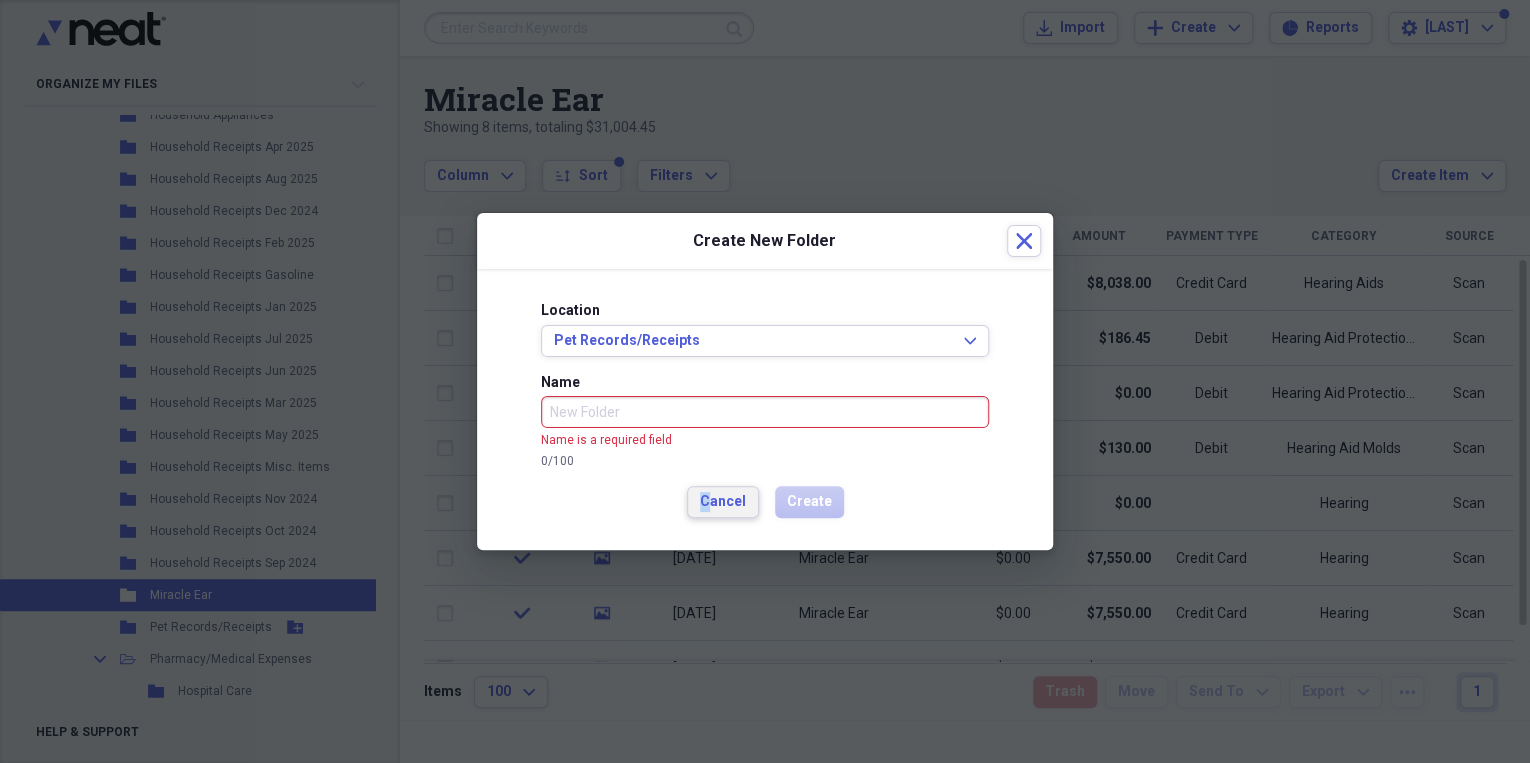 click on "Cancel" at bounding box center (723, 502) 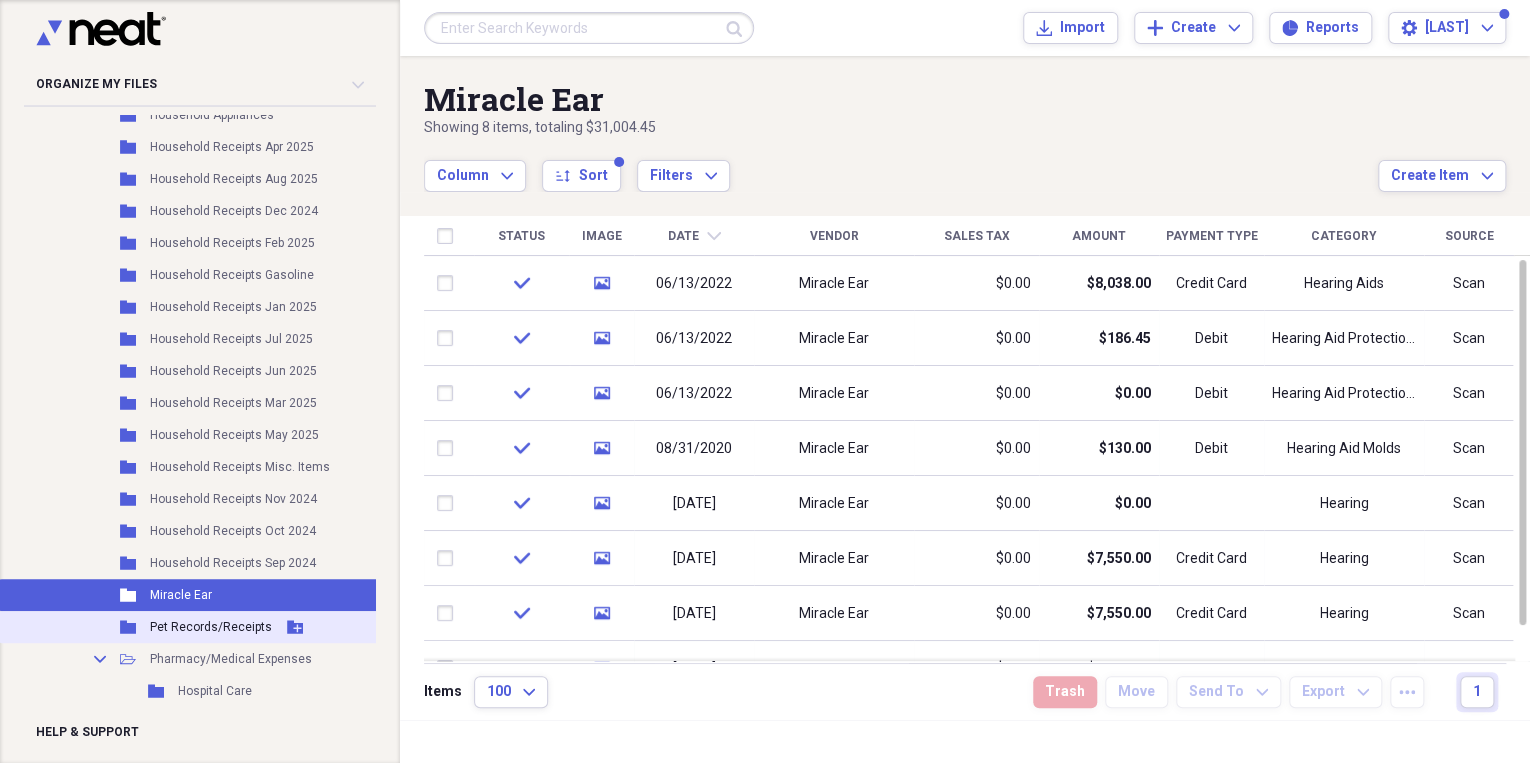 click on "Pet Records/Receipts" at bounding box center (211, 627) 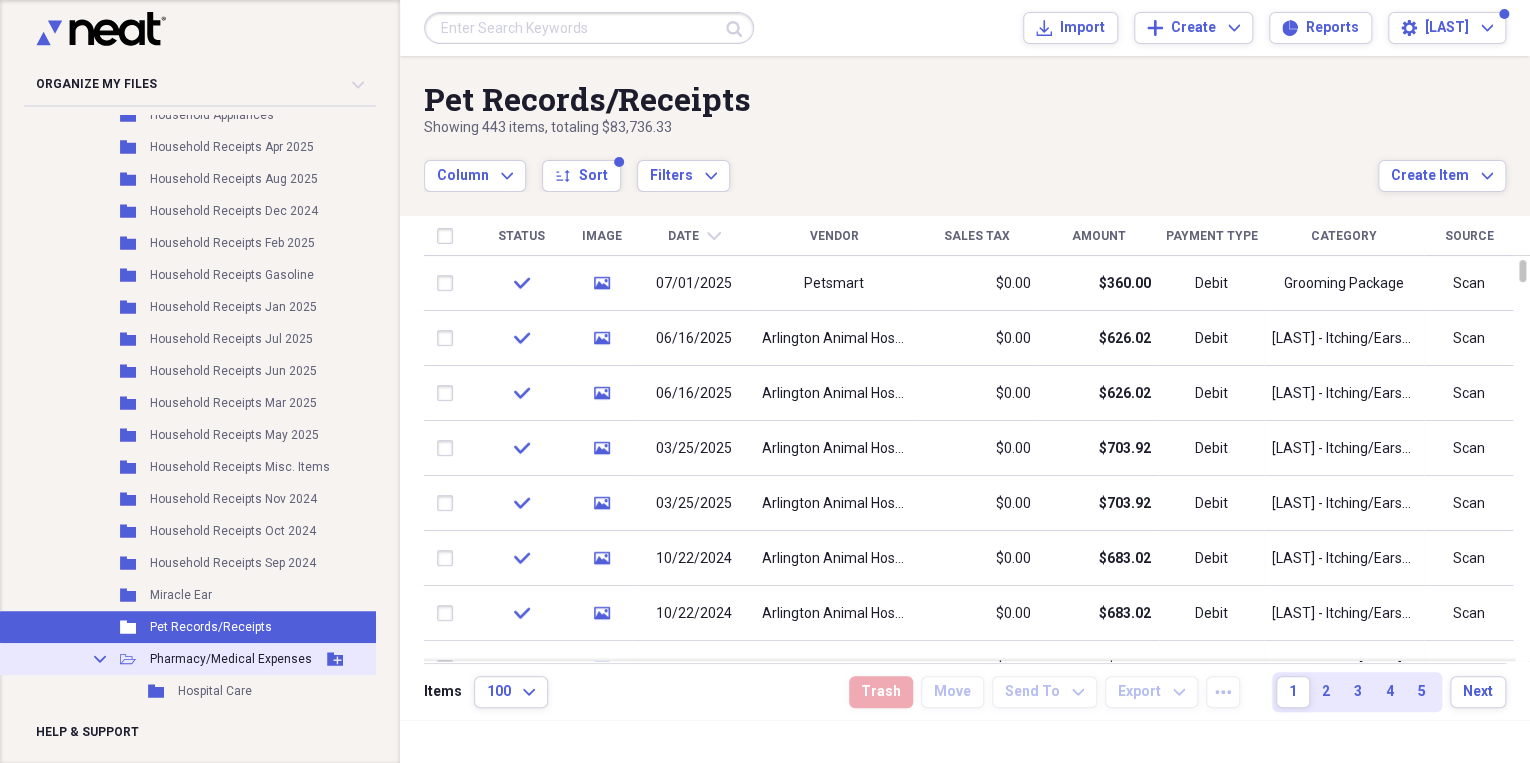 click on "Pharmacy/Medical Expenses" at bounding box center [231, 659] 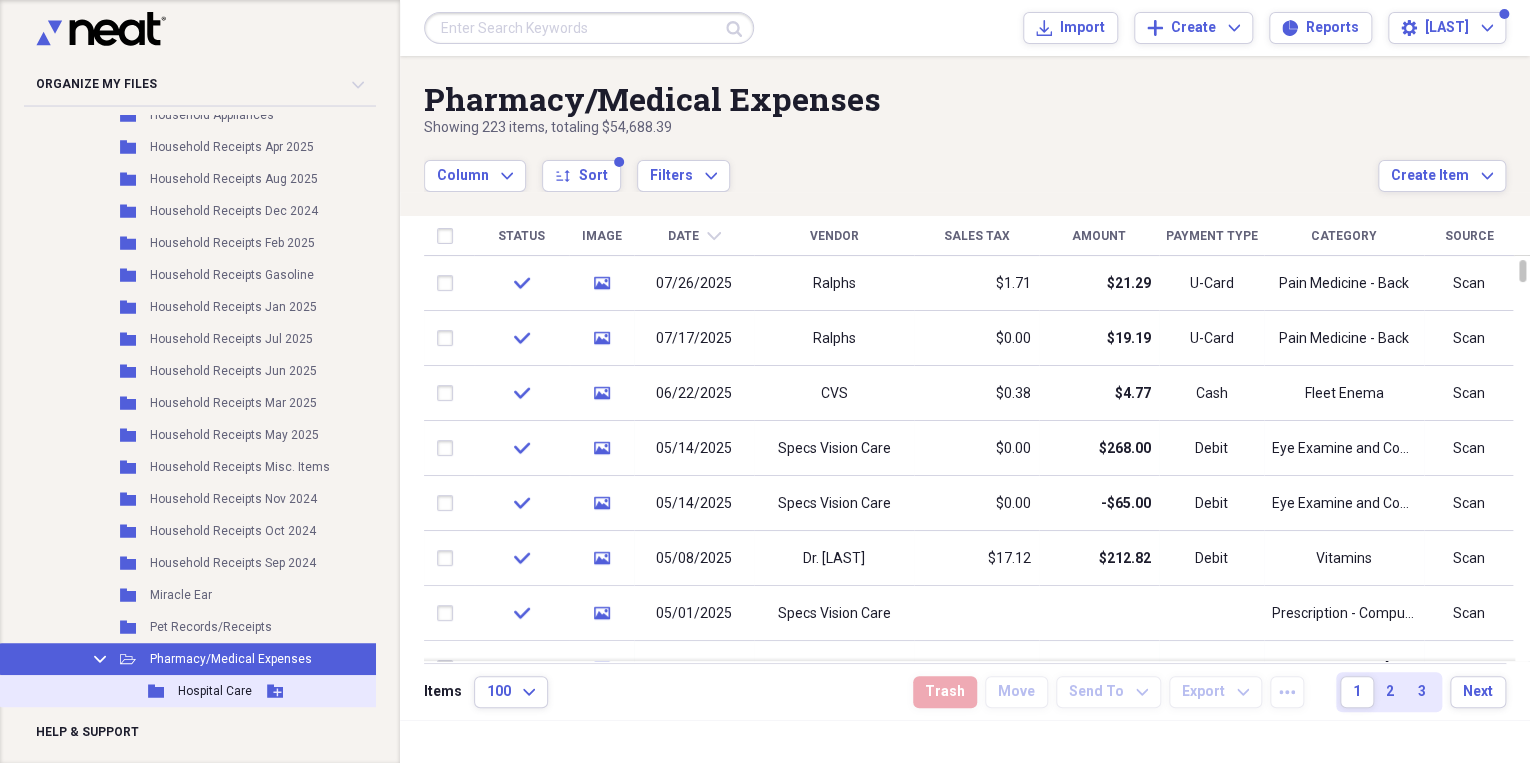click on "Folder Hospital Care Add Folder" at bounding box center (195, 691) 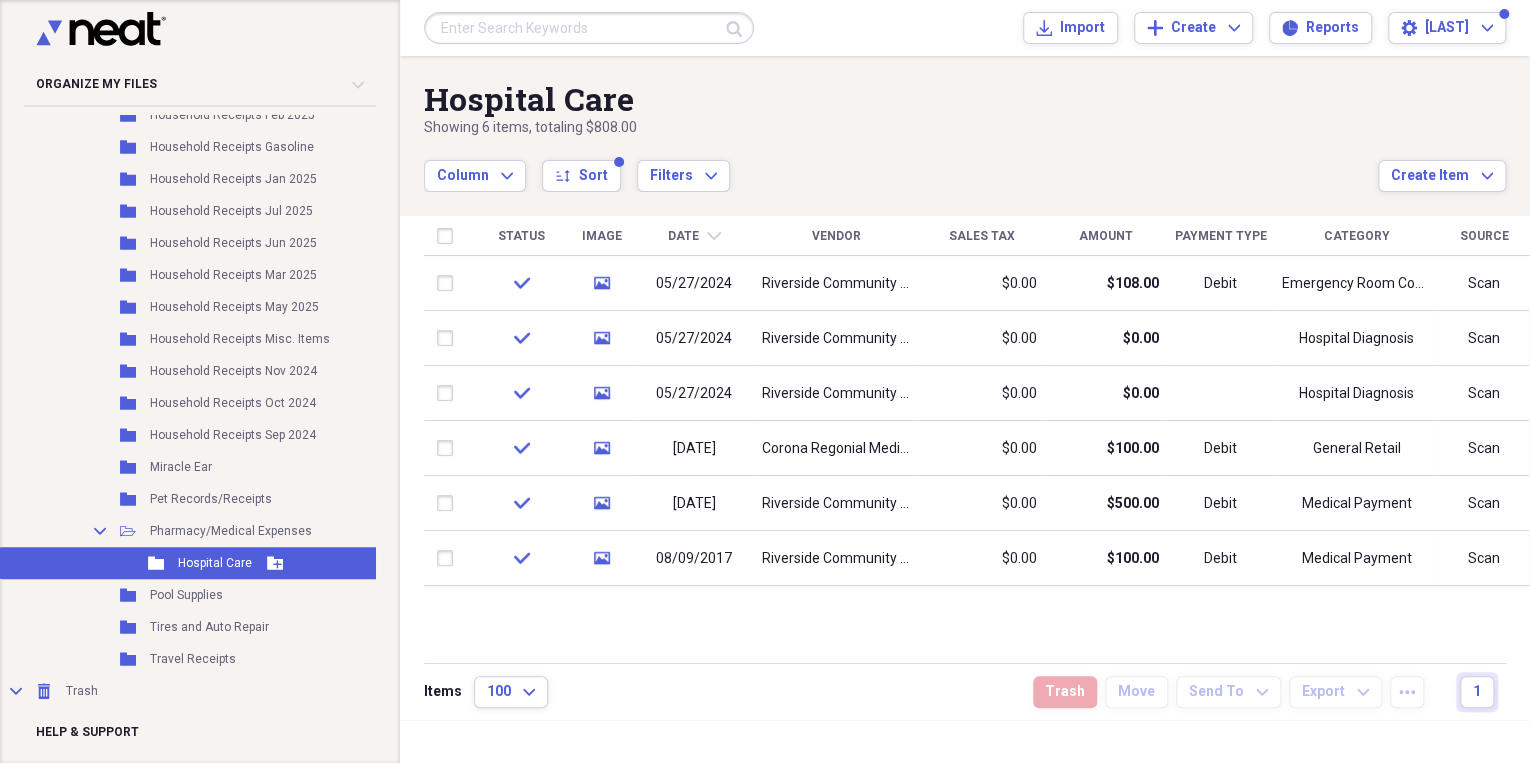 scroll, scrollTop: 656, scrollLeft: 0, axis: vertical 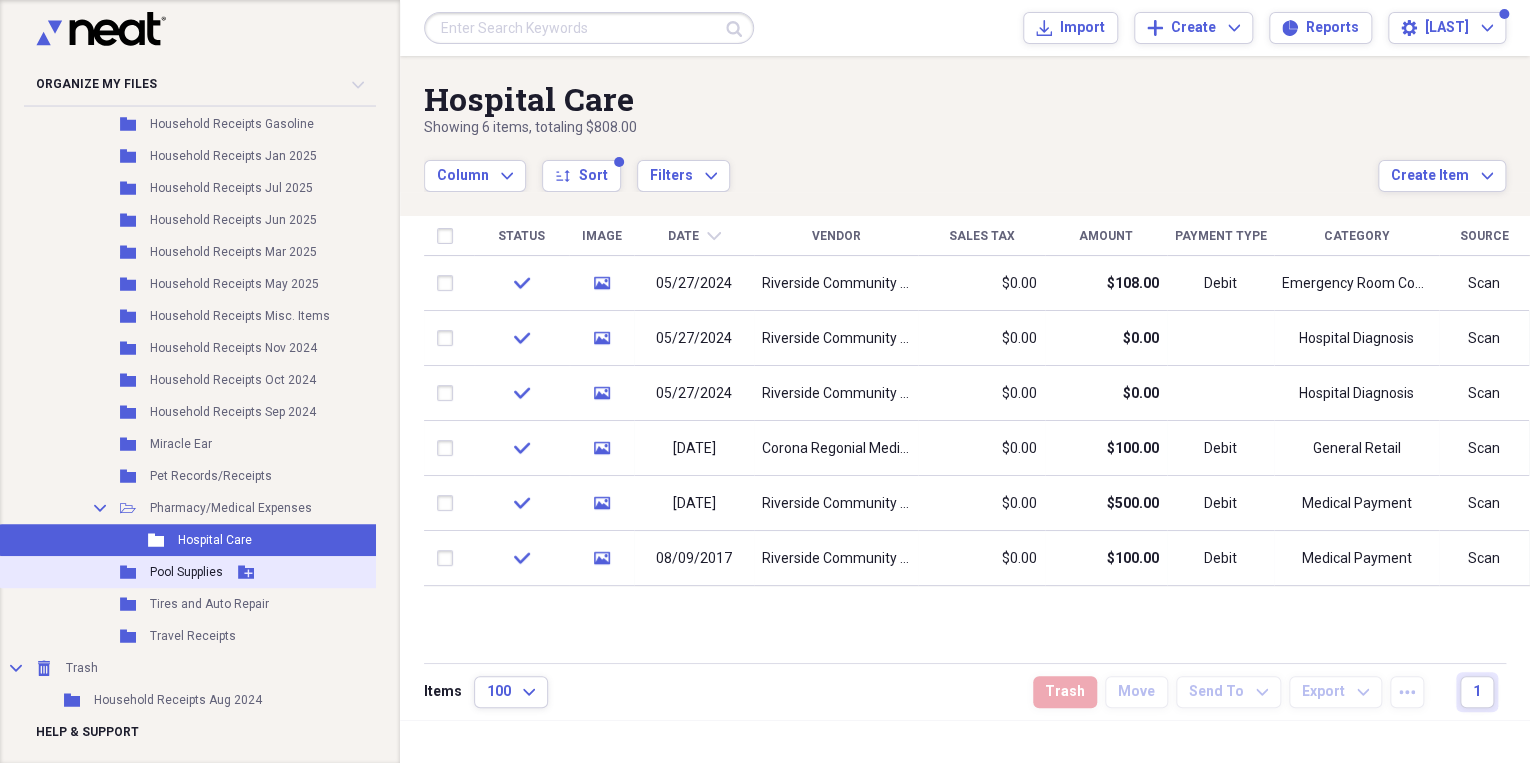 click on "Pool Supplies" at bounding box center (186, 572) 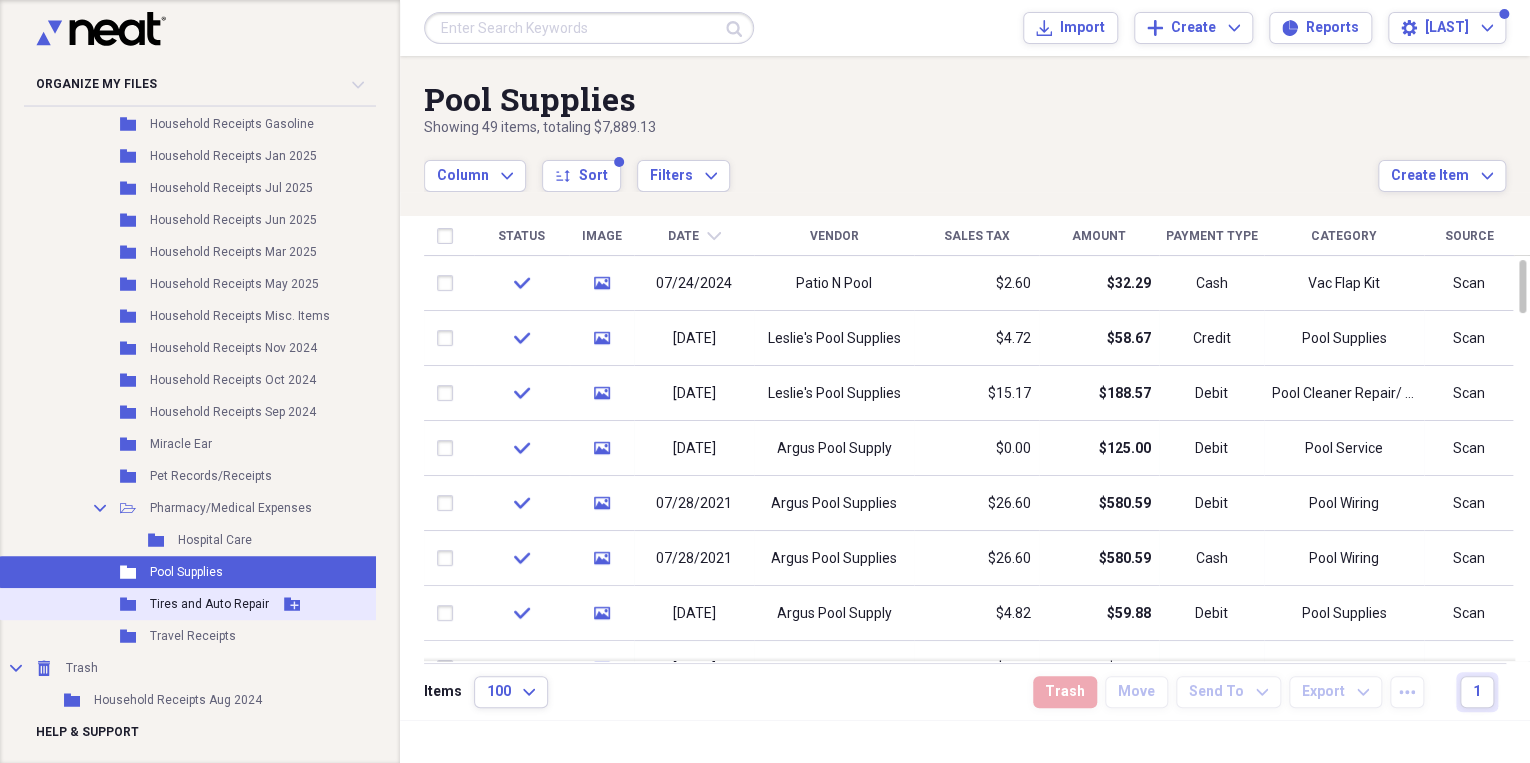 click on "Tires and Auto Repair" at bounding box center (209, 604) 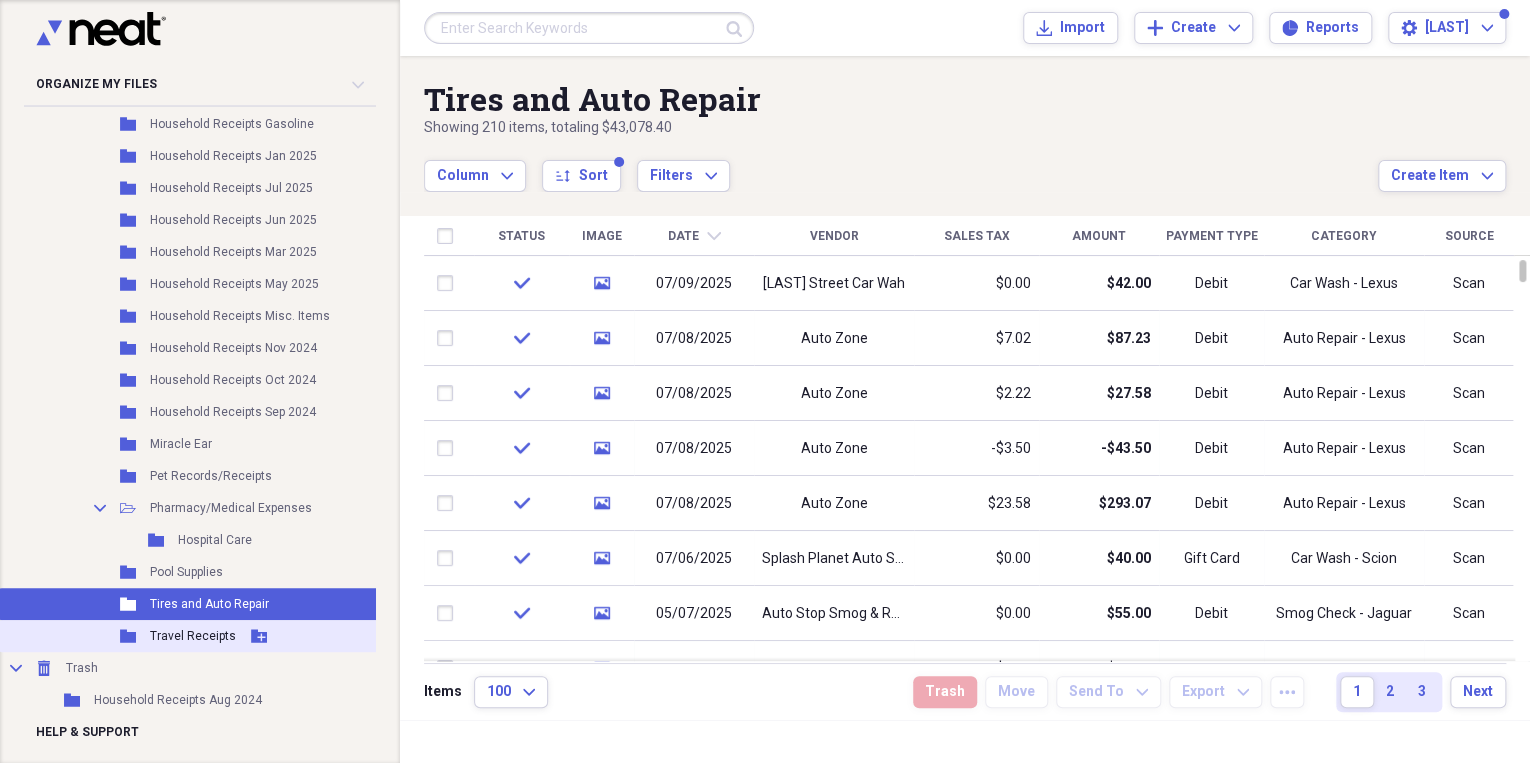 click on "Travel Receipts" at bounding box center (193, 636) 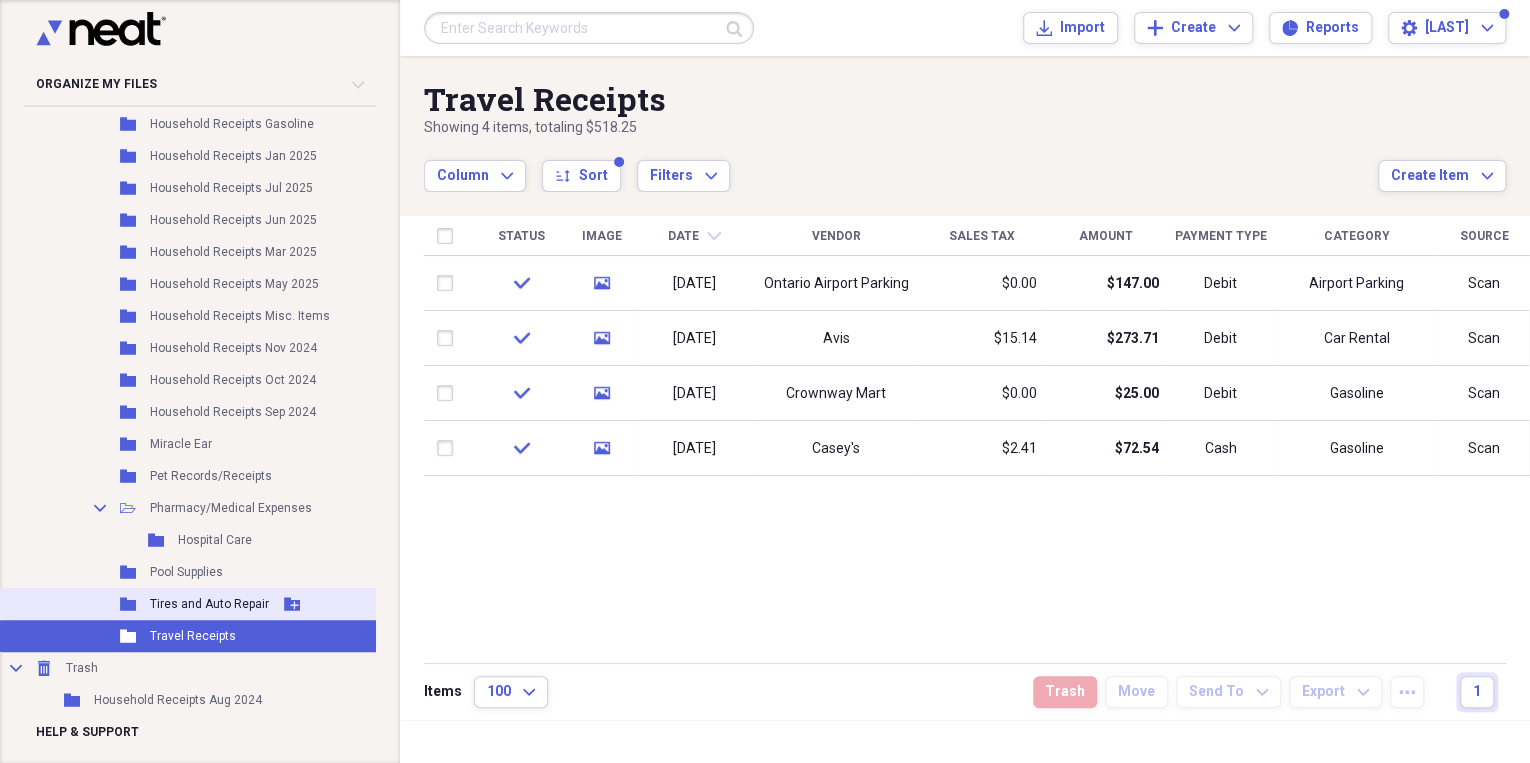 click on "Tires and Auto Repair" at bounding box center [209, 604] 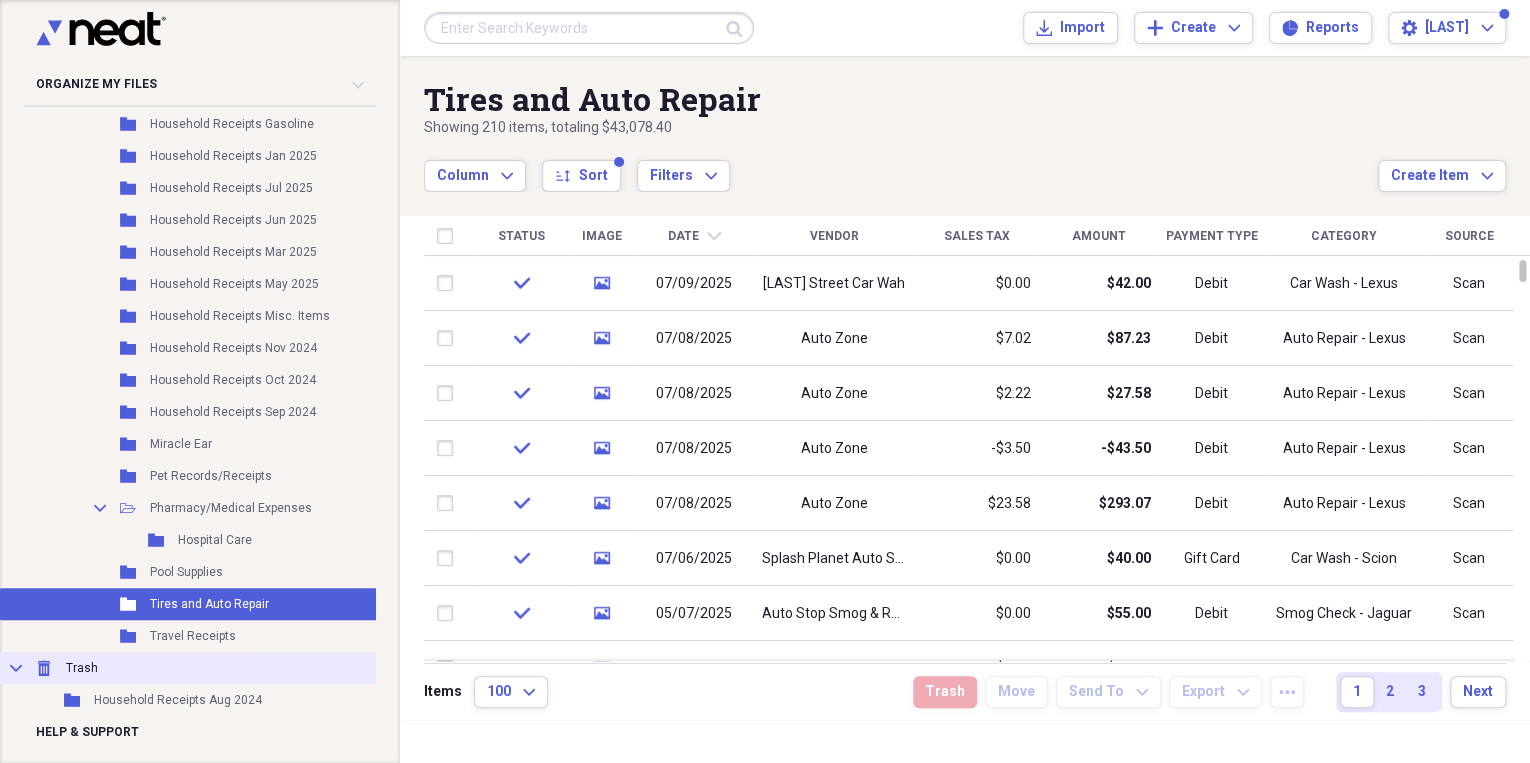 click on "Collapse Trash Trash" at bounding box center [195, 668] 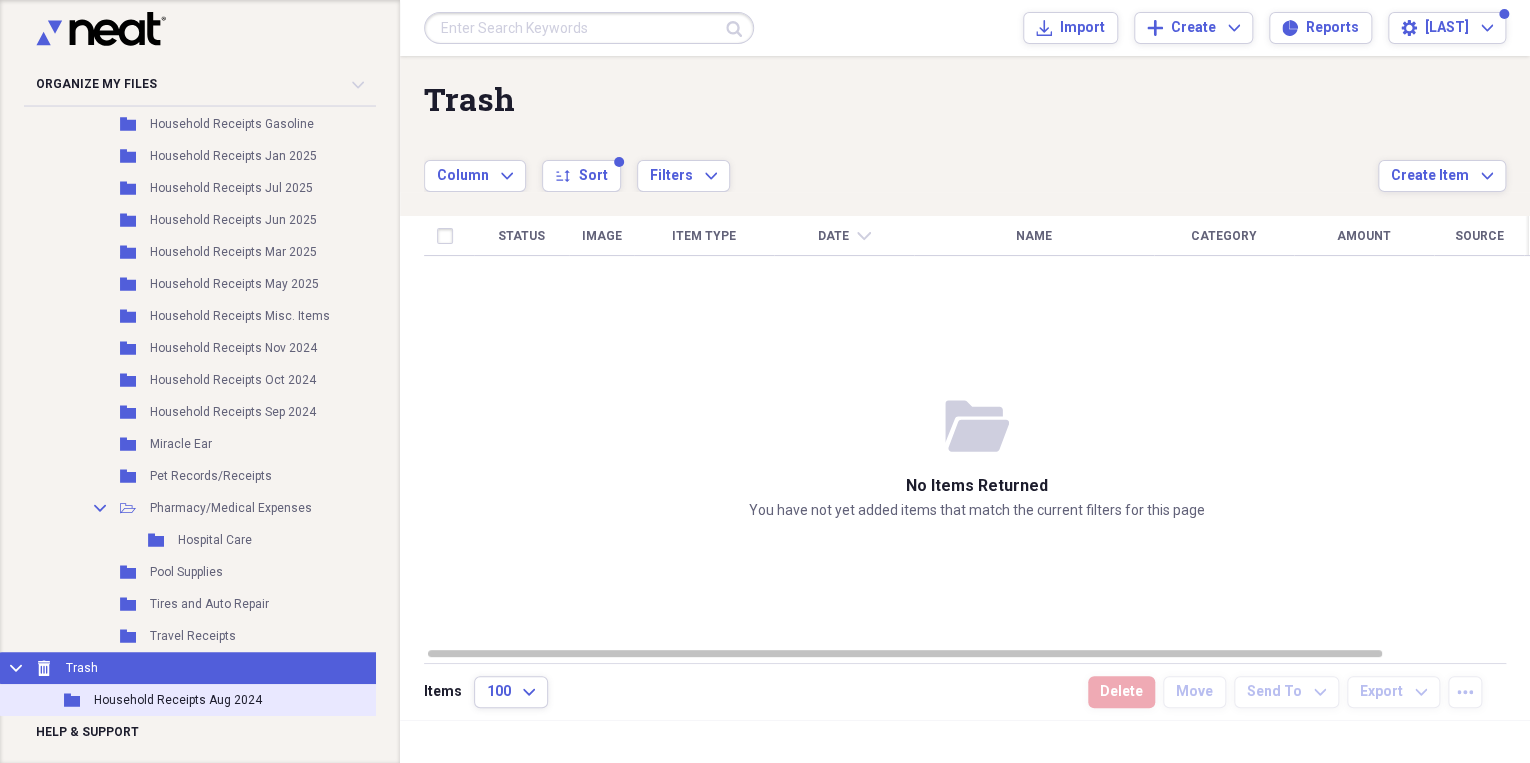 click on "Household Receipts Aug 2024" at bounding box center [178, 700] 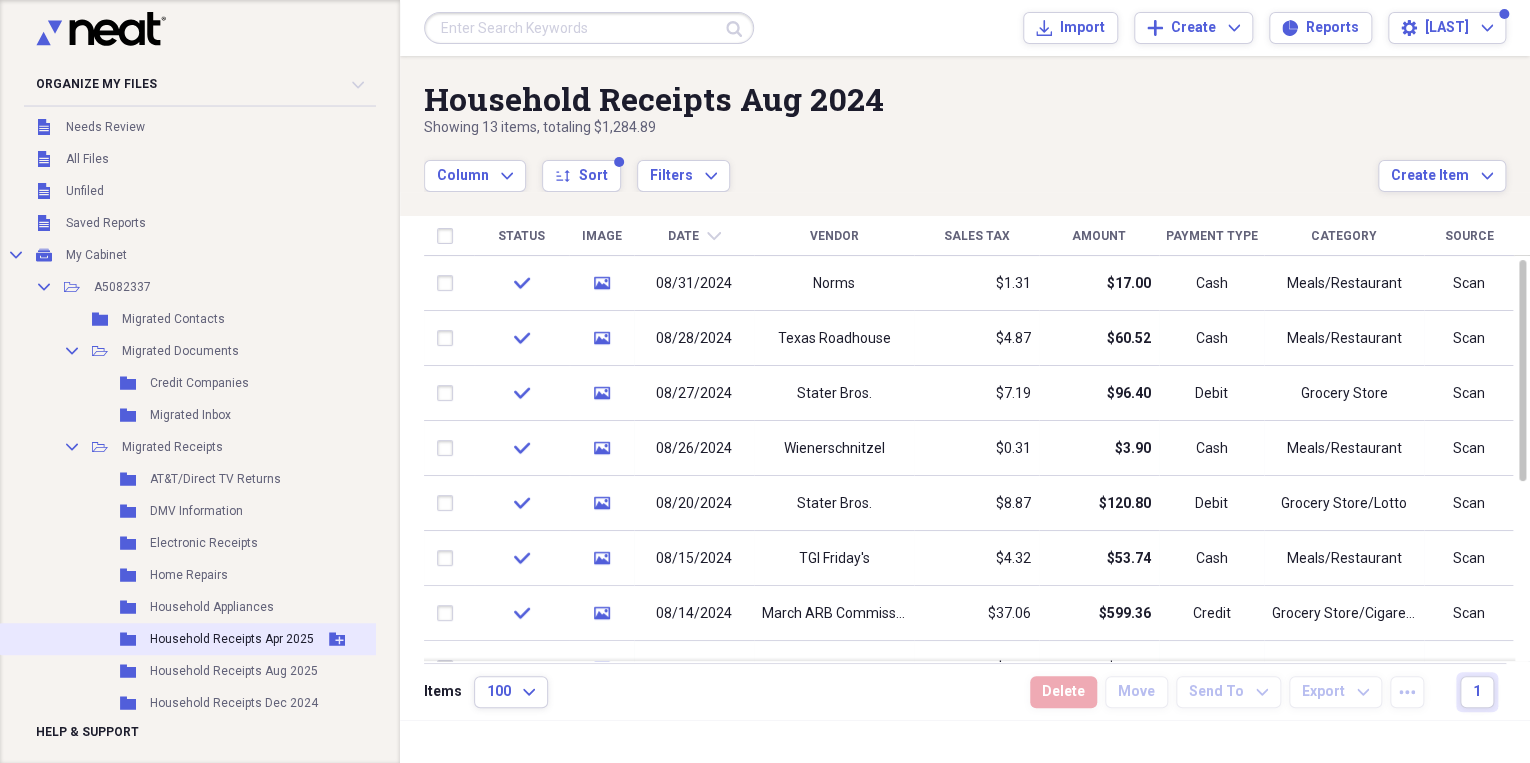scroll, scrollTop: 0, scrollLeft: 0, axis: both 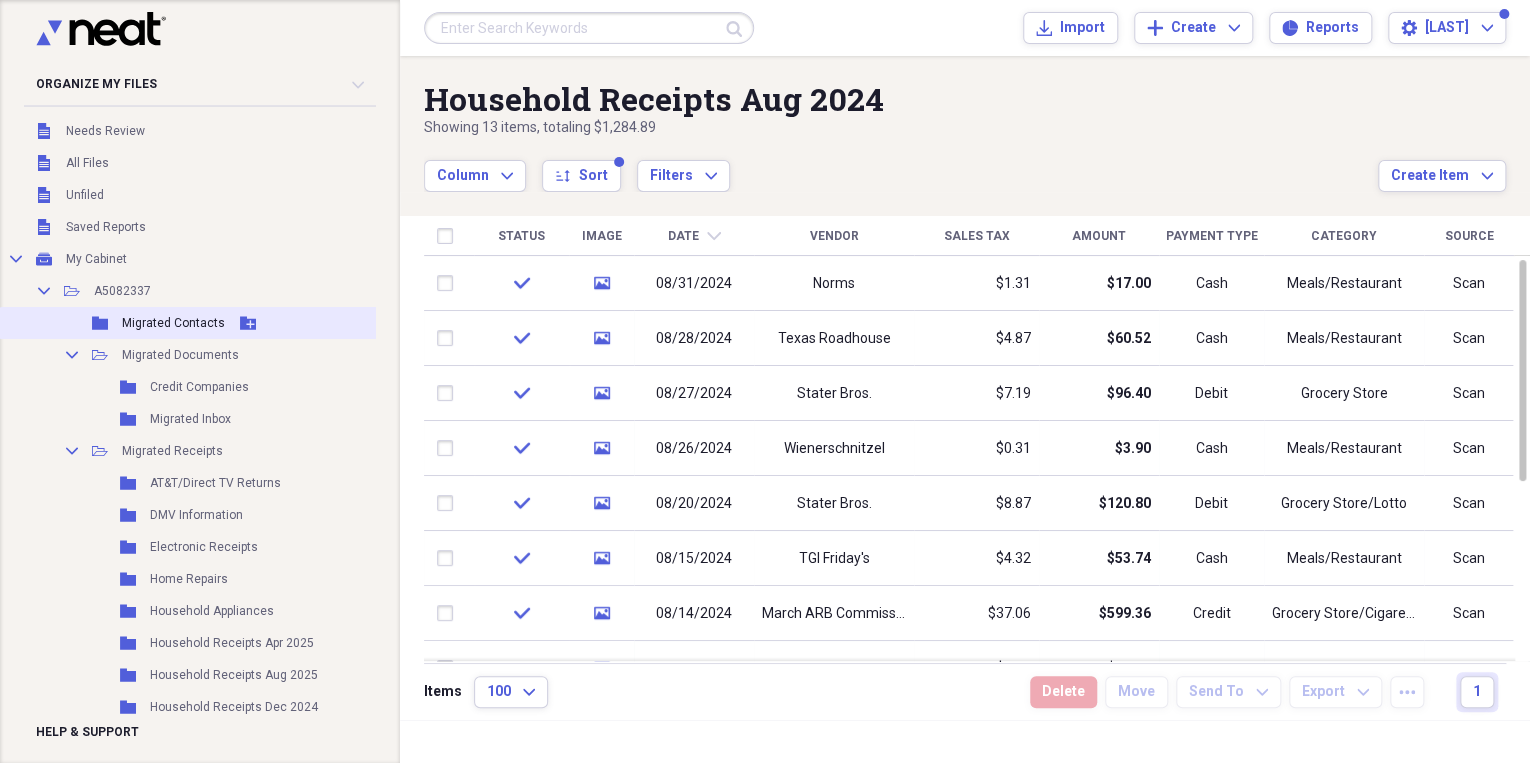 click on "Migrated Contacts" at bounding box center [173, 323] 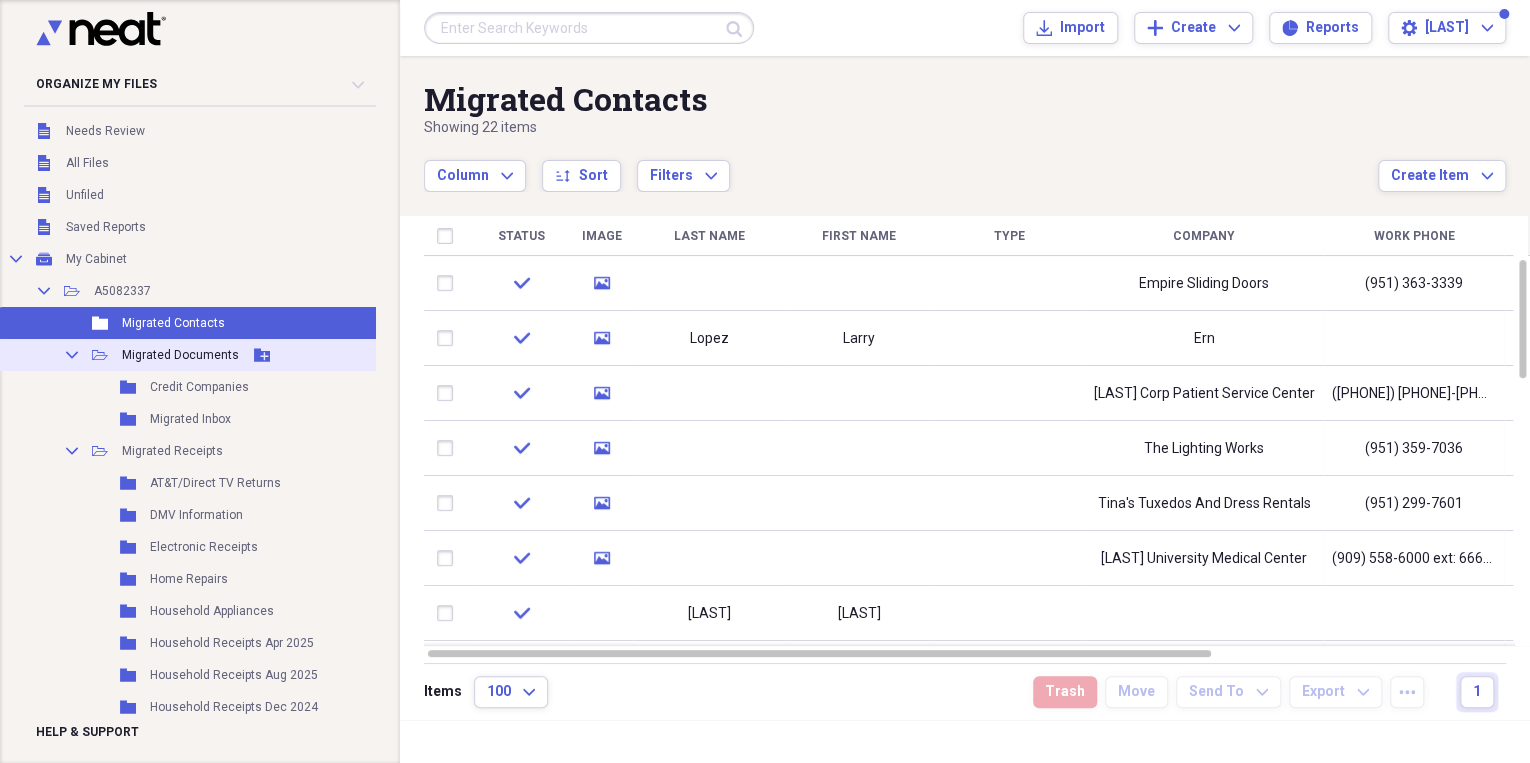 click on "Migrated Documents" at bounding box center (180, 355) 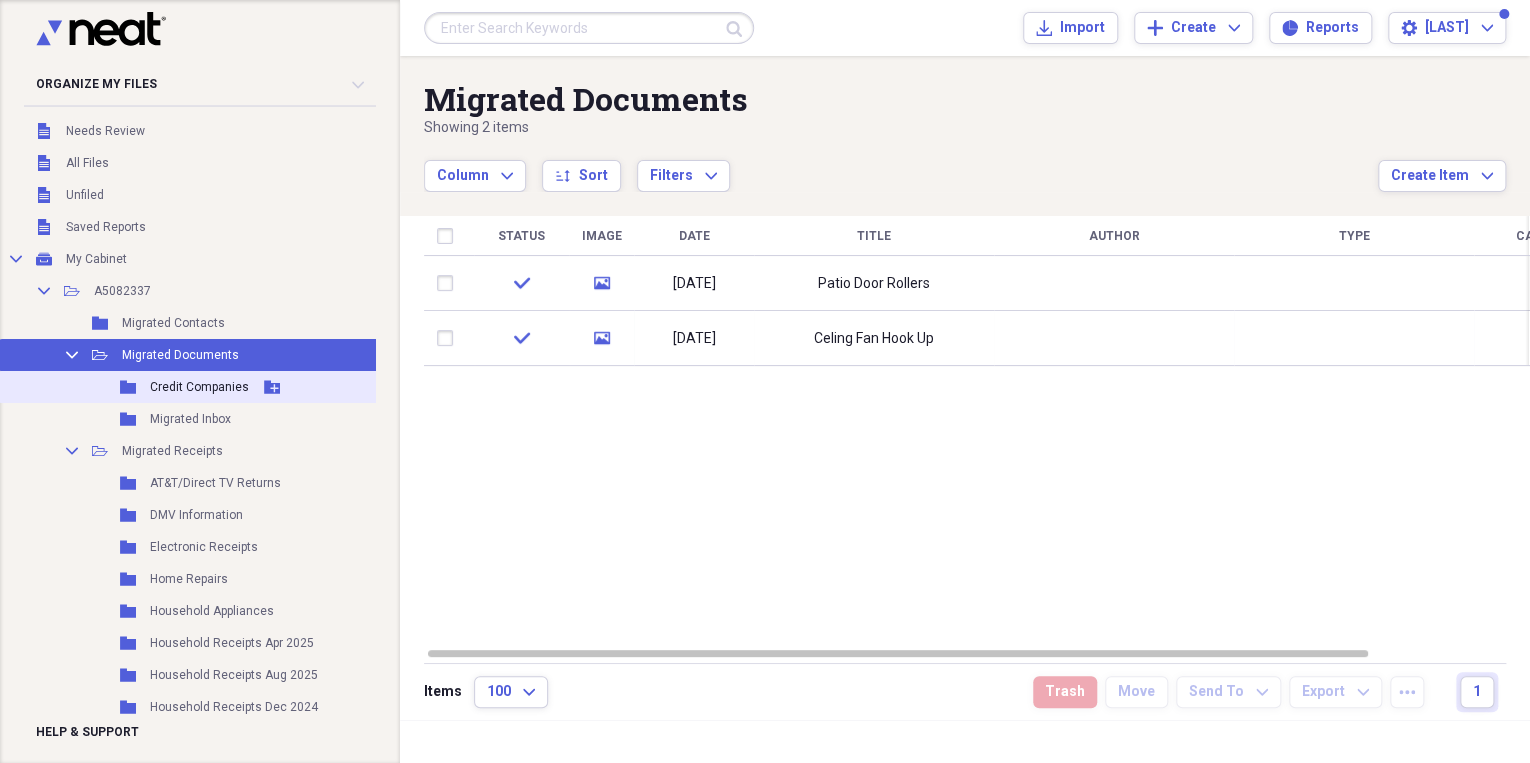 click on "Folder Credit Companies Add Folder" at bounding box center (195, 387) 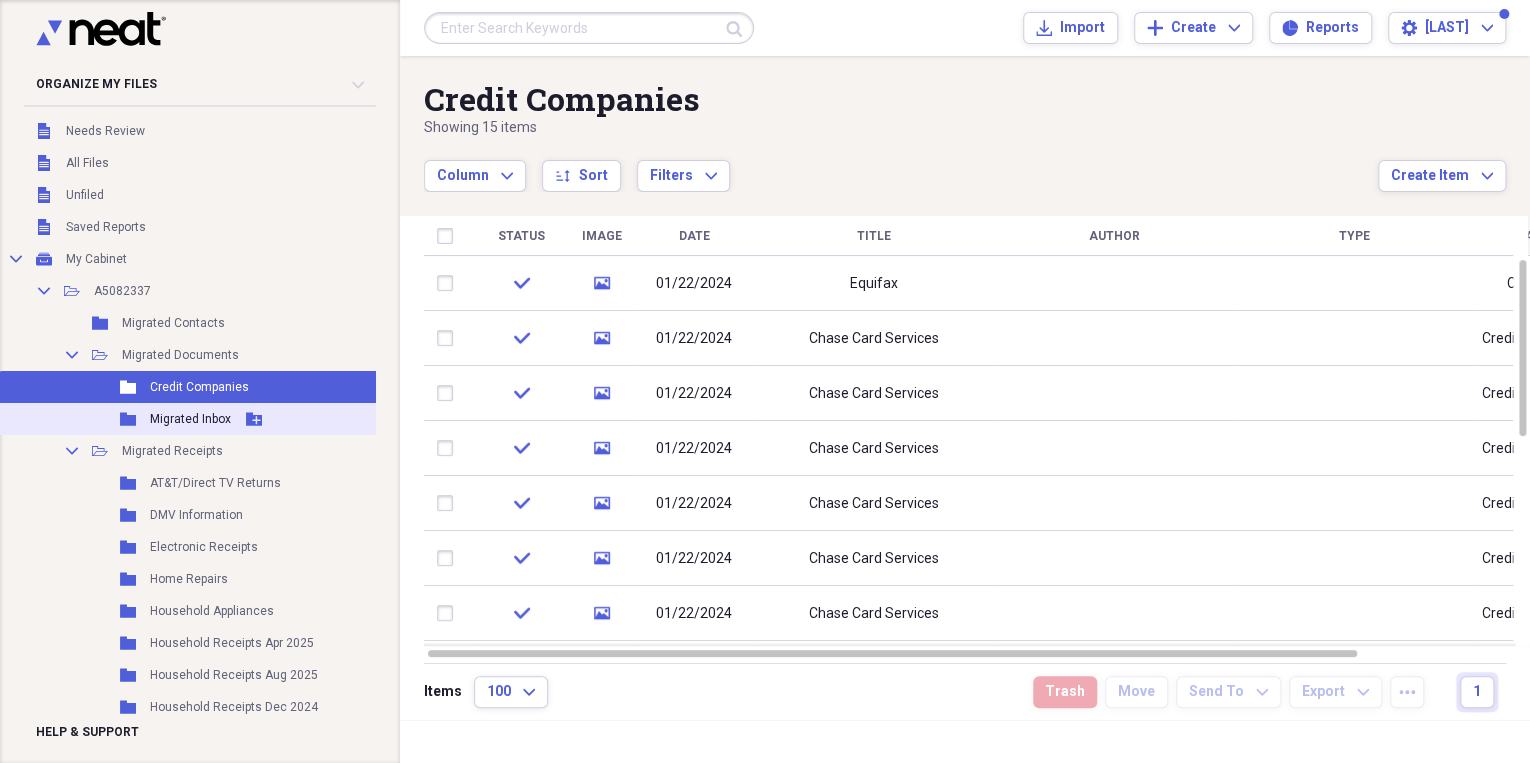 click on "Folder Migrated Inbox Add Folder" at bounding box center [195, 419] 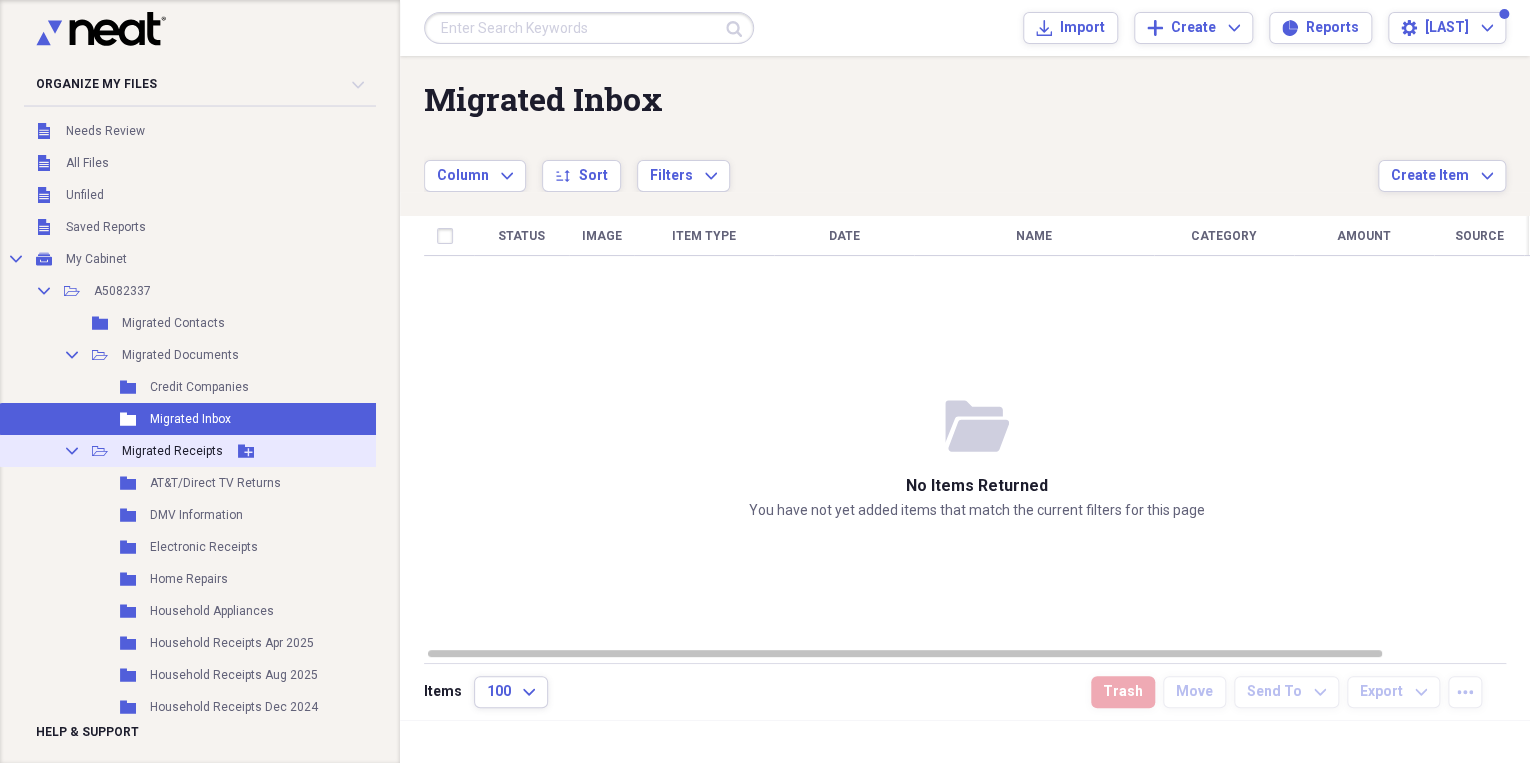 click on "Migrated Receipts" at bounding box center [172, 451] 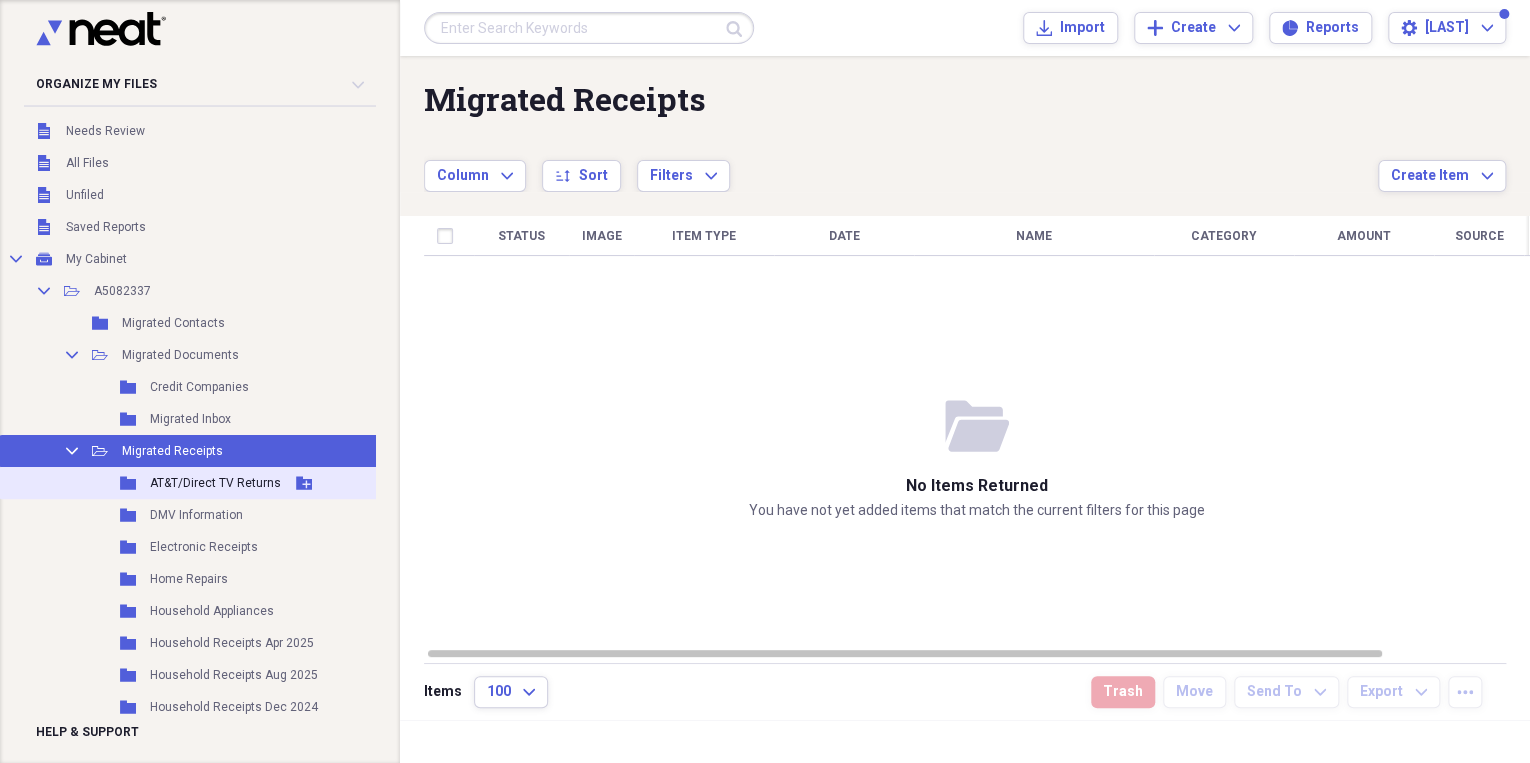click on "Folder AT&T/Direct TV Returns Add Folder" at bounding box center (195, 483) 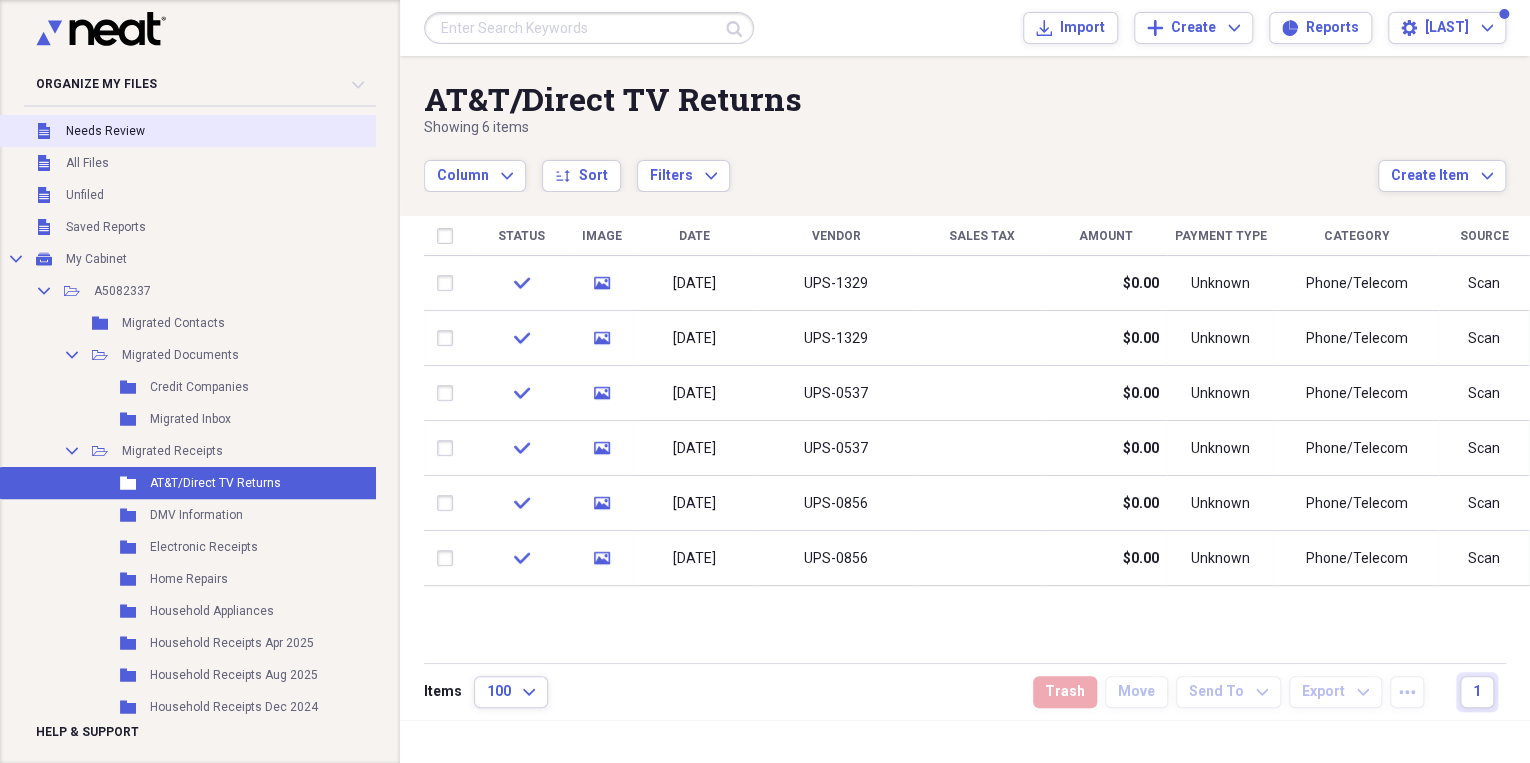click on "Needs Review" at bounding box center (105, 131) 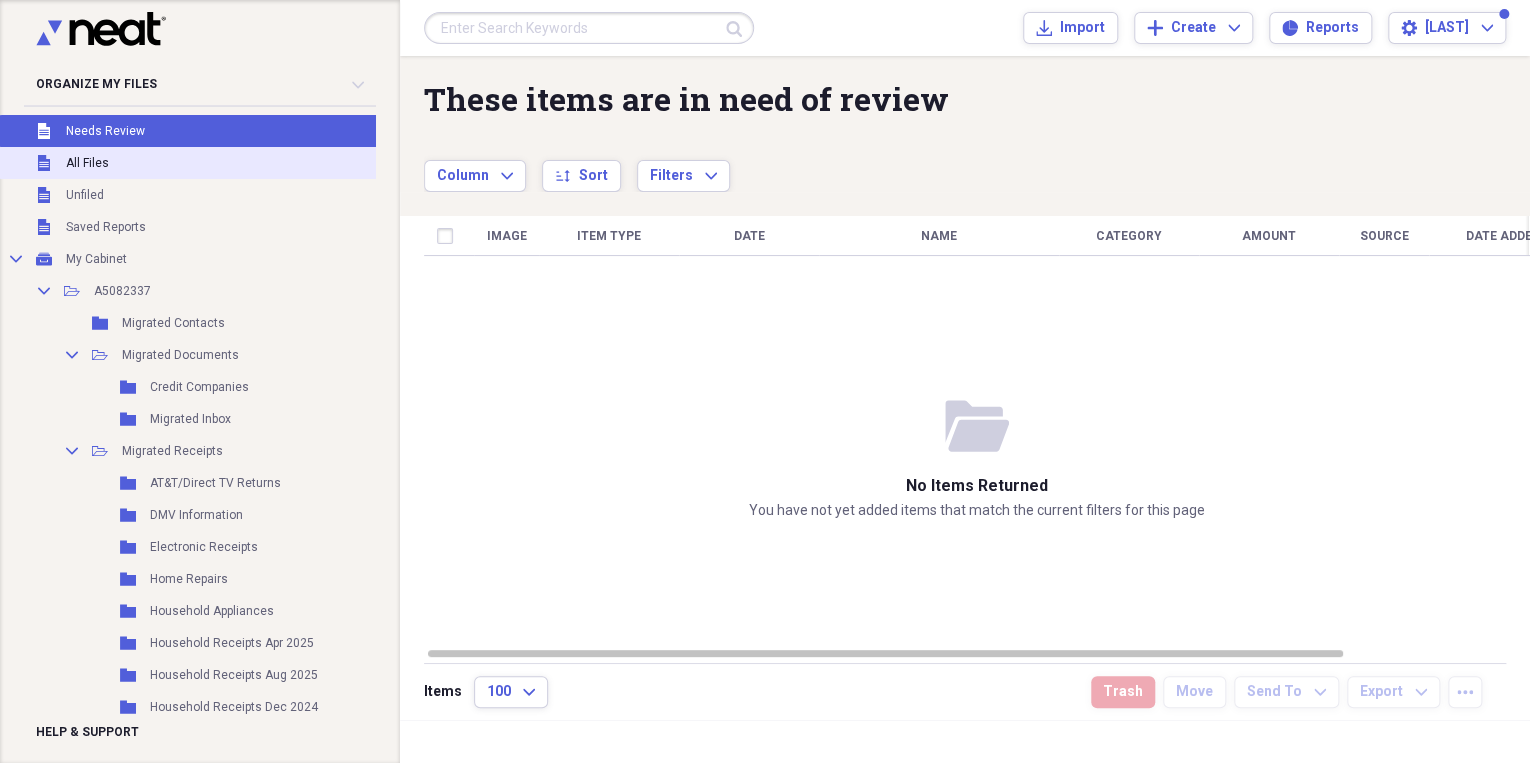 click on "All Files" at bounding box center (87, 163) 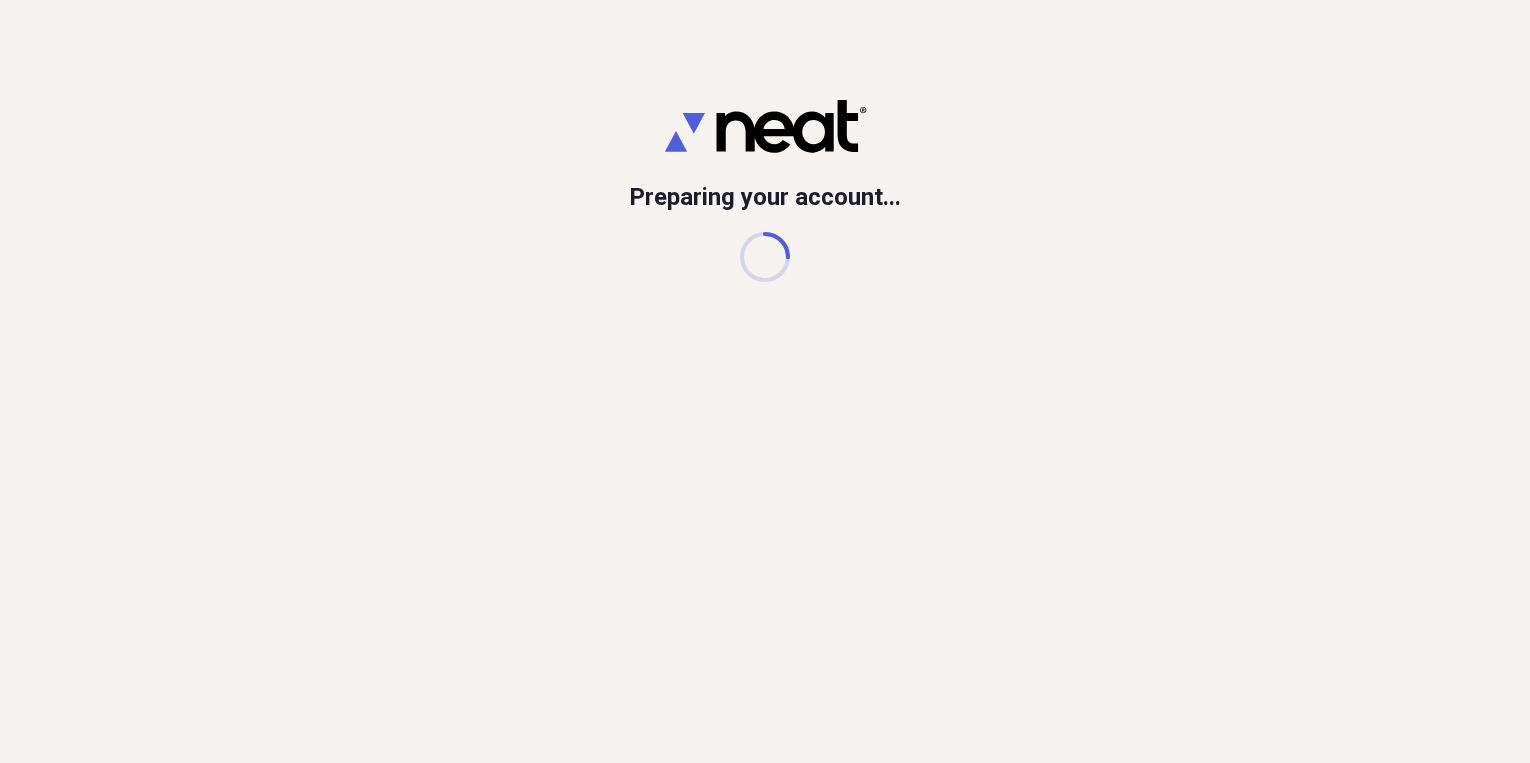 scroll, scrollTop: 0, scrollLeft: 0, axis: both 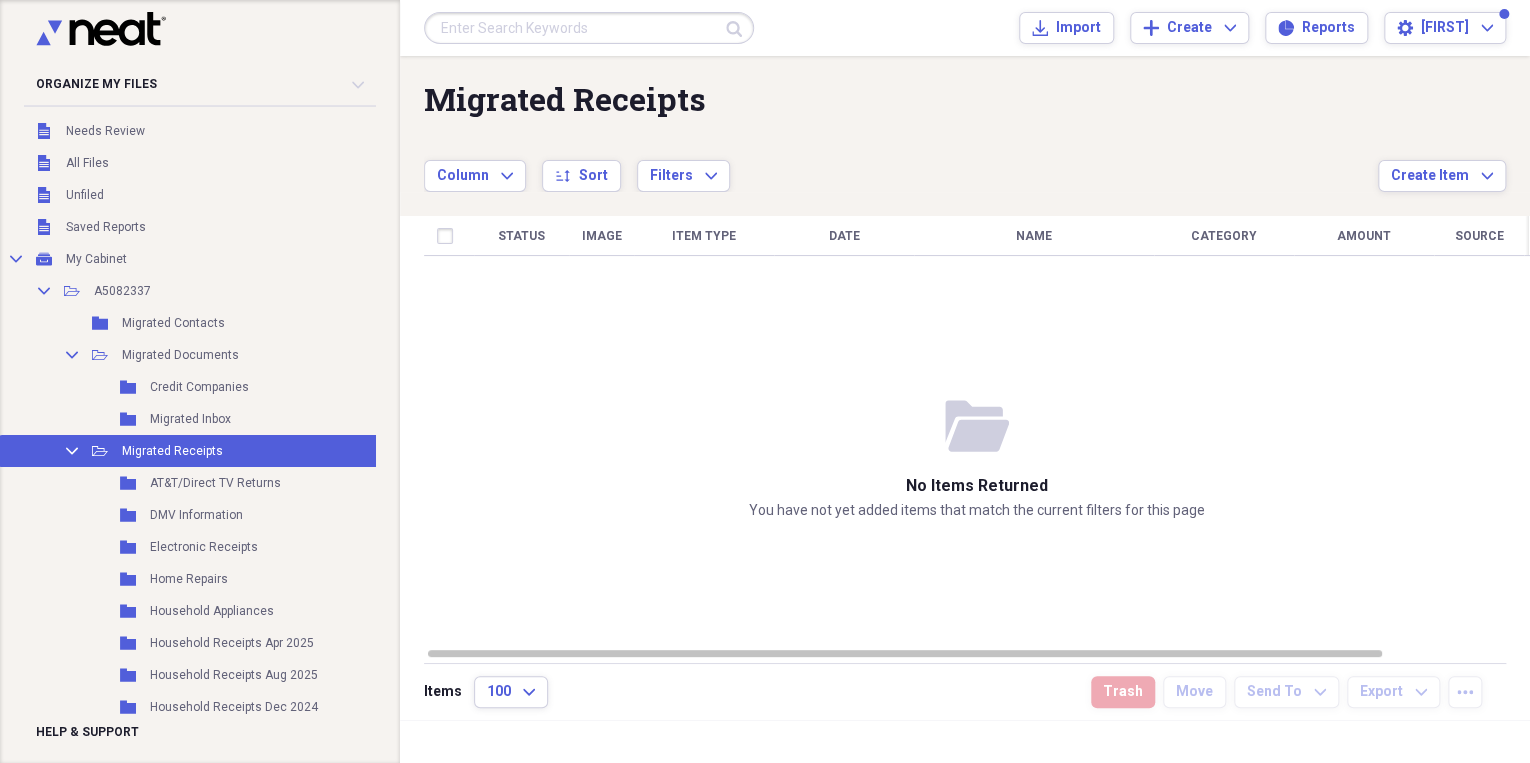 drag, startPoint x: 576, startPoint y: 268, endPoint x: 820, endPoint y: 269, distance: 244.00204 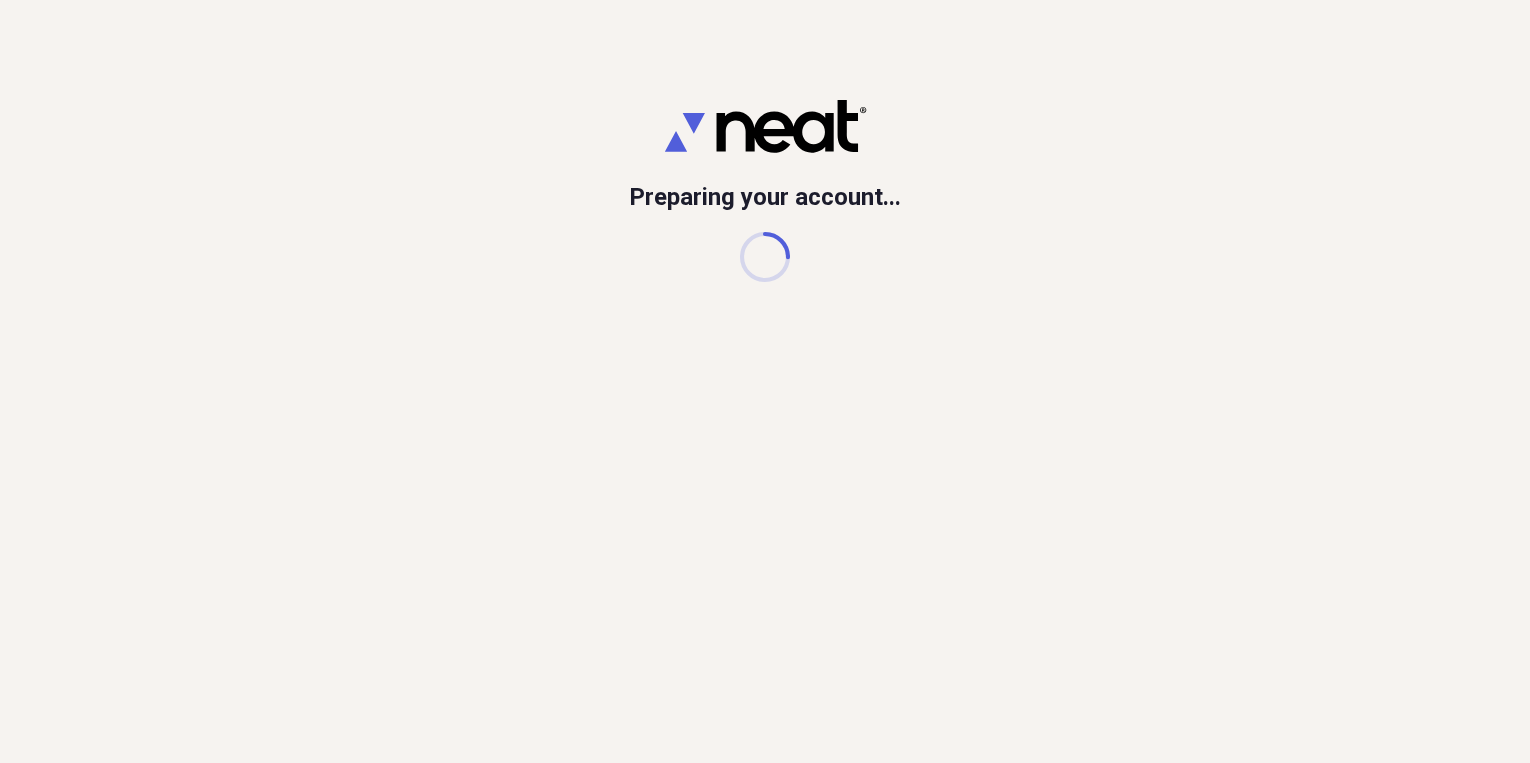 scroll, scrollTop: 0, scrollLeft: 0, axis: both 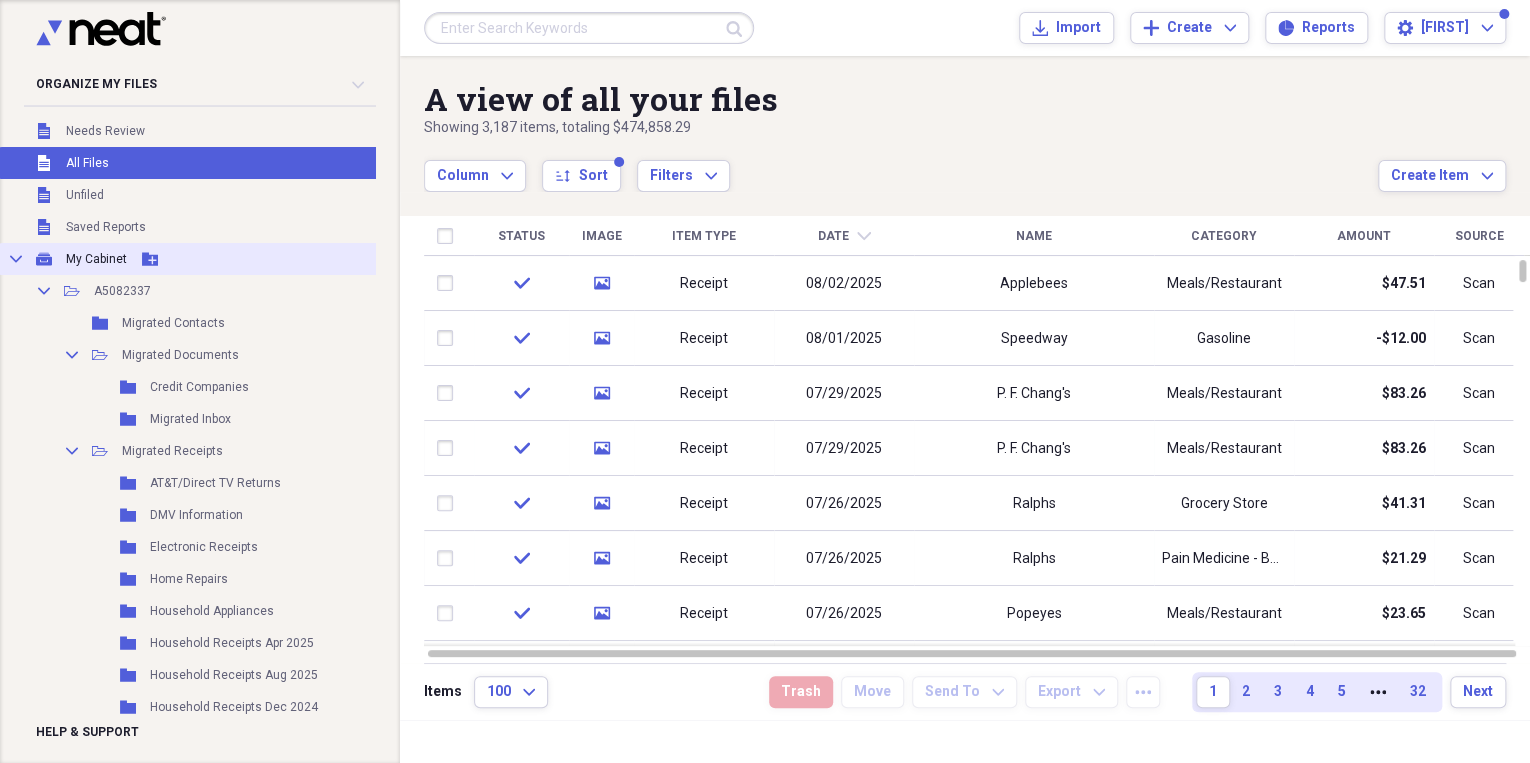 click on "Collapse" 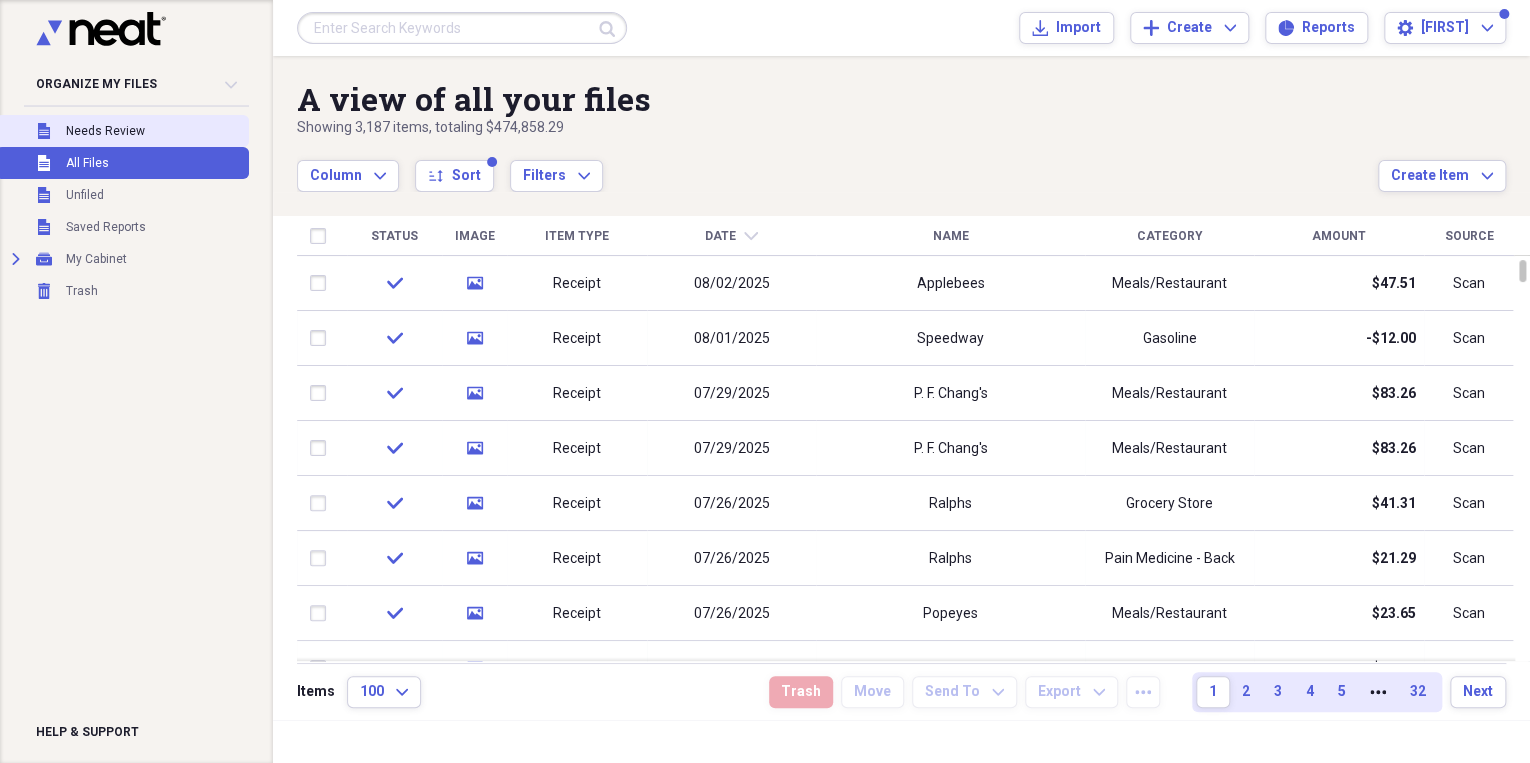 click on "Needs Review" at bounding box center (105, 131) 